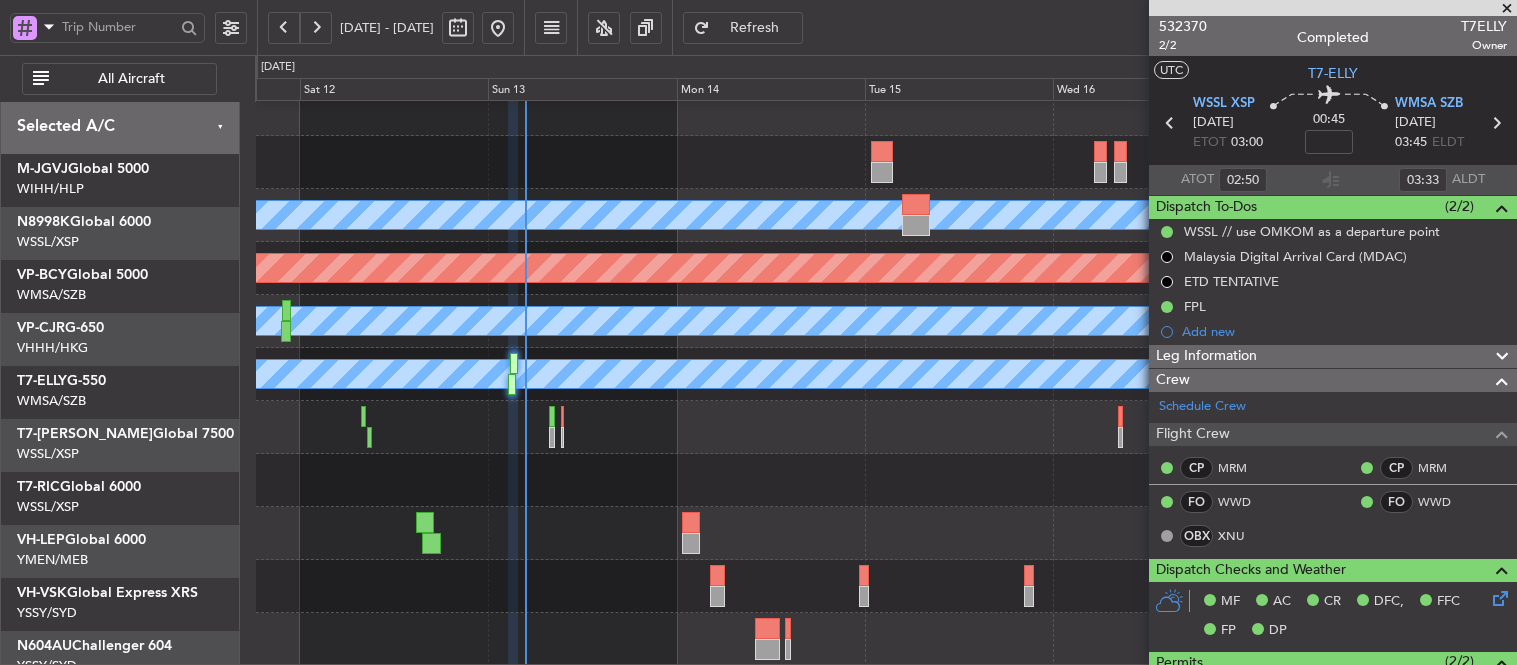 scroll, scrollTop: 0, scrollLeft: 0, axis: both 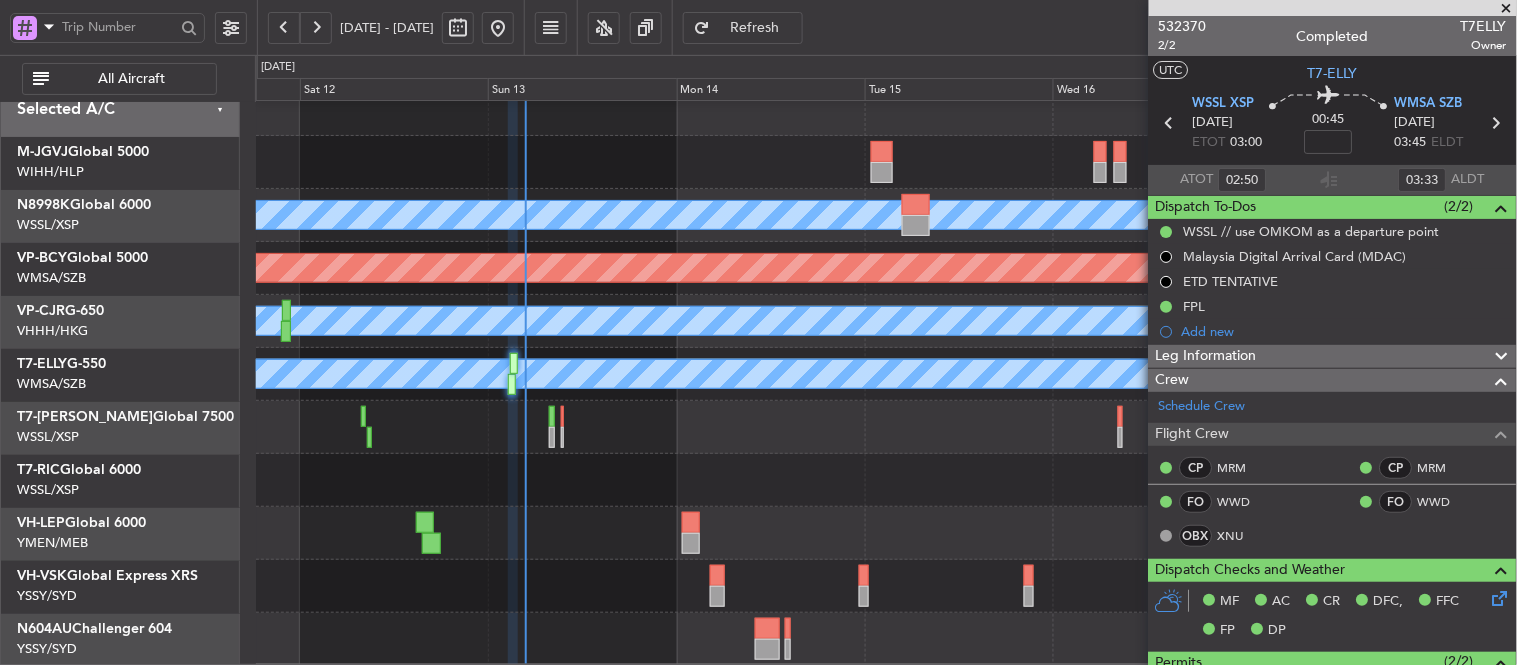 click 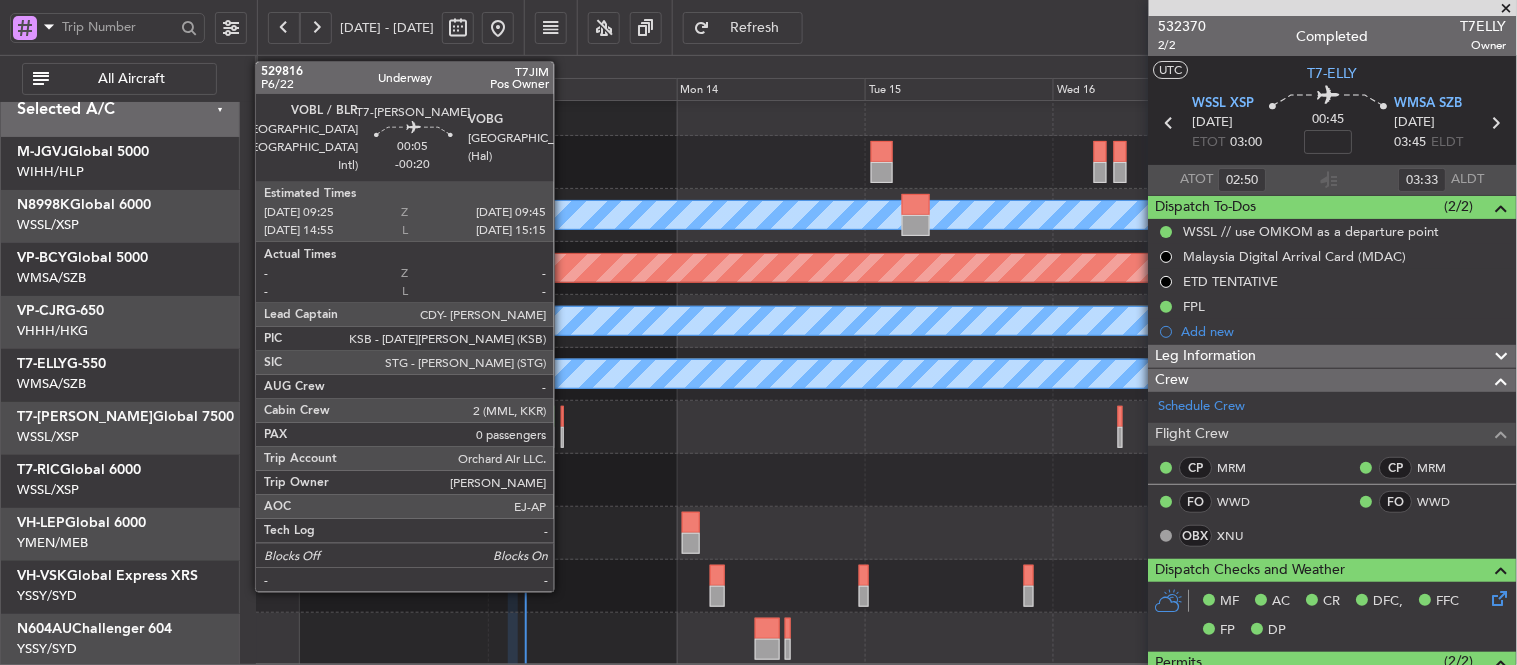 click 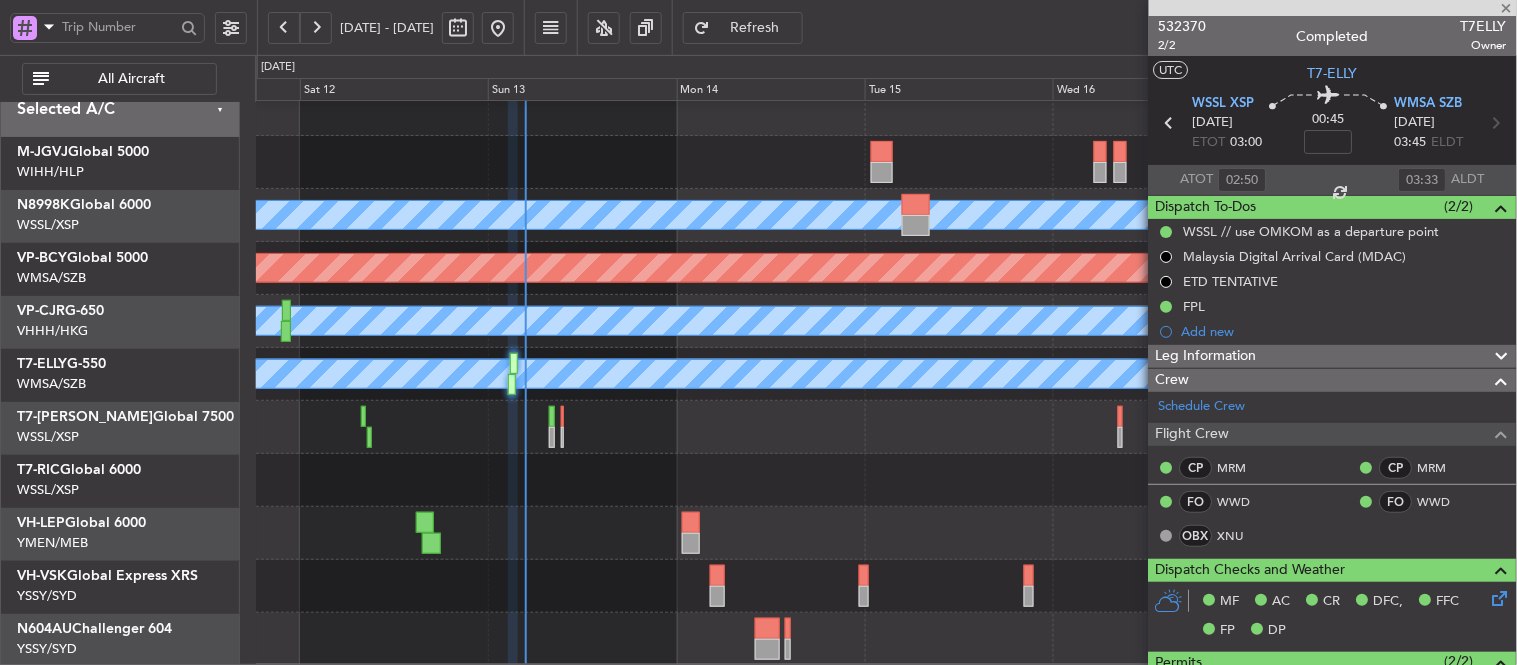 type on "-00:20" 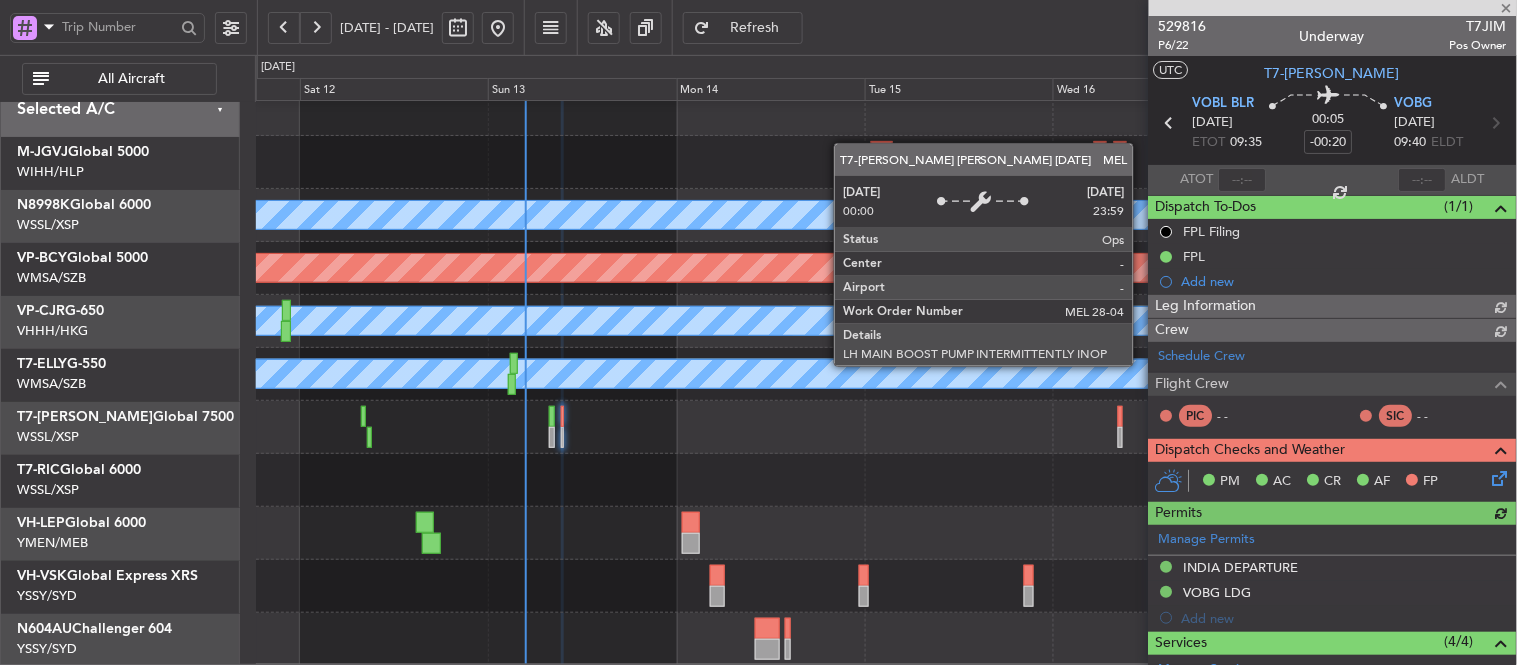 type on "[PERSON_NAME] (LEU)" 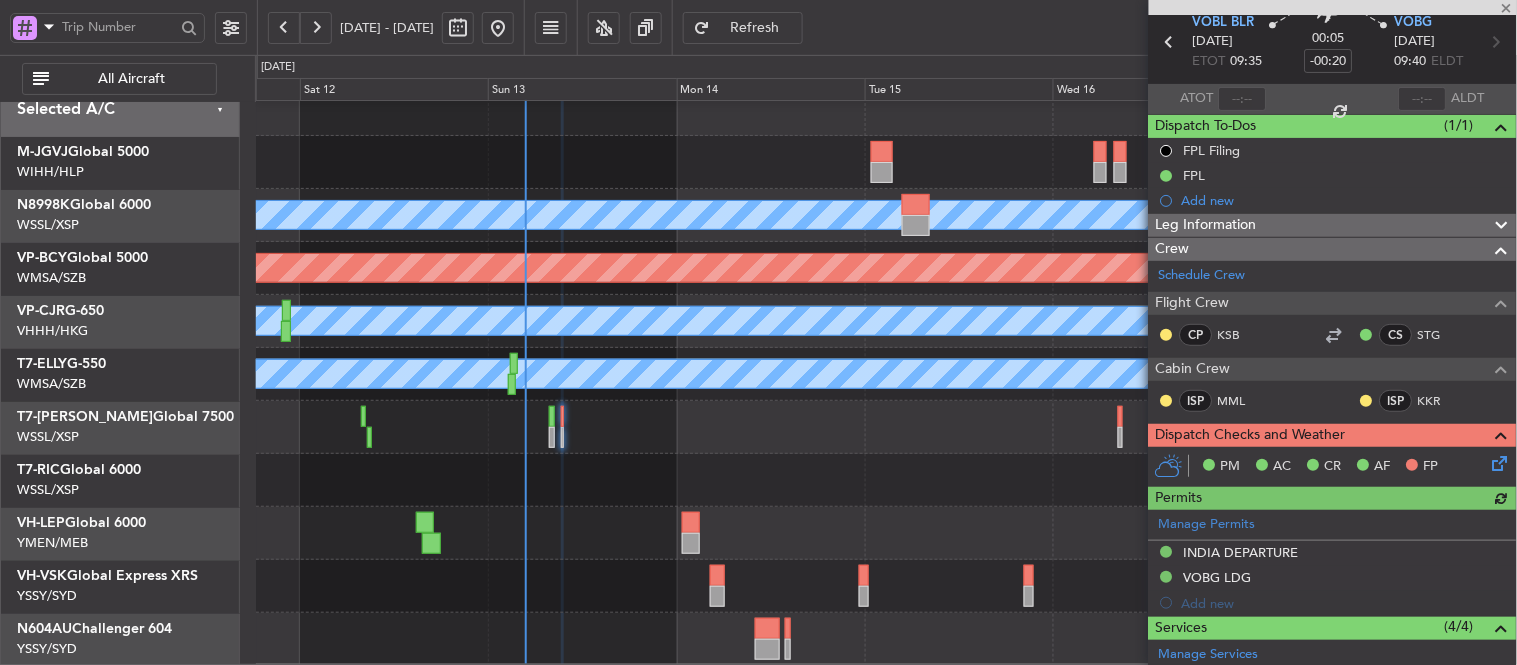 scroll, scrollTop: 111, scrollLeft: 0, axis: vertical 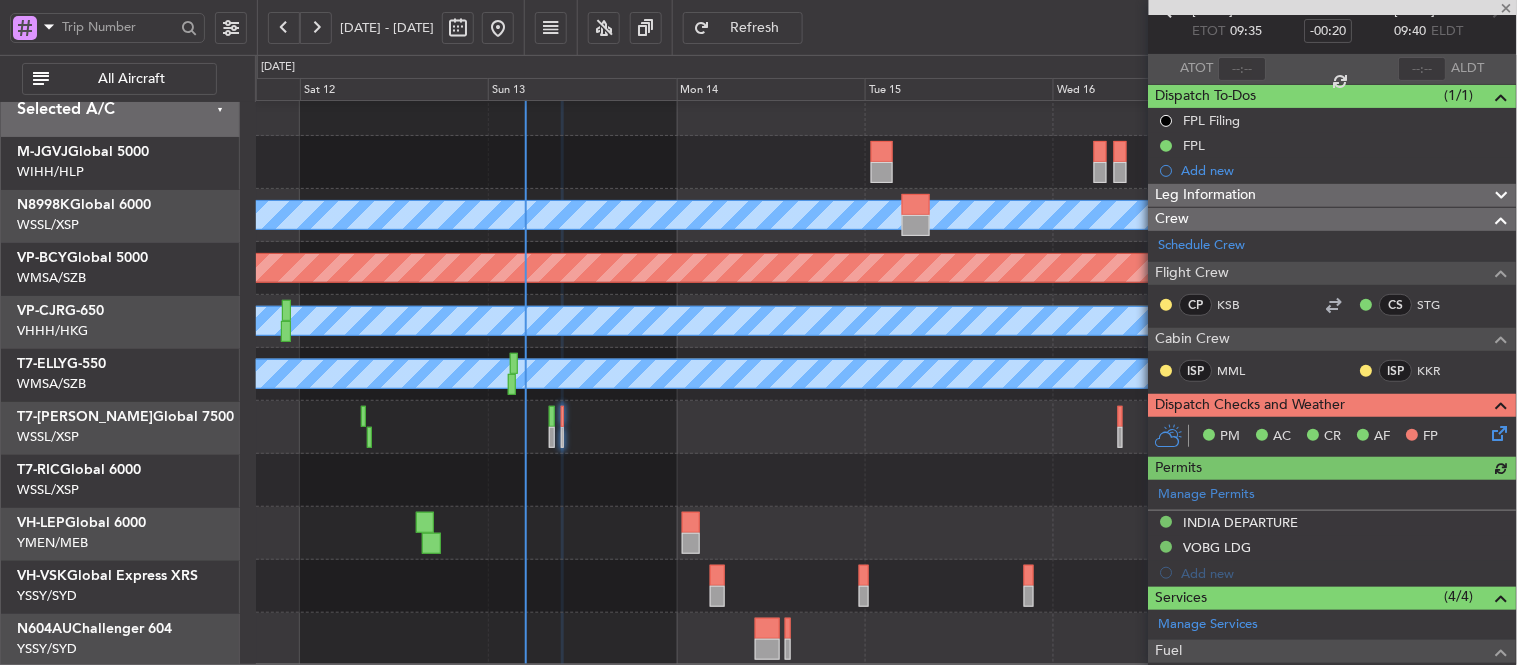 click 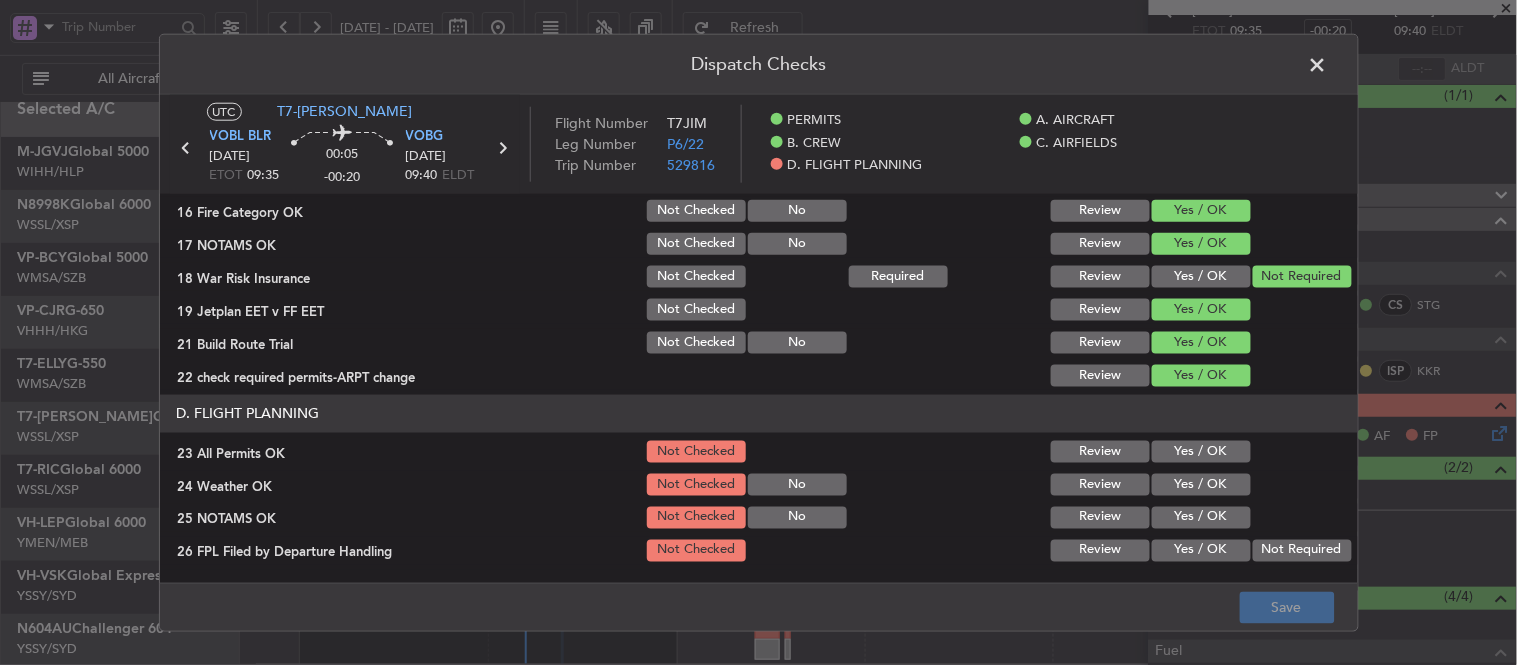 scroll, scrollTop: 777, scrollLeft: 0, axis: vertical 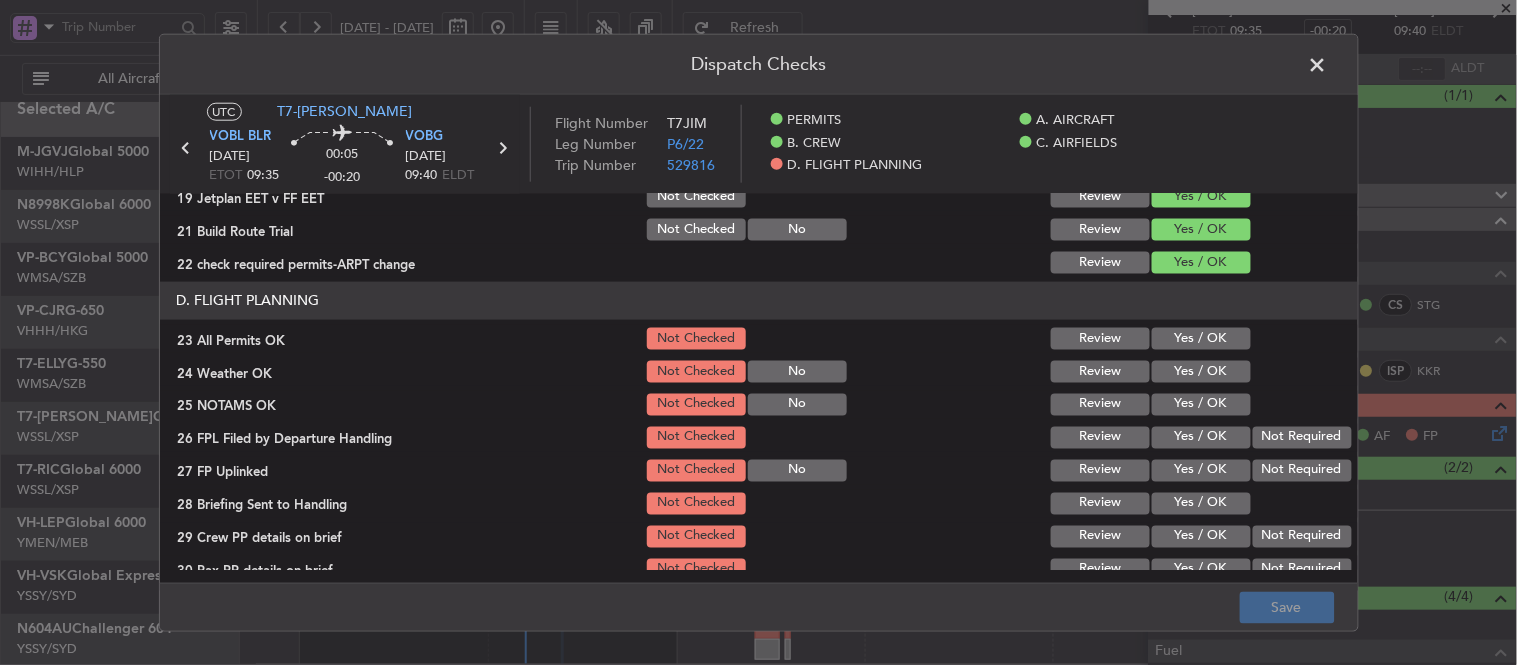 click on "Yes / OK" 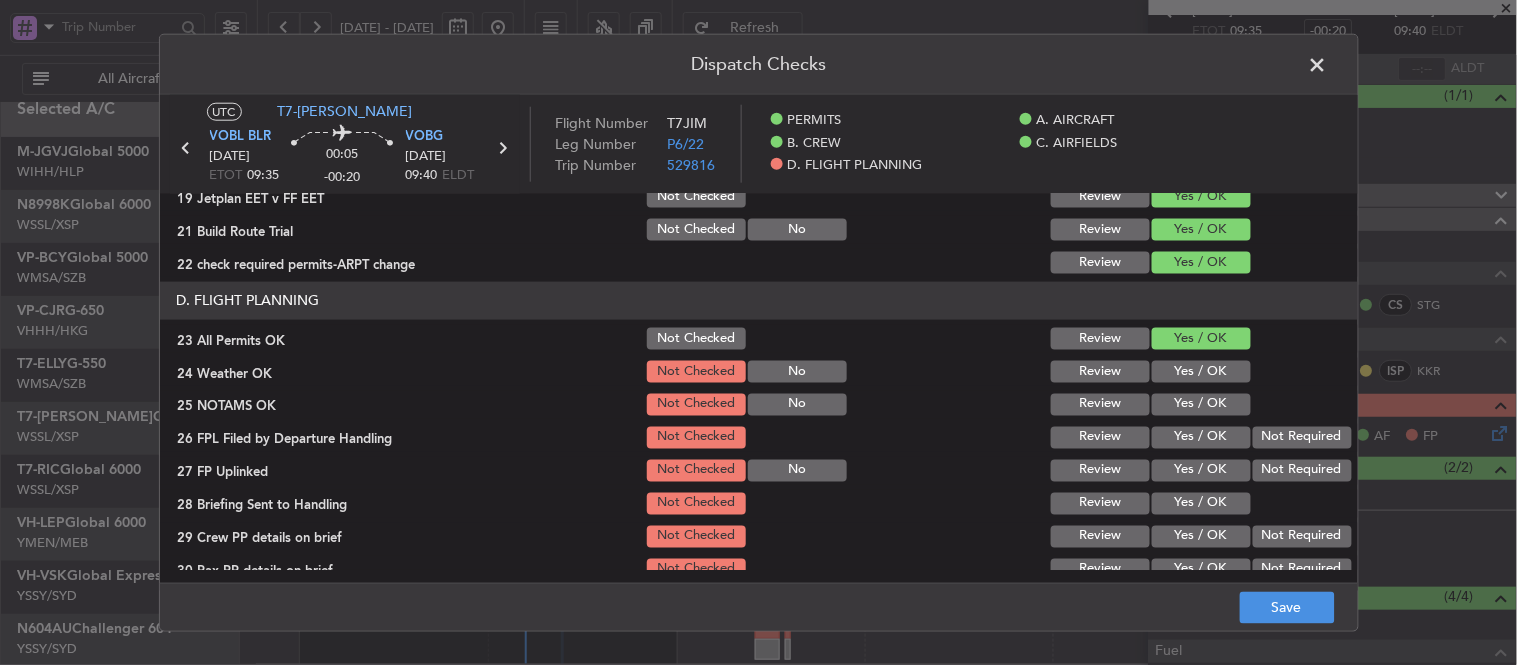 click on "Yes / OK" 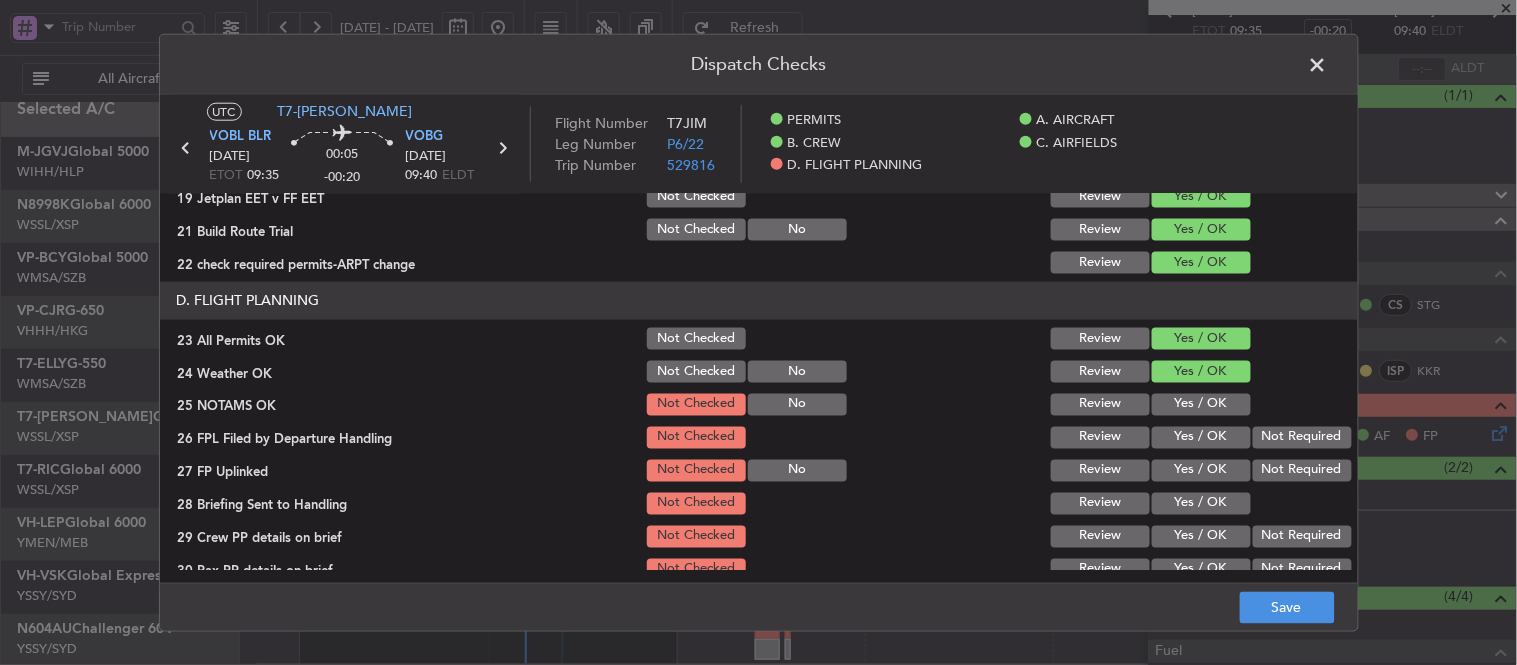 click on "Yes / OK" 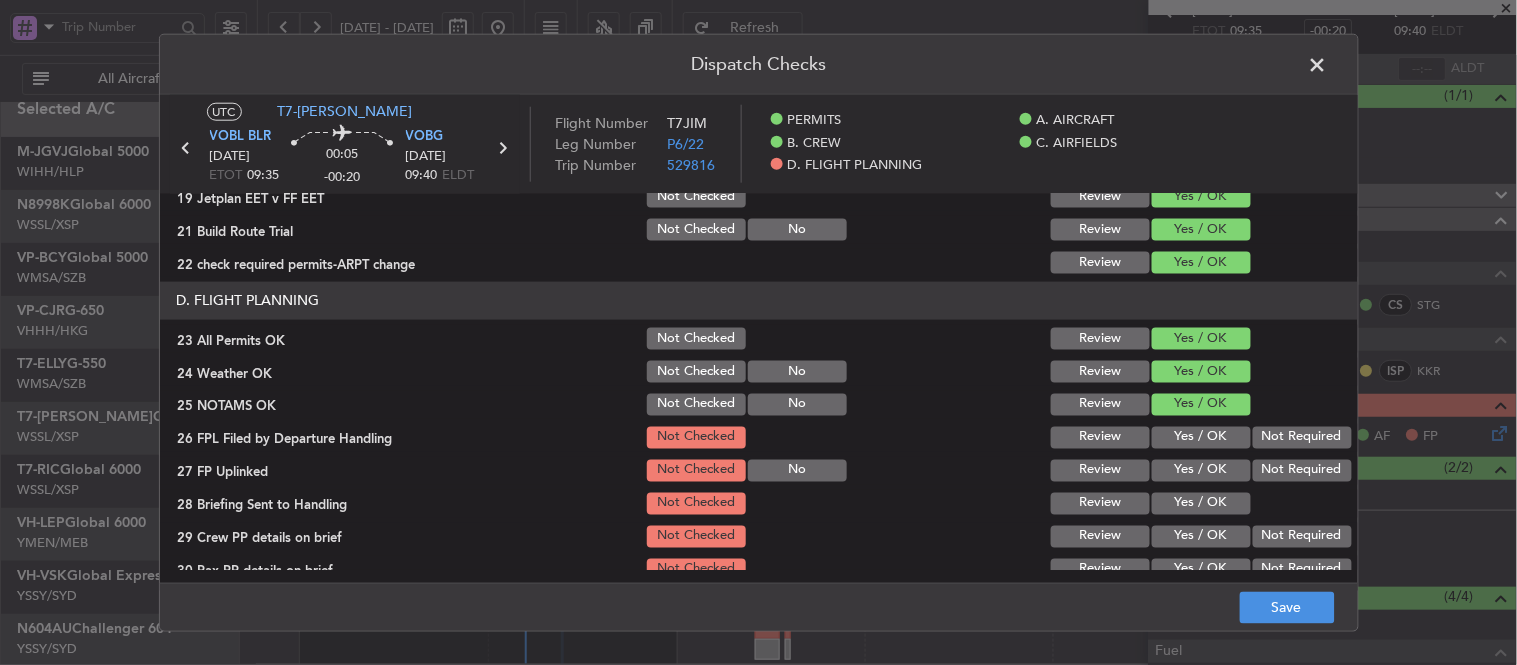 drag, startPoint x: 1177, startPoint y: 428, endPoint x: 1177, endPoint y: 450, distance: 22 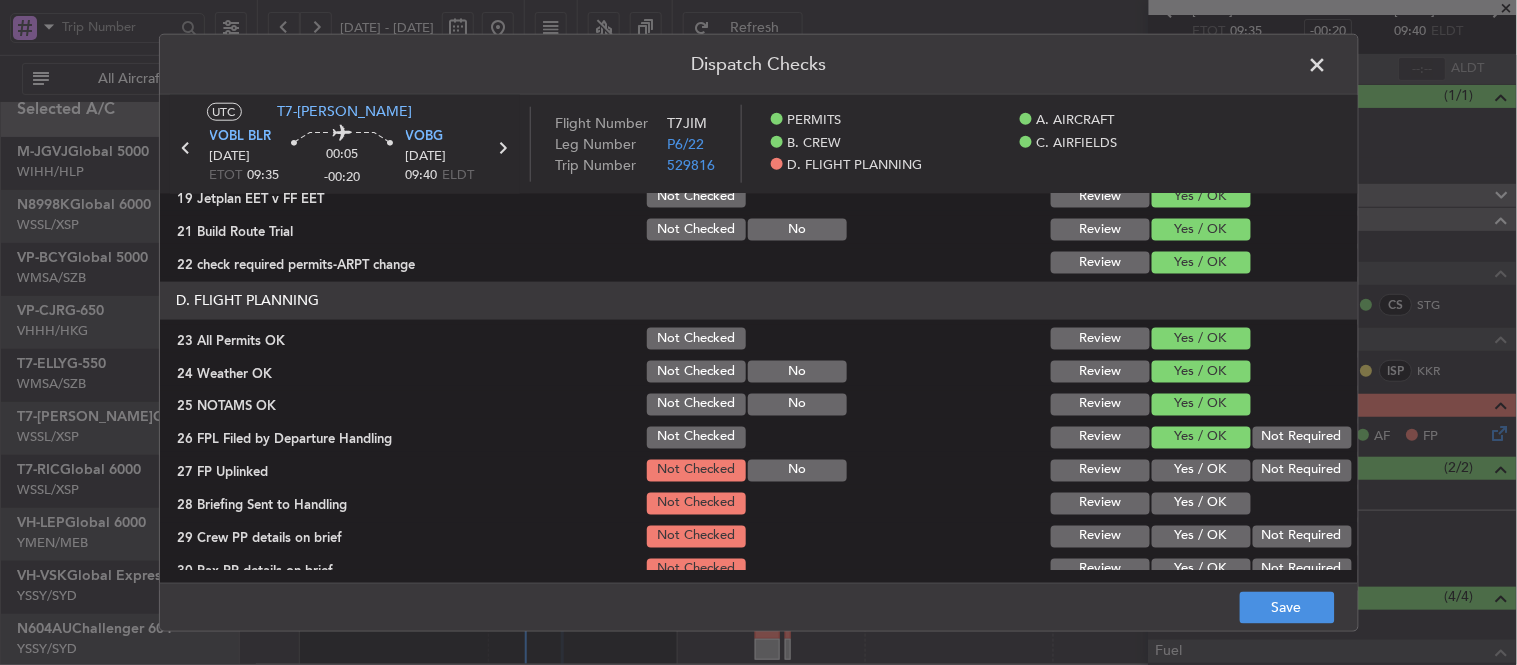 click on "Yes / OK" 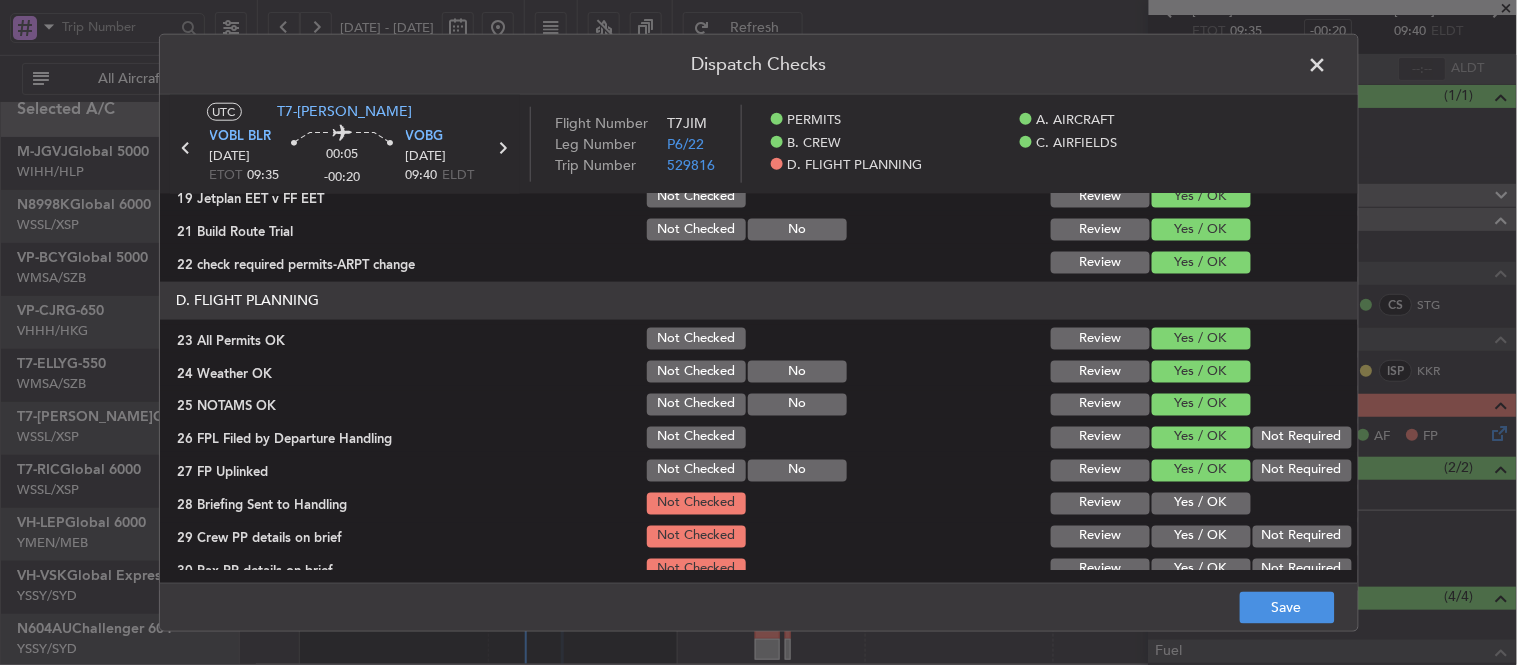 click on "Yes / OK" 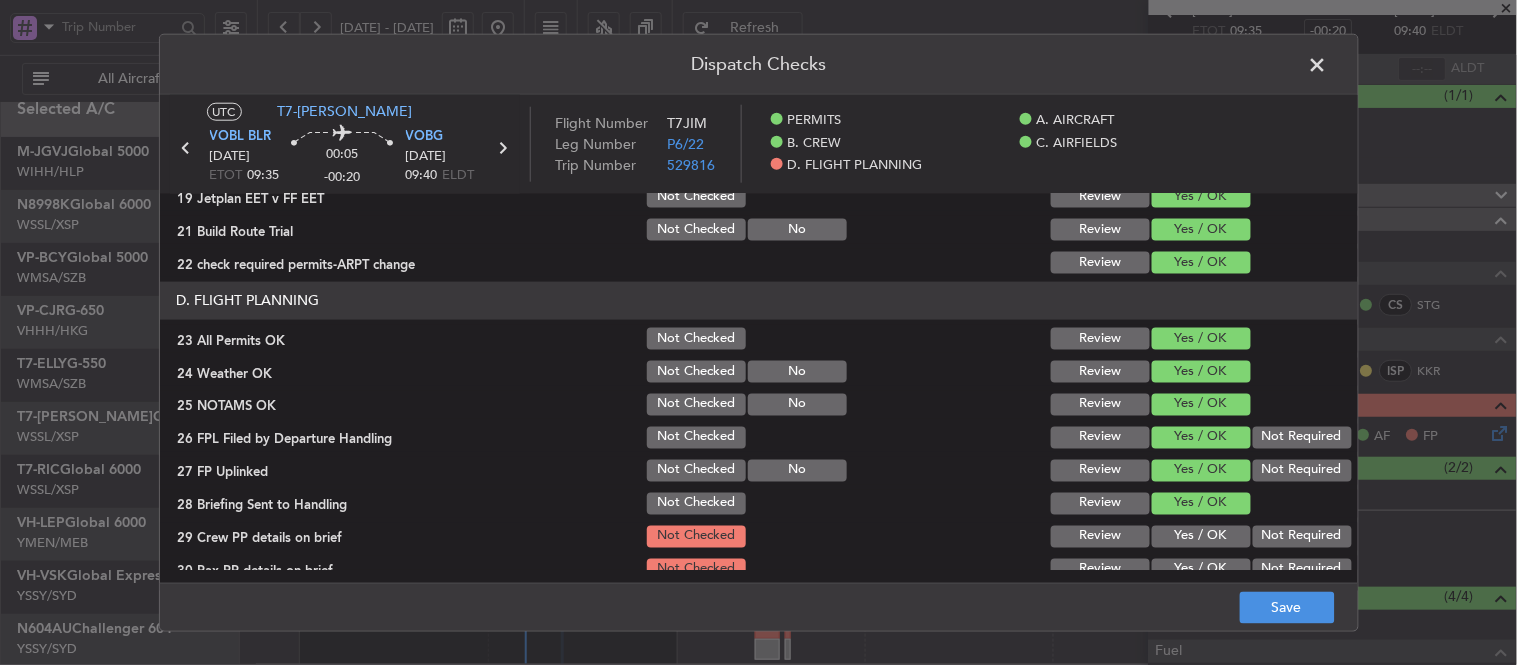 click on "Yes / OK" 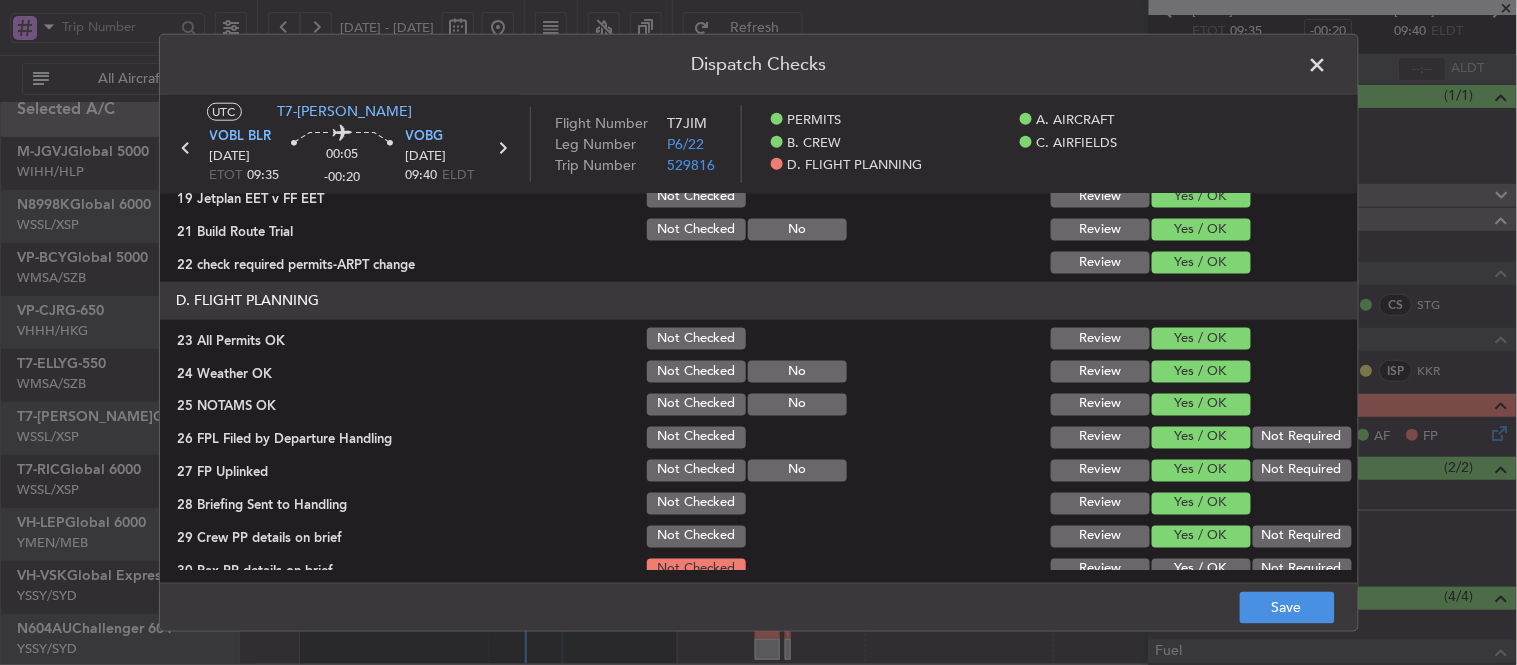 click on "Yes / OK" 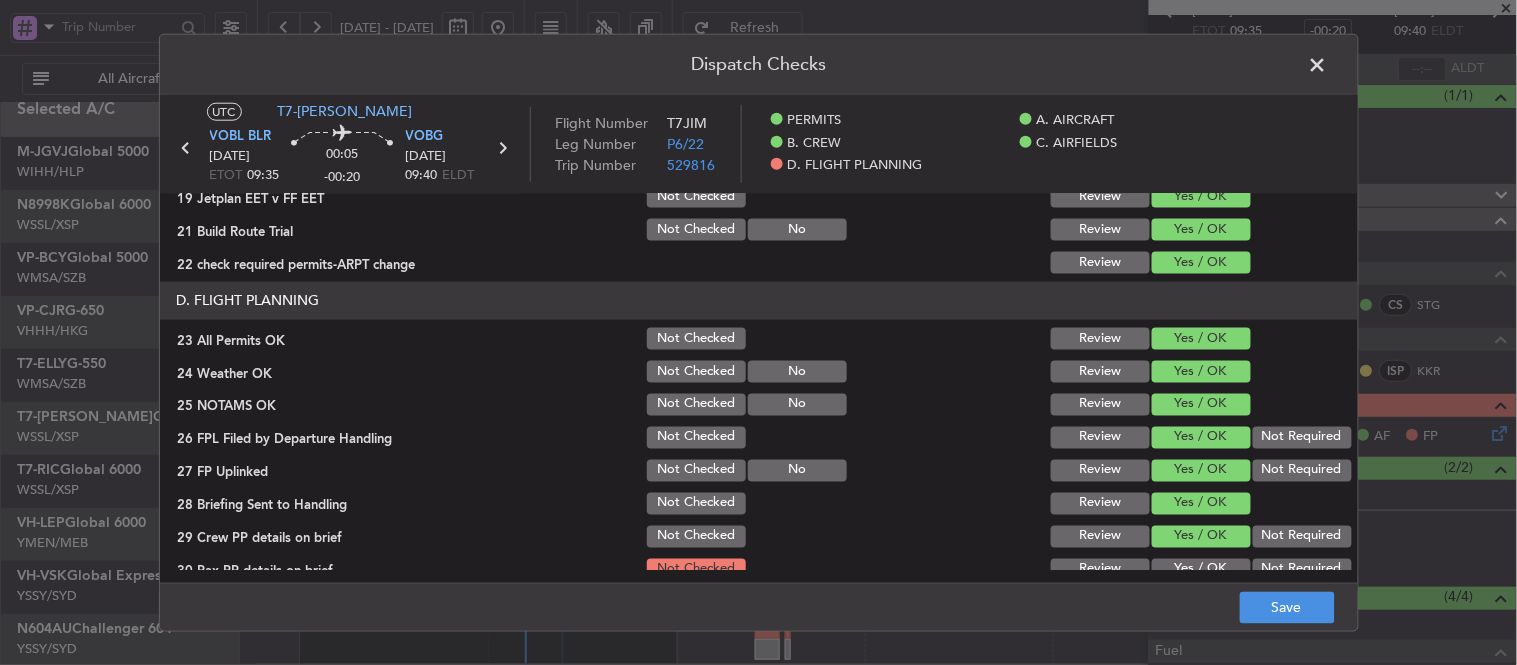 click on "D. FLIGHT PLANNING   23 All Permits OK  Not Checked Review Yes / OK  24 Weather OK  Not Checked No Review Yes / OK  25 NOTAMS OK  Not Checked No Review Yes / OK  26 FPL Filed by Departure Handling  Not Checked Review Yes / OK Not Required  27 FP Uplinked  Not Checked No Review Yes / OK Not Required  28 Briefing Sent to Handling  Not Checked Review Yes / OK  29 Crew PP details on brief  Not Checked Review Yes / OK Not Required  30 Pax PP details on brief  Not Checked Review Yes / OK Not Required" 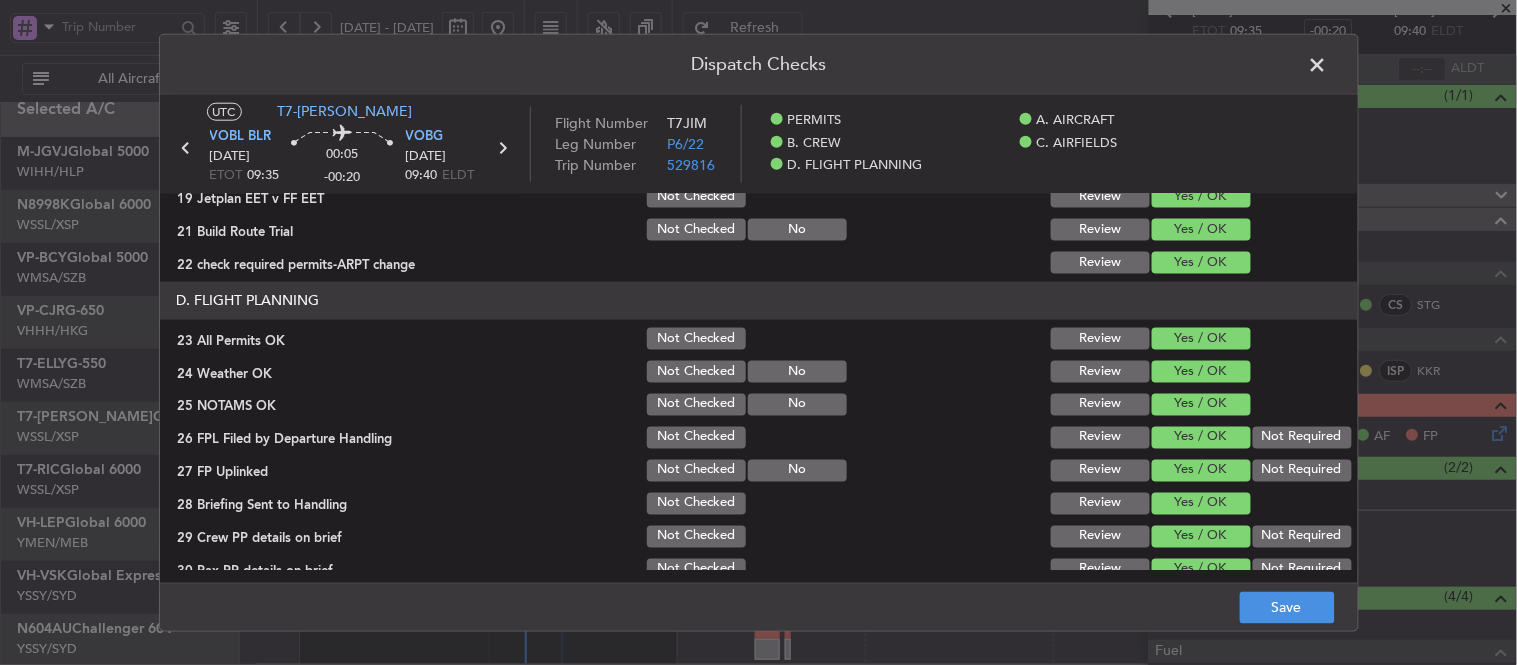 scroll, scrollTop: 794, scrollLeft: 0, axis: vertical 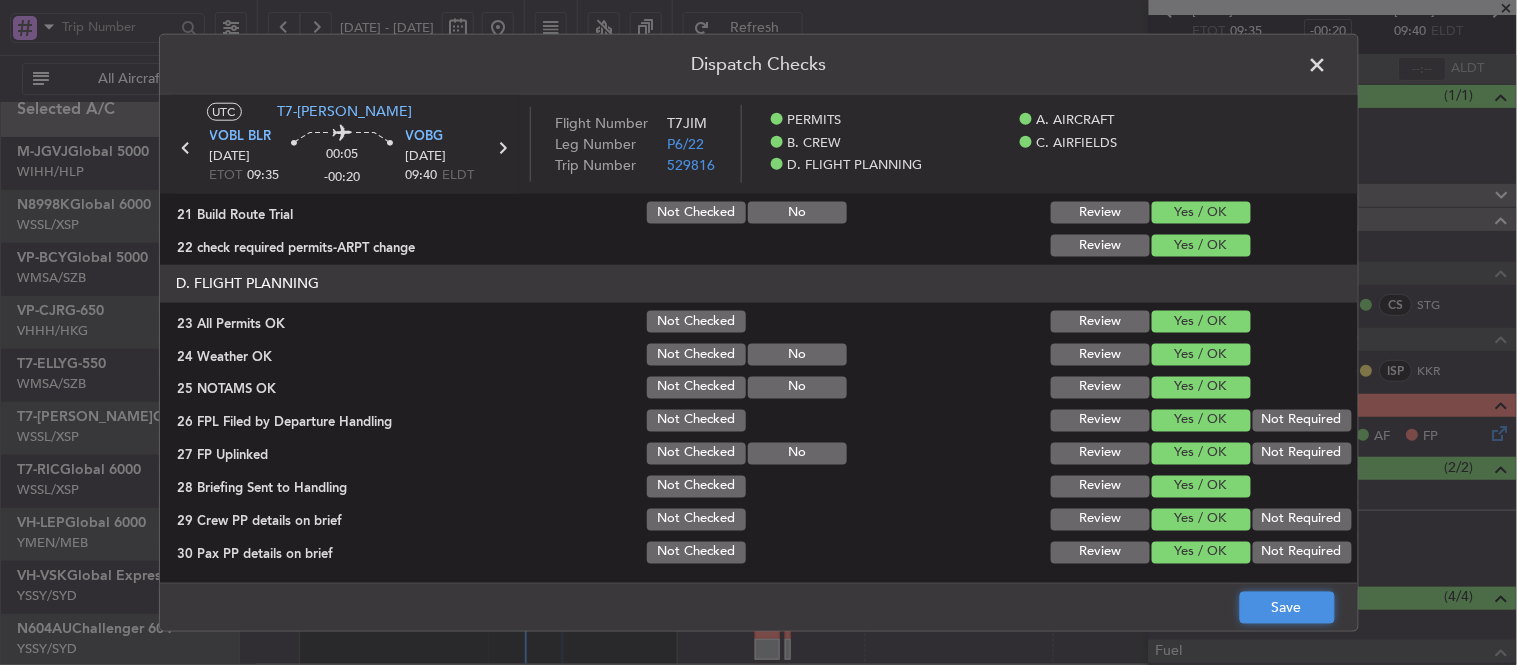 click on "Save" 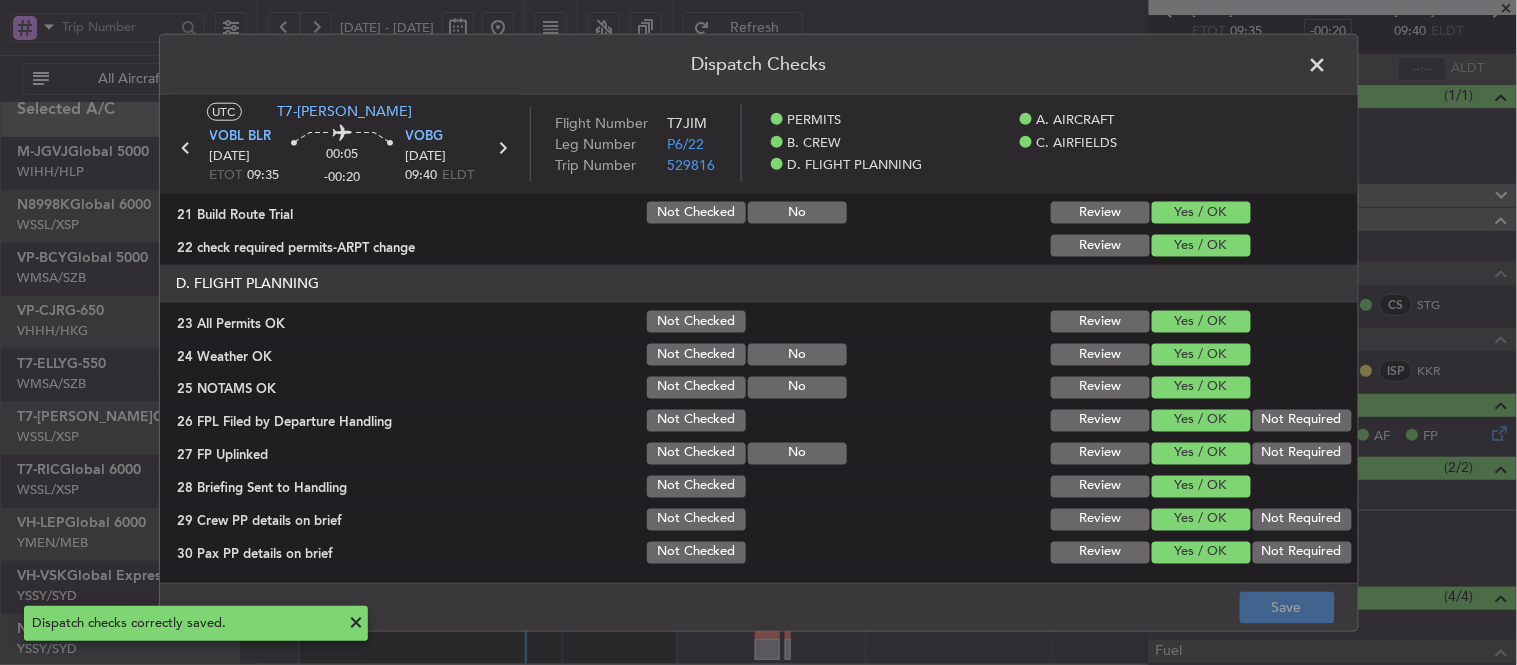 click 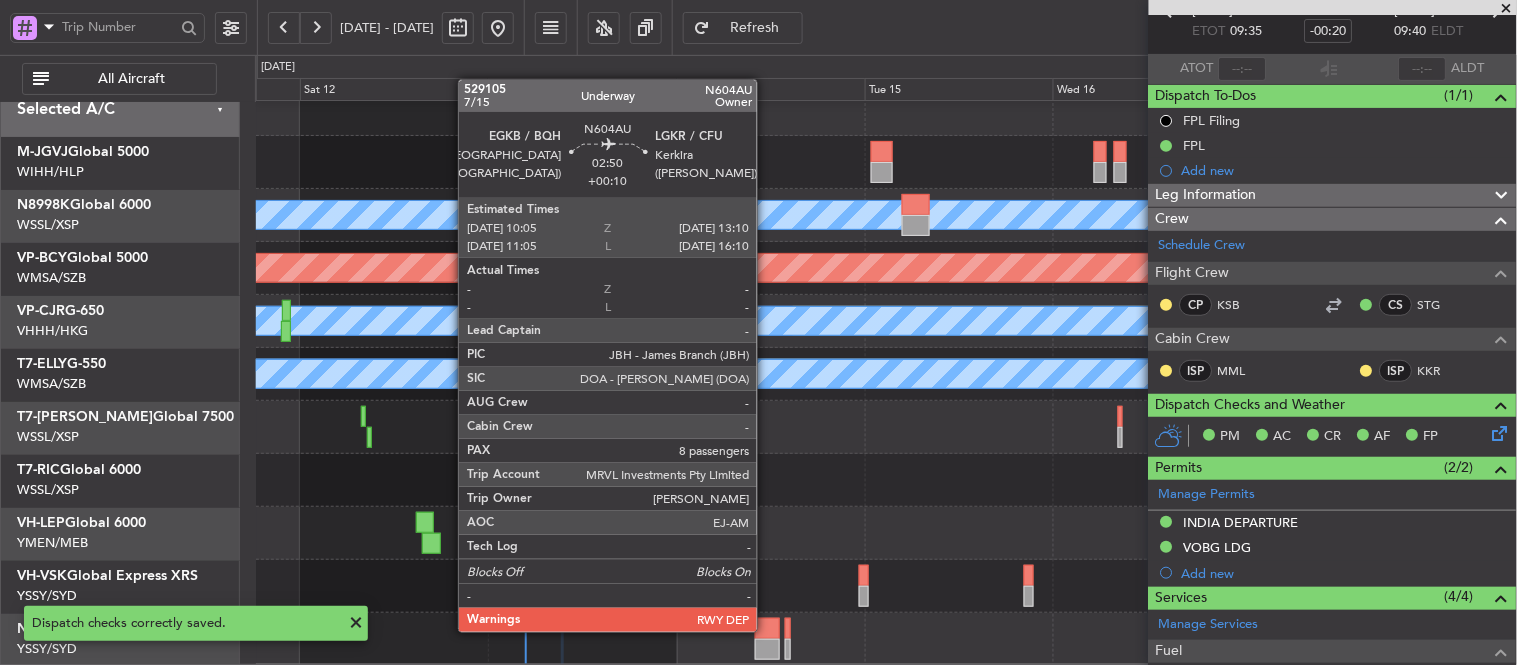 click 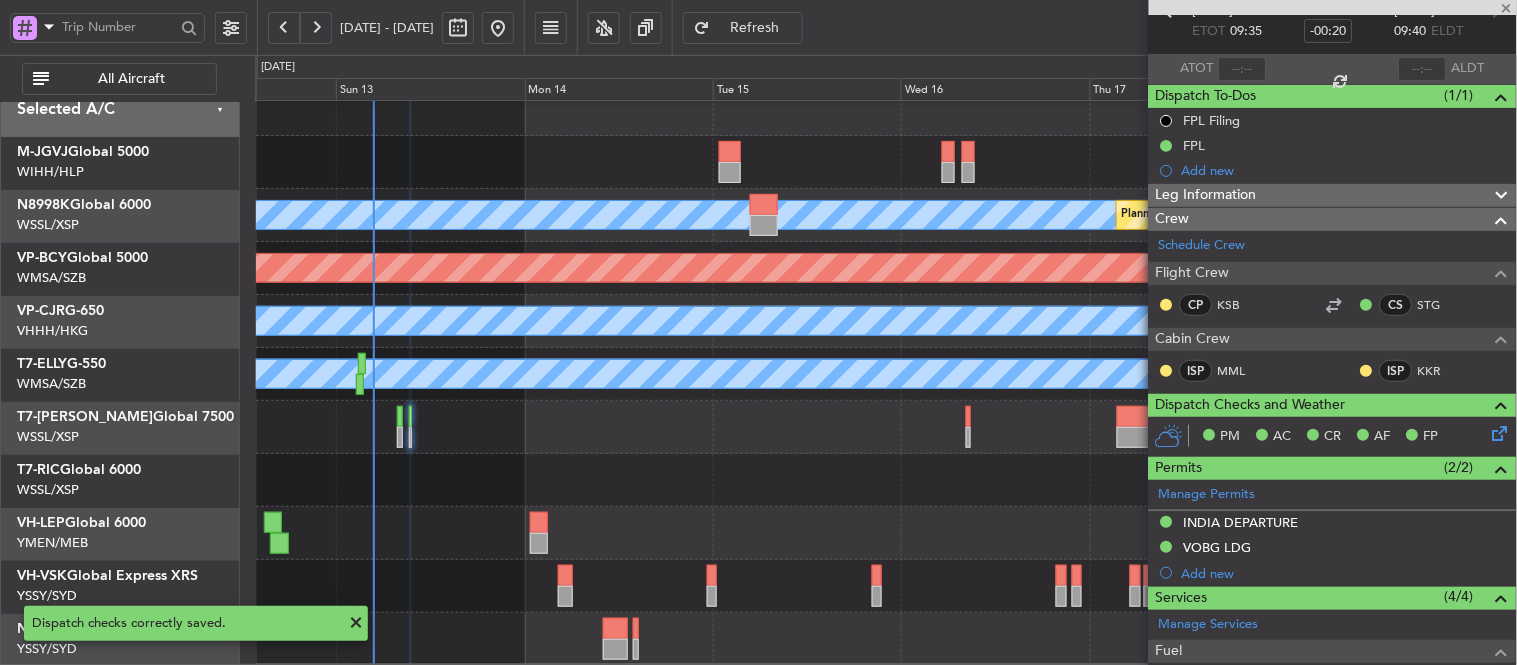 click on "[PERSON_NAME]
Planned Maint [GEOGRAPHIC_DATA] (Seletar)
Planned Maint [GEOGRAPHIC_DATA] (Seletar)
[GEOGRAPHIC_DATA][PERSON_NAME] (Mineta [GEOGRAPHIC_DATA][PERSON_NAME])
[PERSON_NAME]
Planned Maint [GEOGRAPHIC_DATA] (Sultan [PERSON_NAME] [PERSON_NAME] - Subang)
[PERSON_NAME]
[PERSON_NAME]
Planned Maint [GEOGRAPHIC_DATA] (Seletar)
Unplanned Maint Sydney ([PERSON_NAME] Intl)" 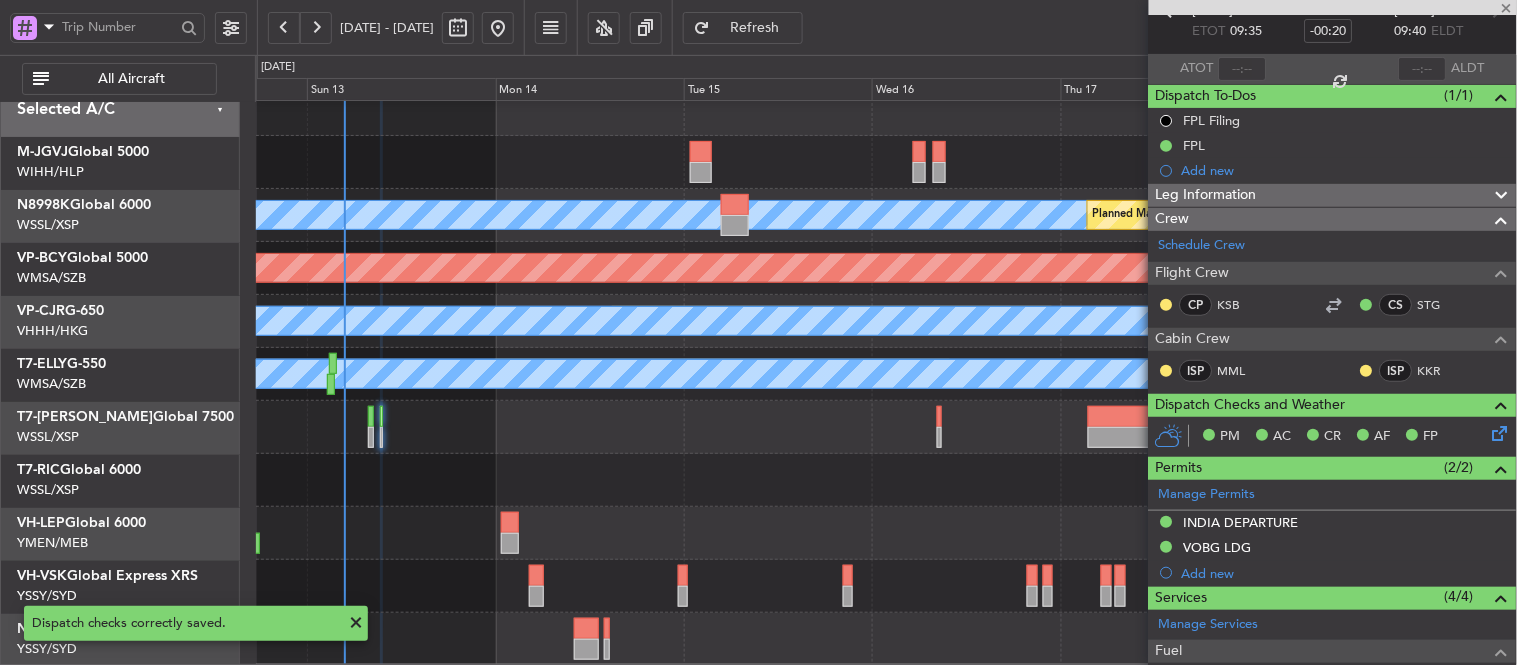 type on "+00:10" 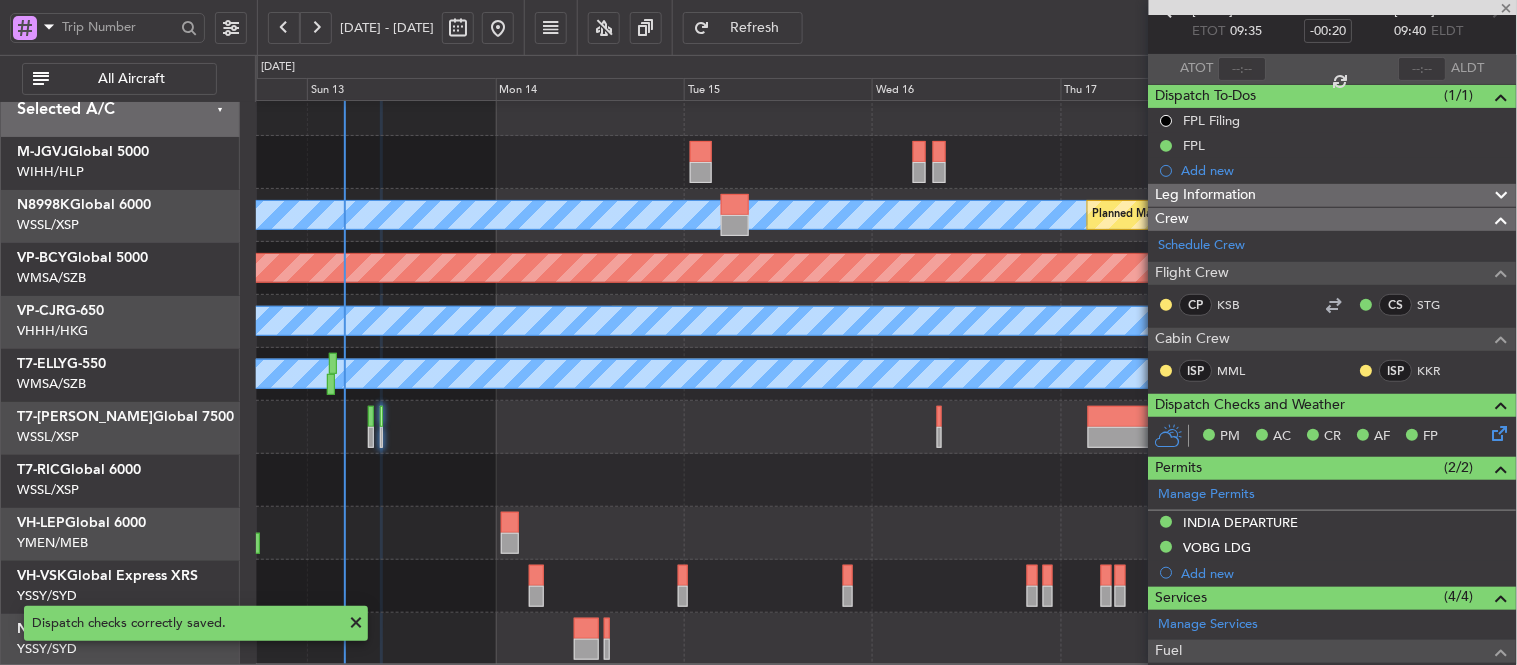 type 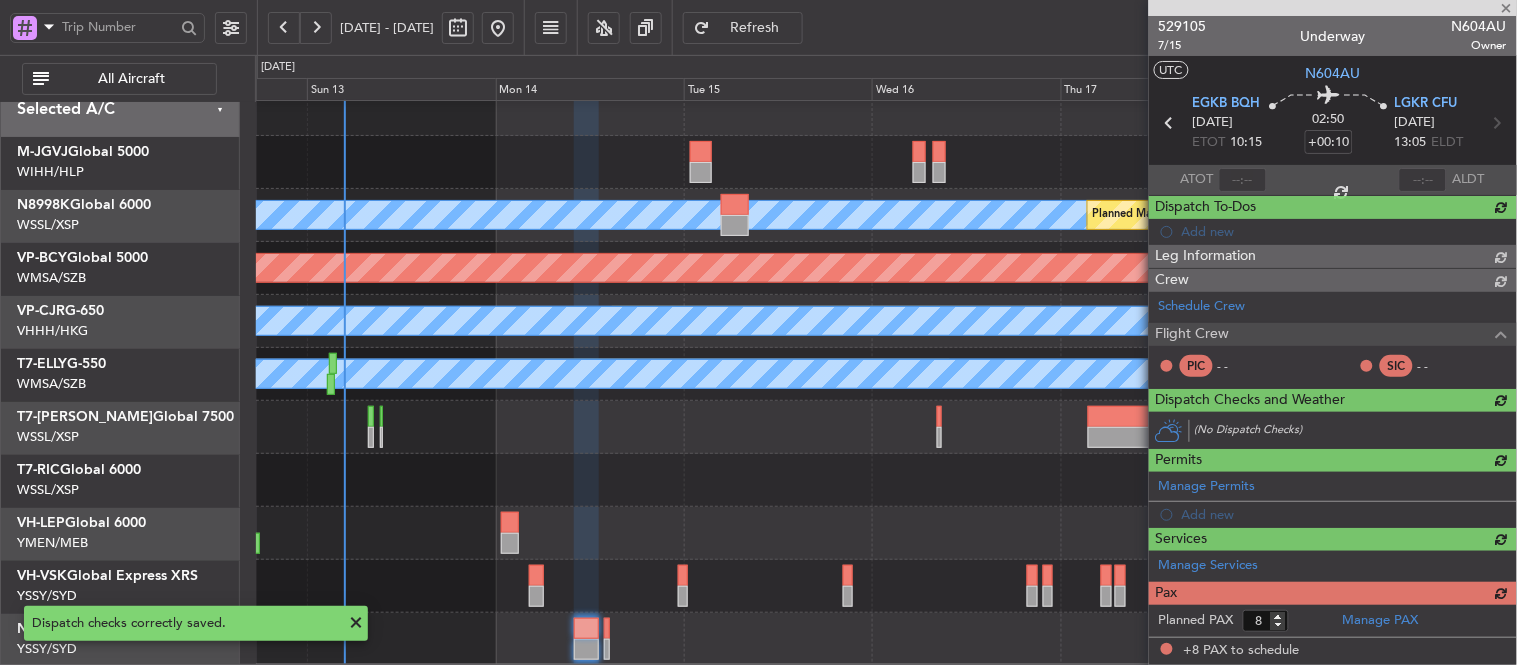 scroll, scrollTop: 0, scrollLeft: 0, axis: both 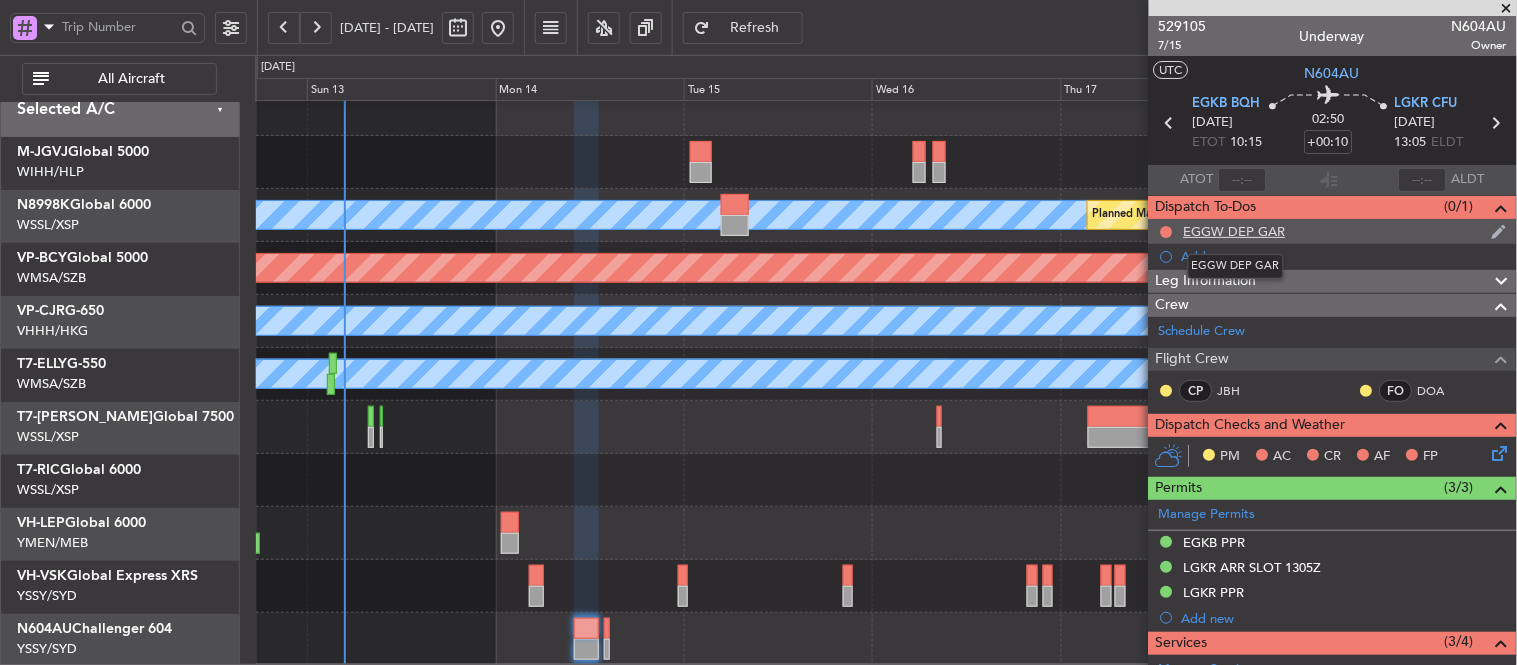 click on "EGGW DEP GAR" 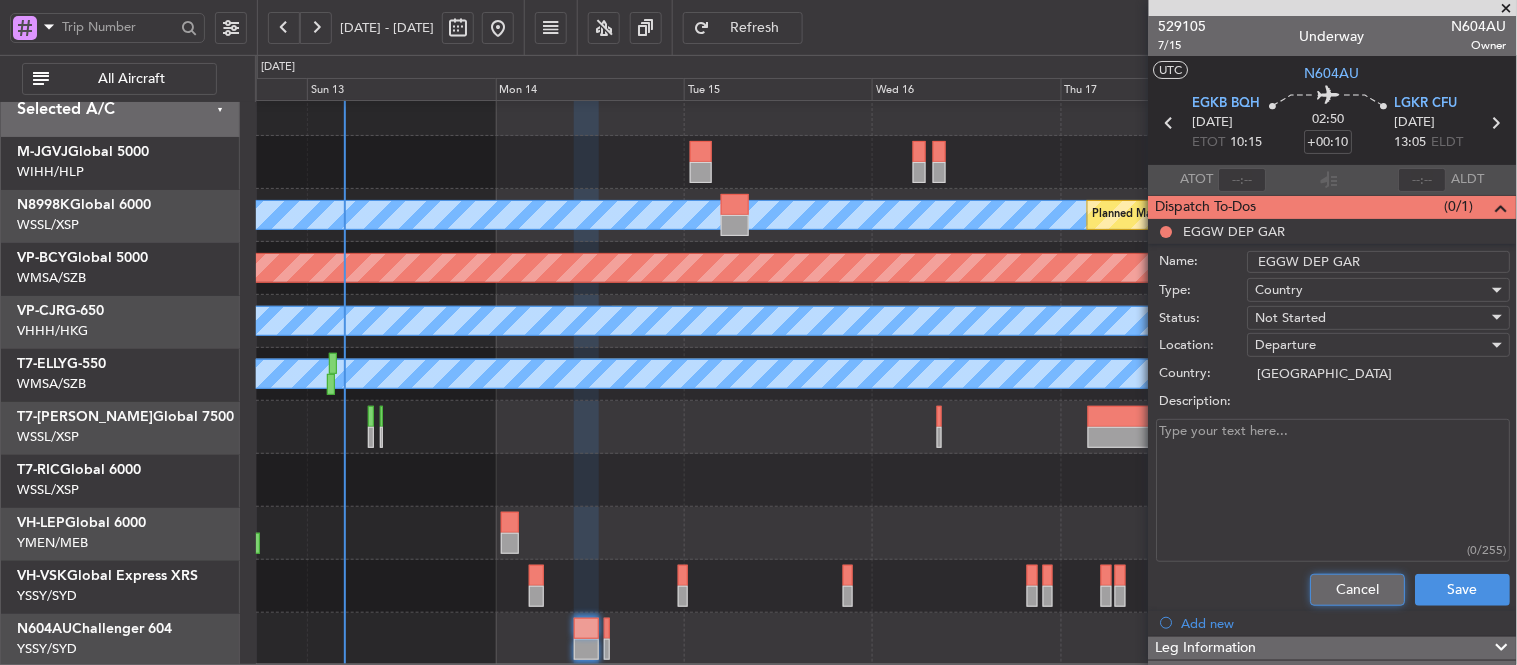 click on "Cancel" 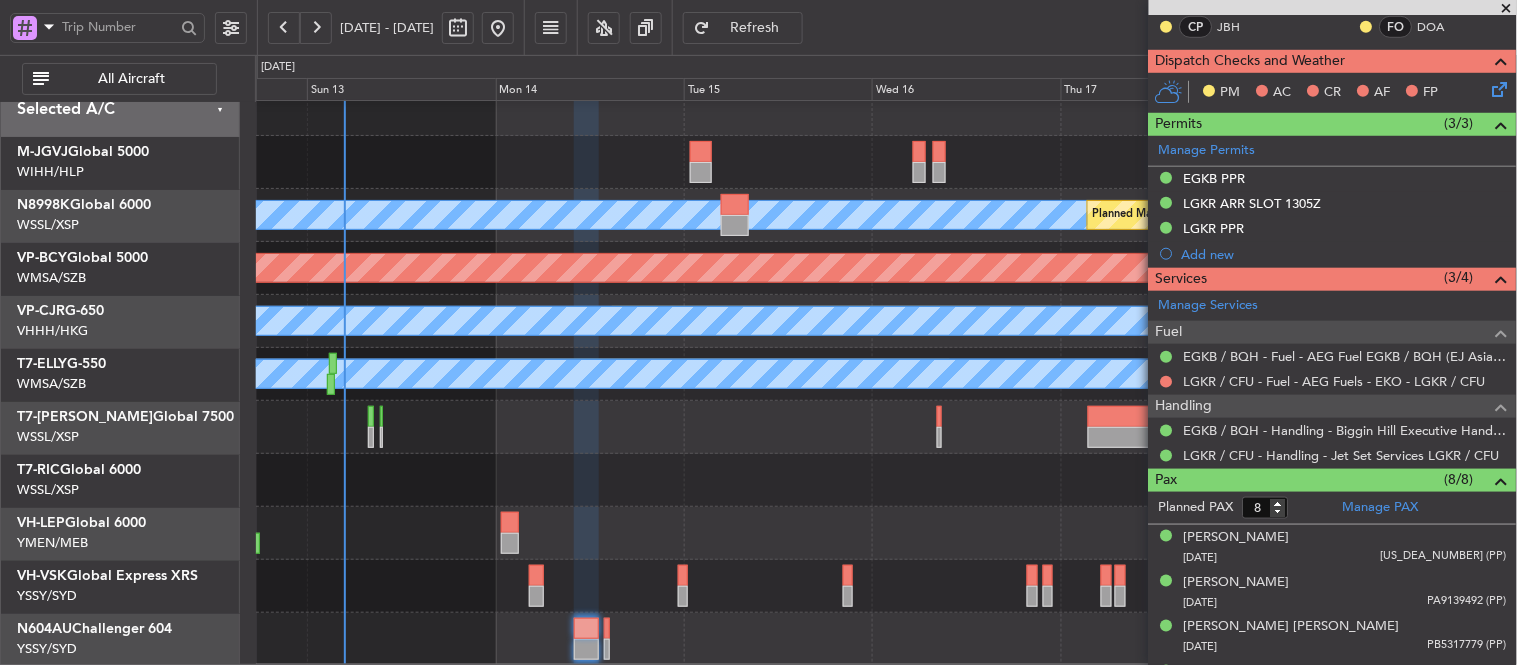 scroll, scrollTop: 404, scrollLeft: 0, axis: vertical 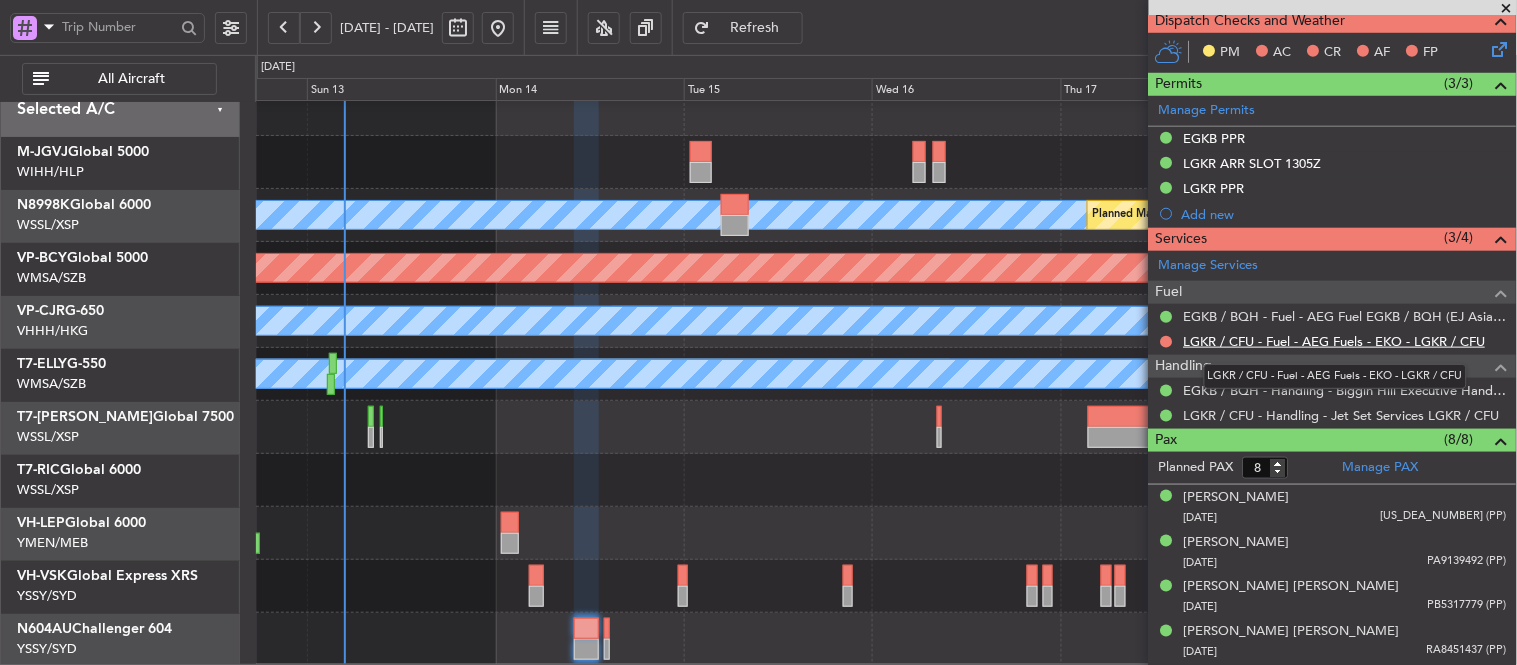 click on "LGKR / CFU - Fuel - AEG Fuels - EKO - LGKR / CFU" at bounding box center [1335, 341] 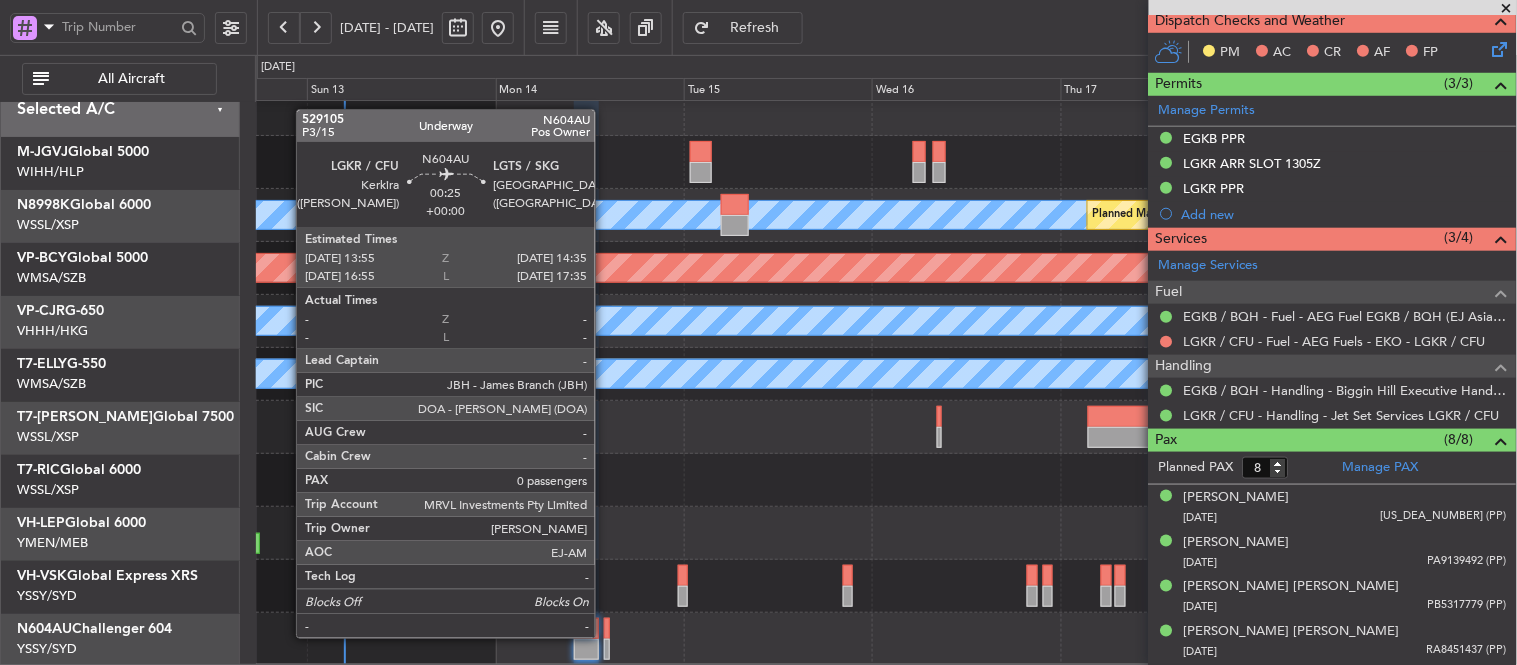 click 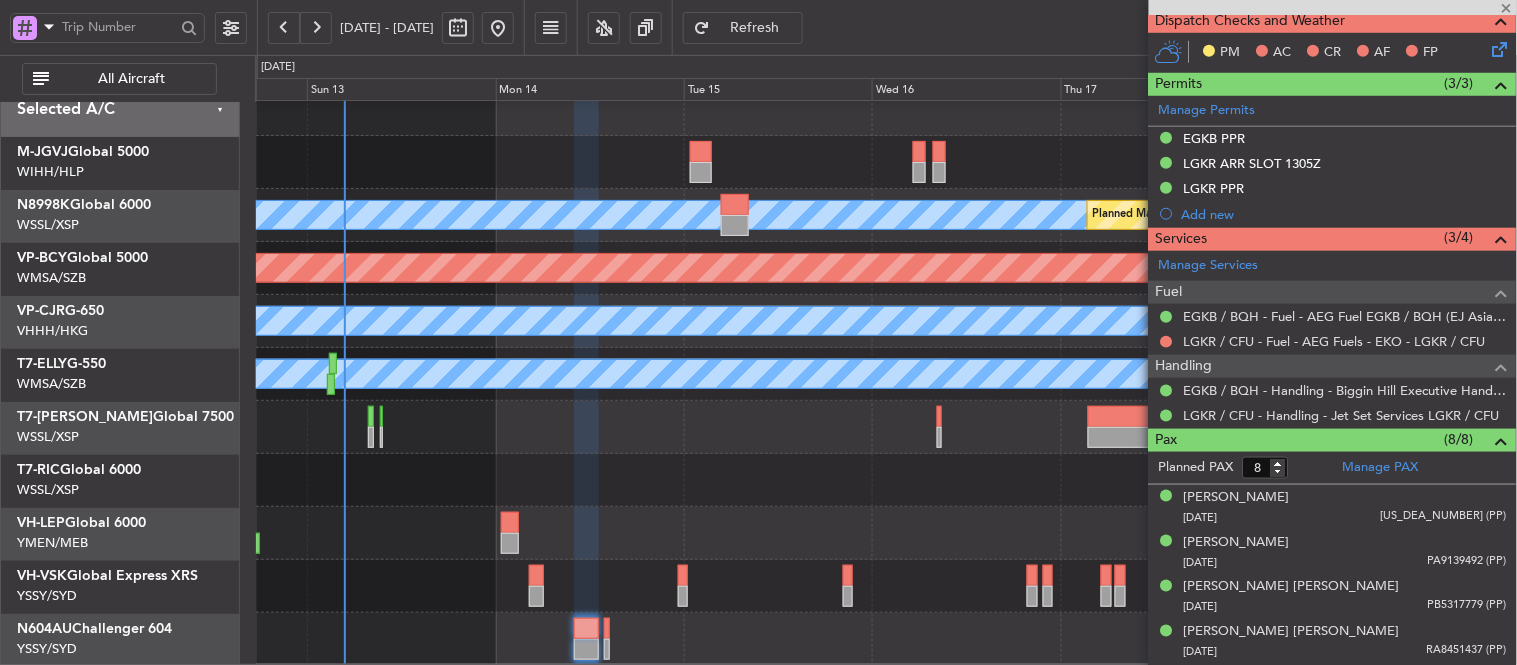 type 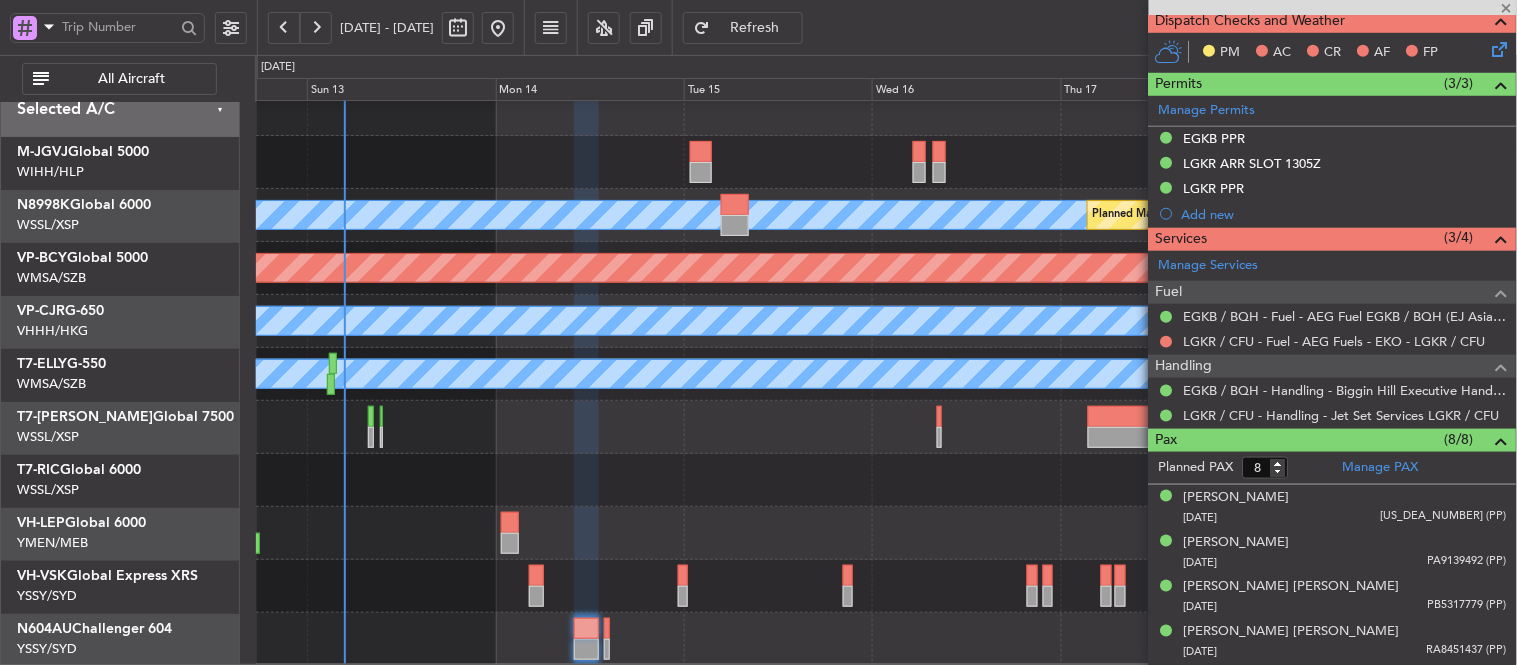 type on "0" 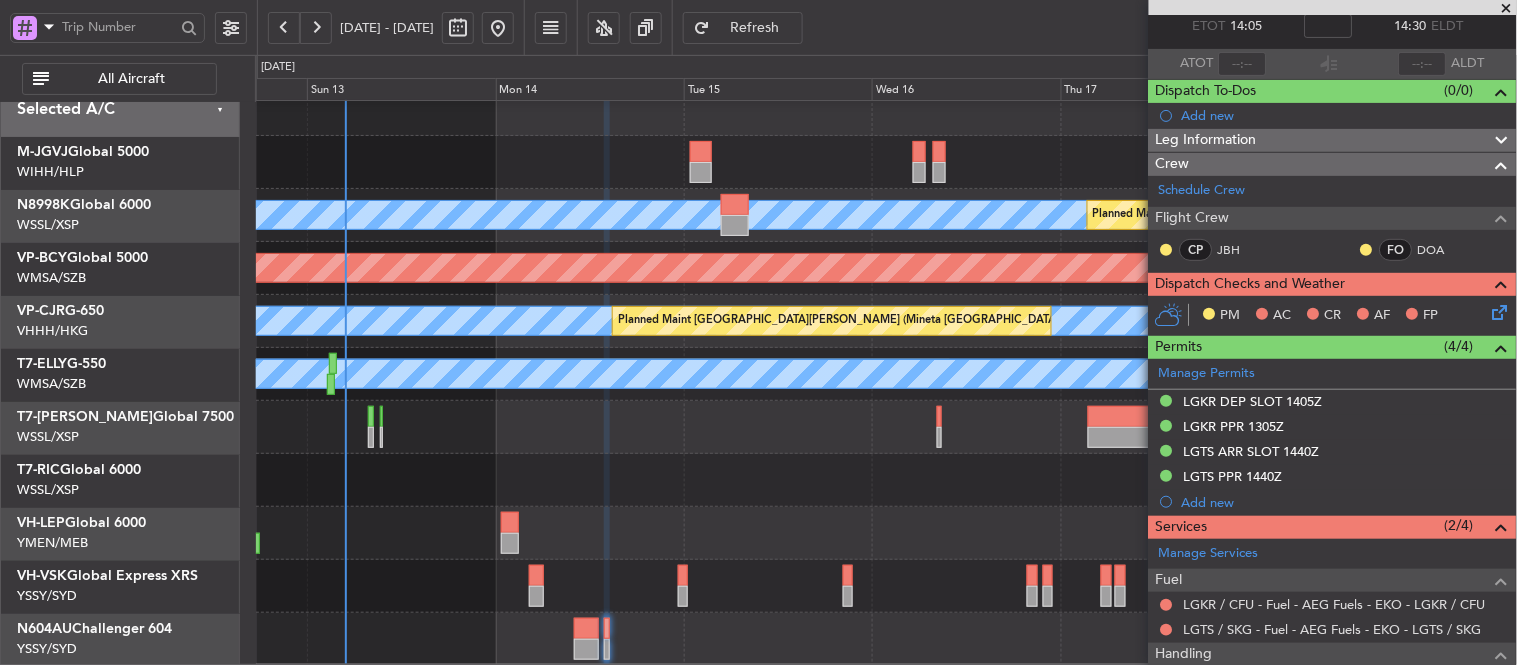 scroll, scrollTop: 0, scrollLeft: 0, axis: both 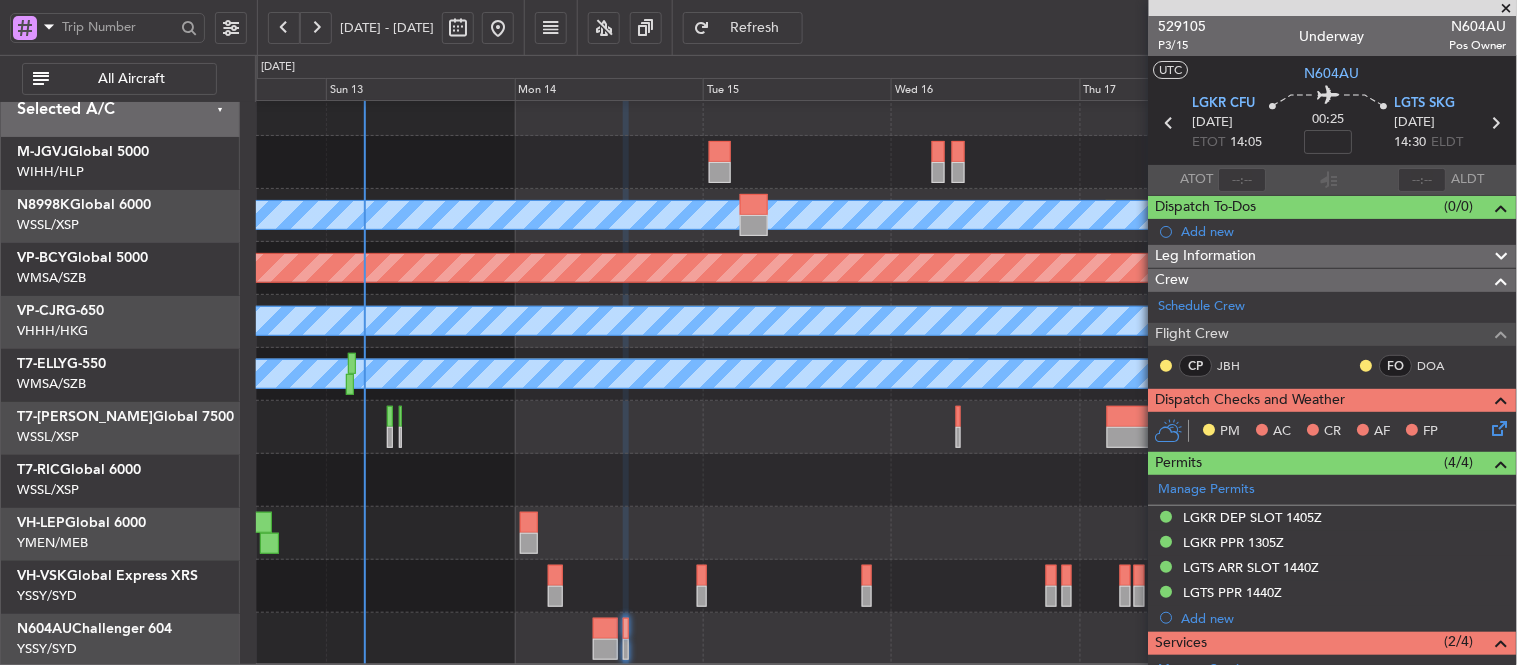 click on "Planned Maint [GEOGRAPHIC_DATA] (Seletar)
[PERSON_NAME]
Planned Maint [GEOGRAPHIC_DATA] (Seletar)
[GEOGRAPHIC_DATA][PERSON_NAME] (Mineta [GEOGRAPHIC_DATA][PERSON_NAME])
[PERSON_NAME]
Planned Maint [GEOGRAPHIC_DATA] (Sultan [PERSON_NAME] [PERSON_NAME] - Subang)
[PERSON_NAME]
[PERSON_NAME]
Planned Maint [GEOGRAPHIC_DATA] (Seletar)
Unplanned Maint Sydney ([PERSON_NAME] Intl)" 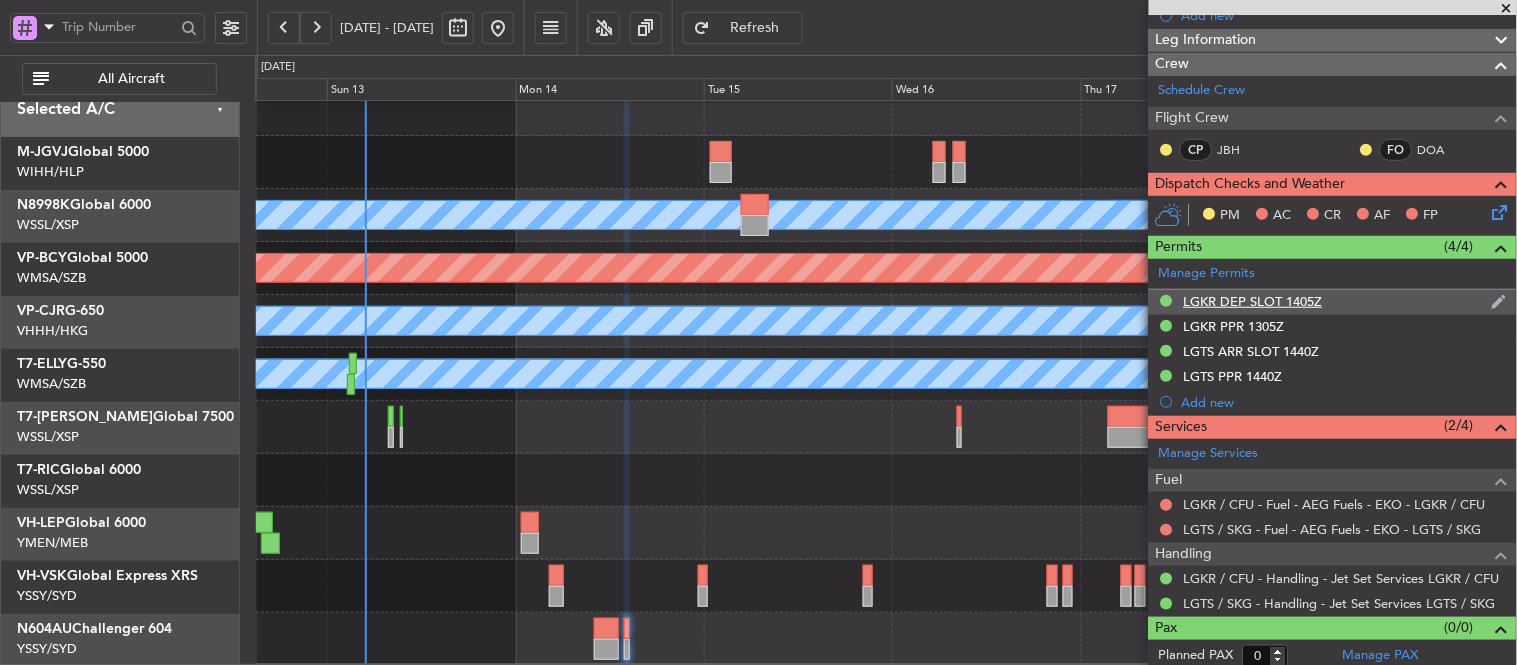 scroll, scrollTop: 223, scrollLeft: 0, axis: vertical 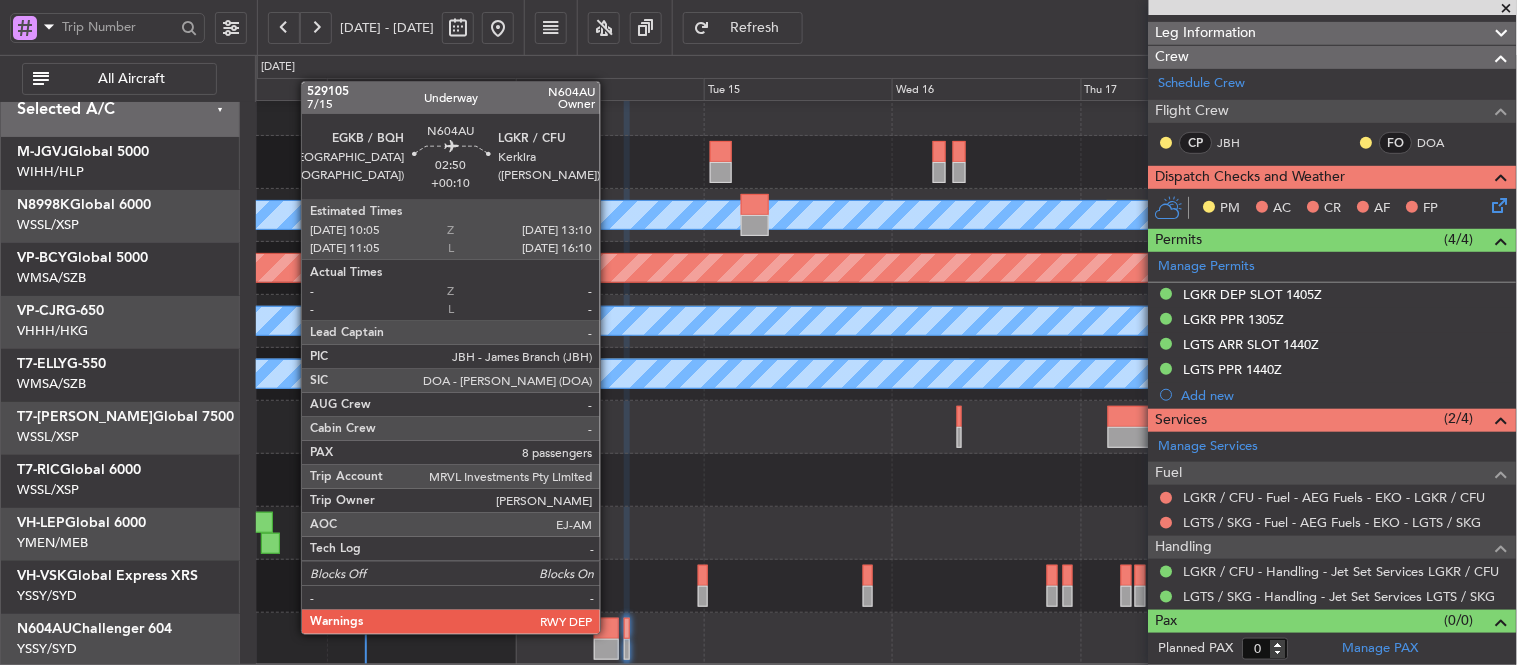 click 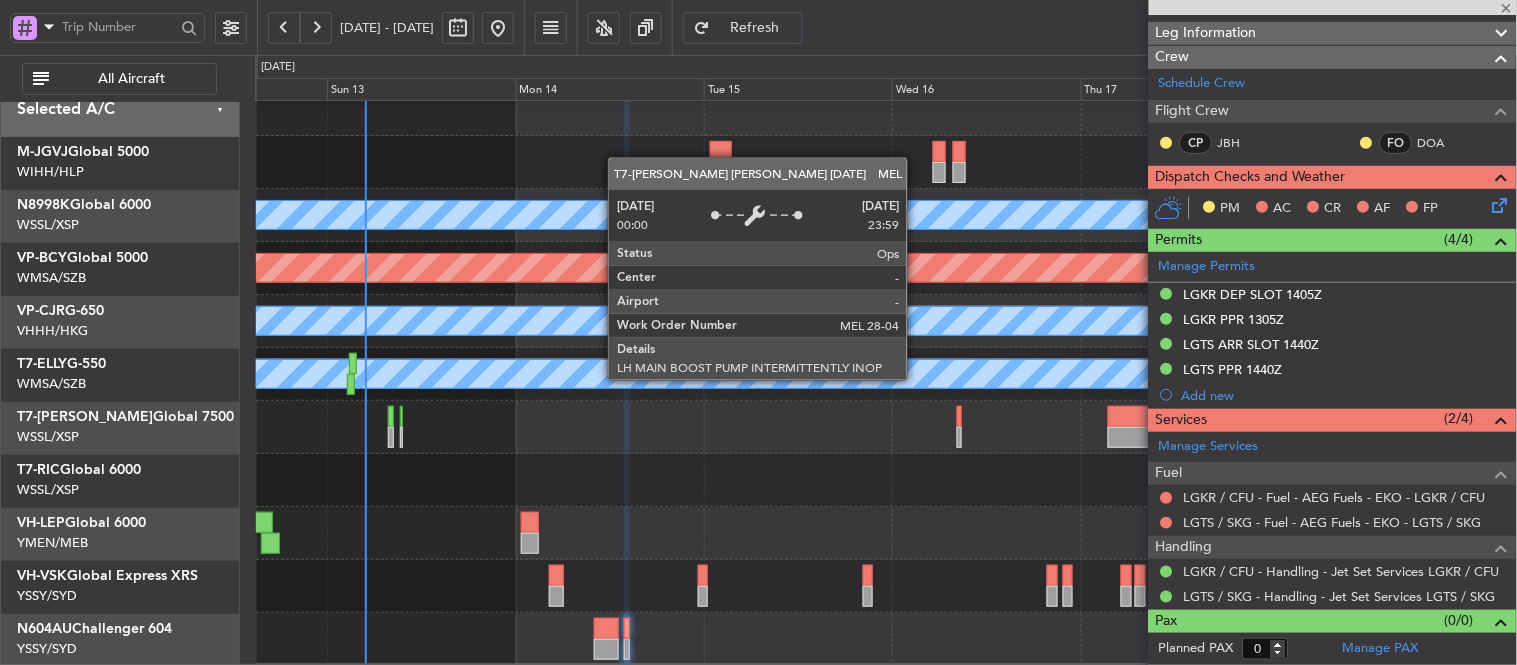 type on "+00:10" 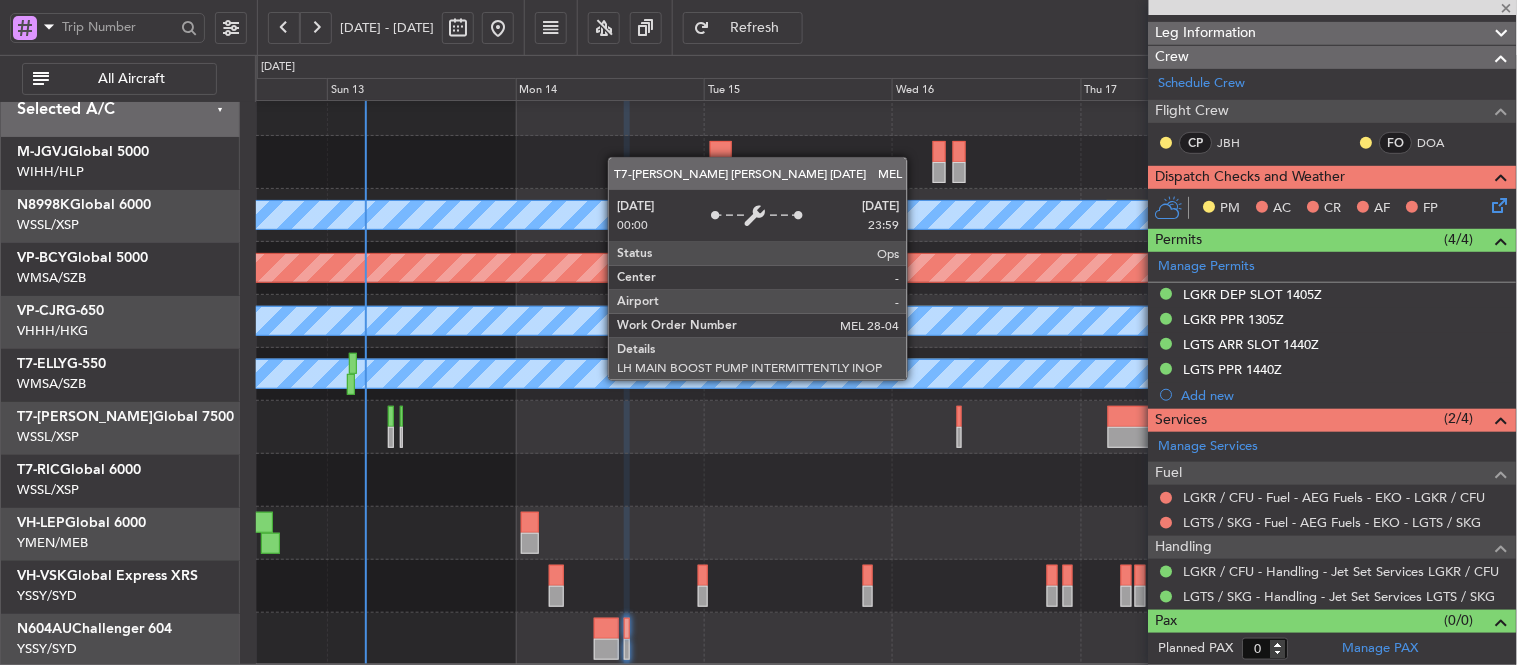 type on "8" 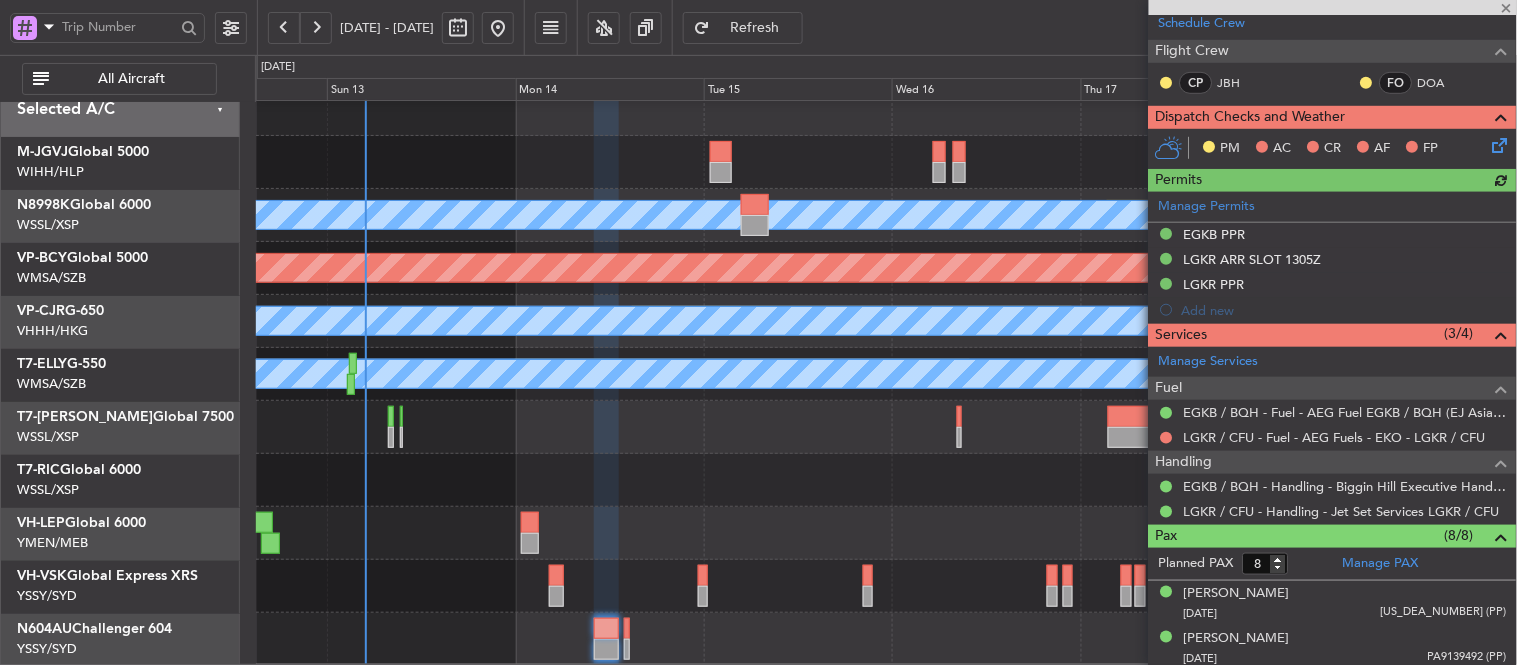 scroll, scrollTop: 333, scrollLeft: 0, axis: vertical 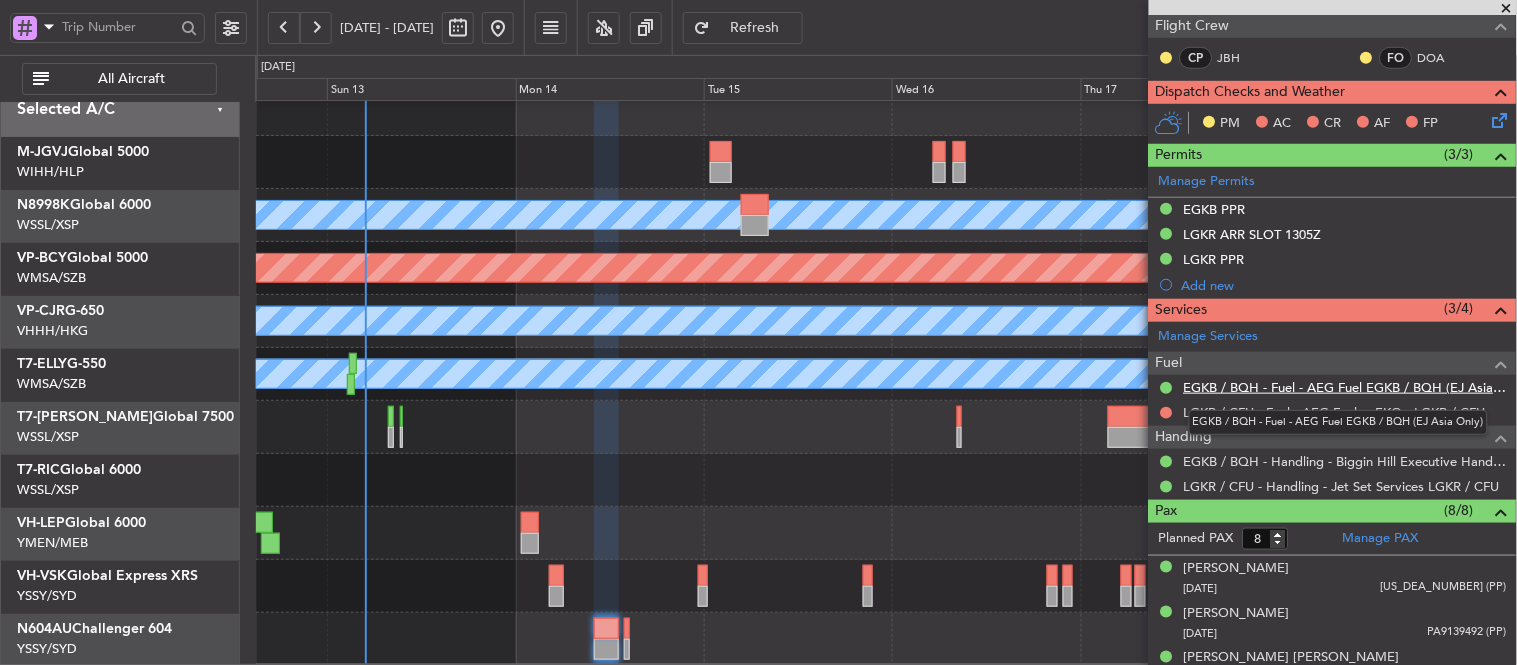 click on "EGKB / BQH - Fuel - AEG Fuel EGKB / BQH (EJ Asia Only)" at bounding box center [1345, 387] 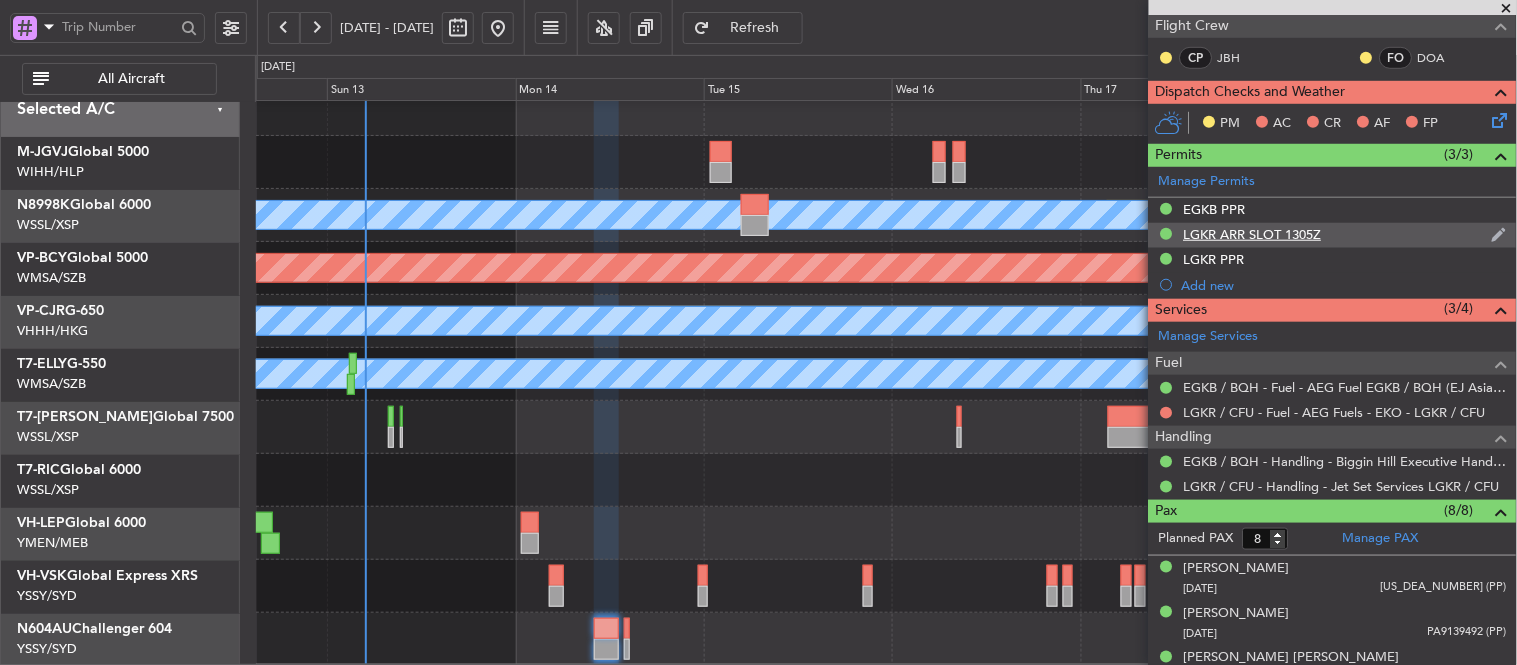 scroll, scrollTop: 0, scrollLeft: 0, axis: both 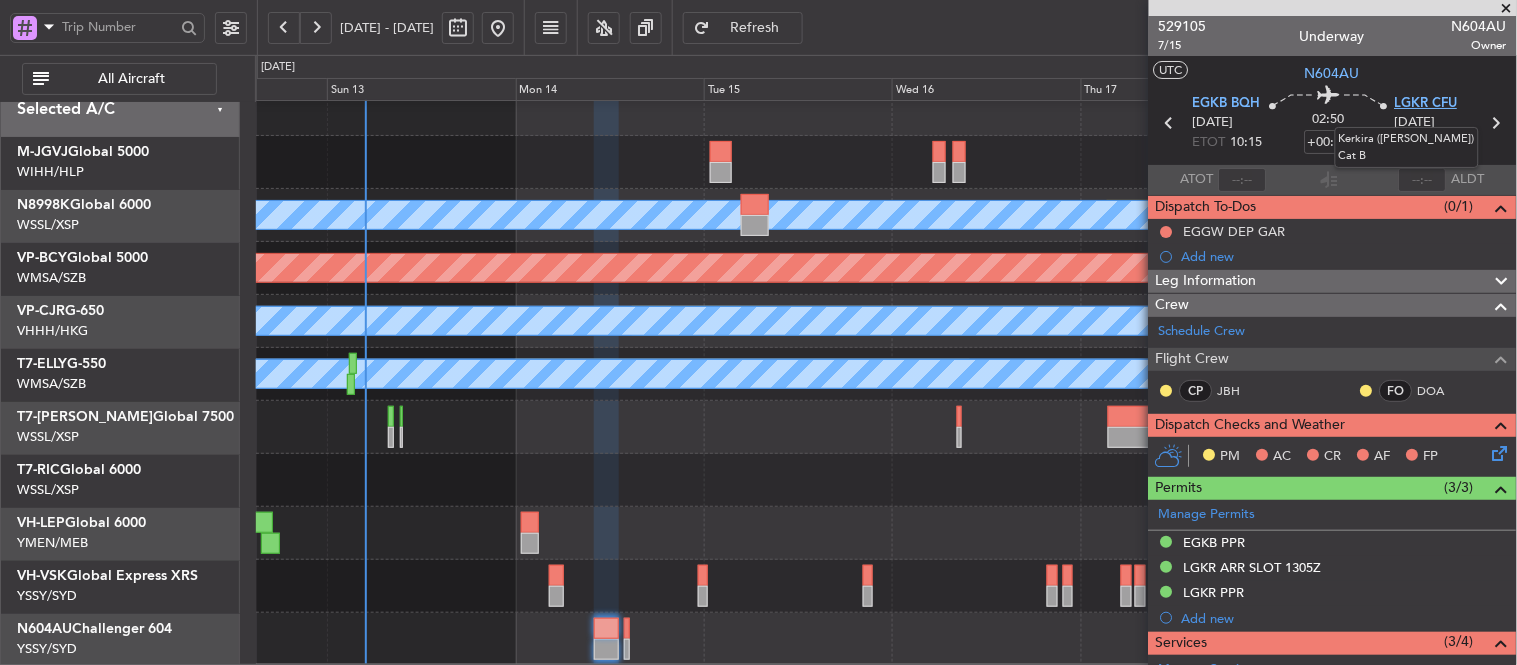 click on "LGKR  CFU" at bounding box center [1426, 104] 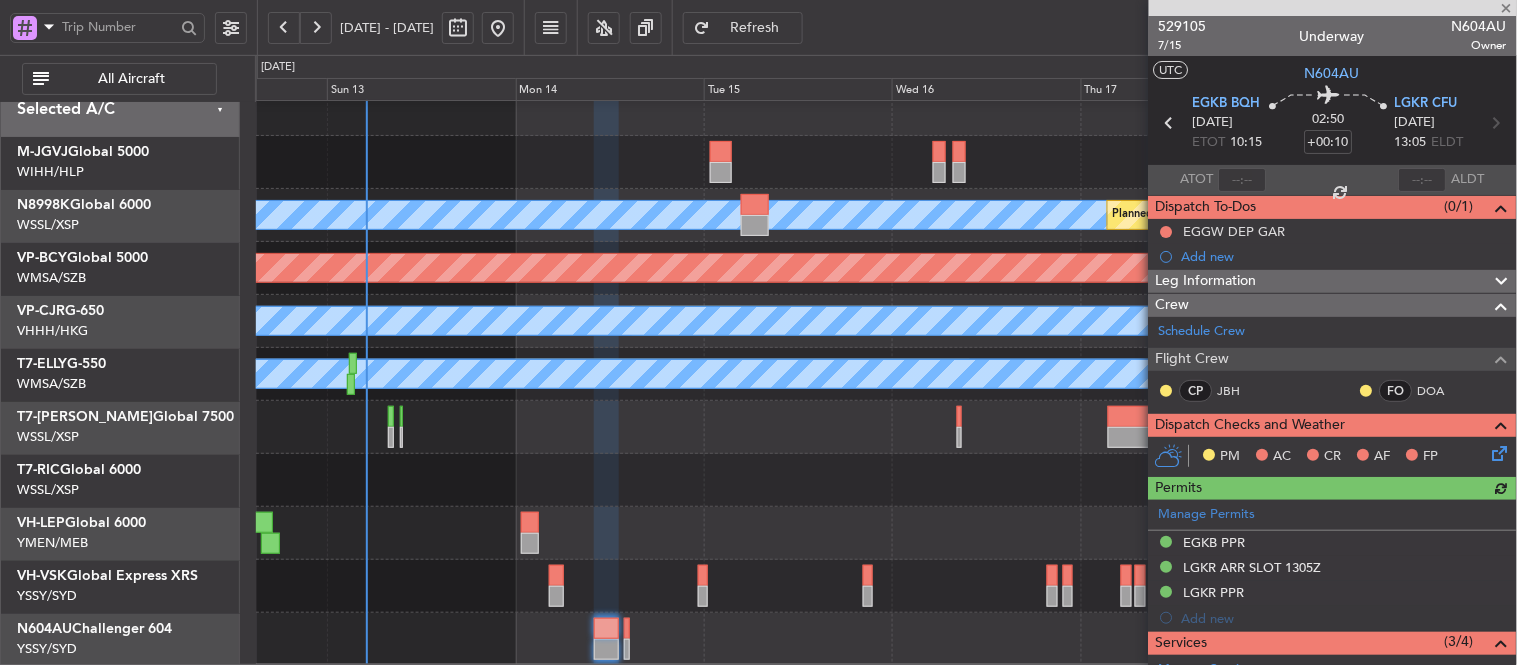 type 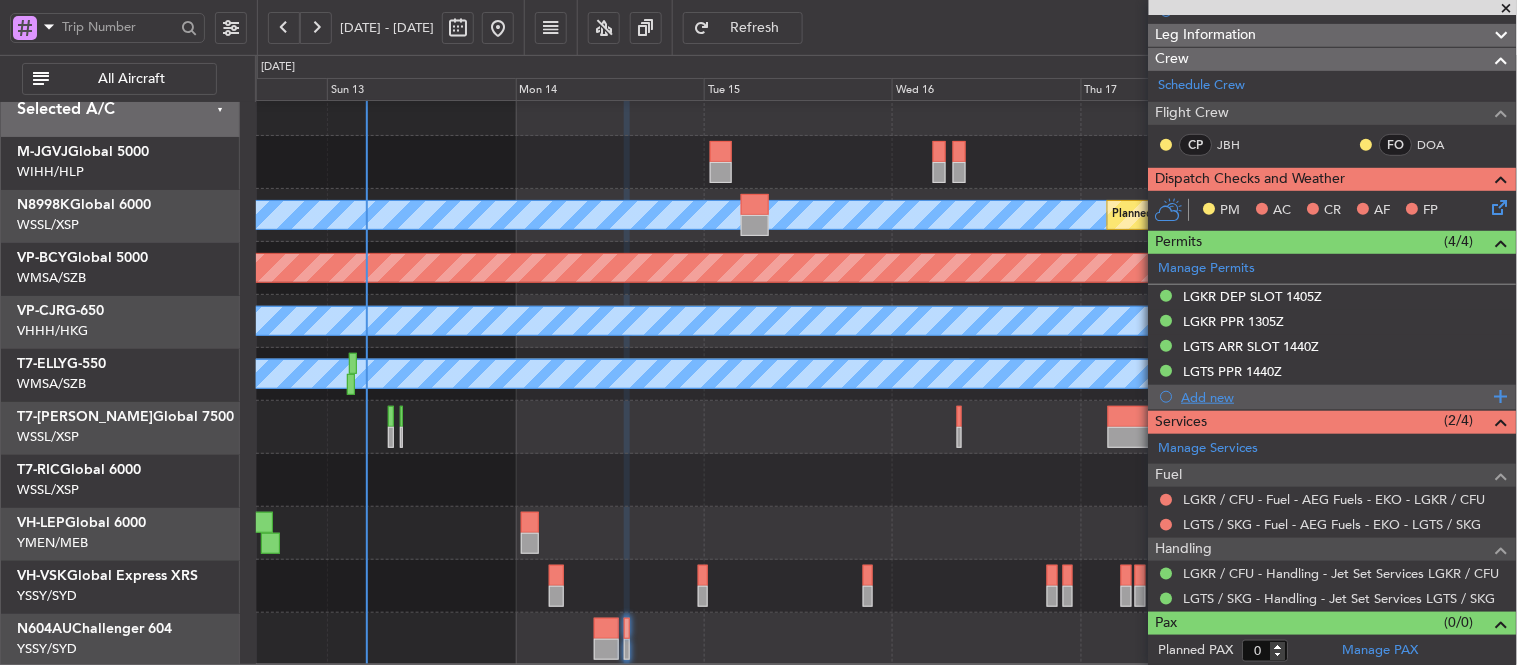 scroll, scrollTop: 222, scrollLeft: 0, axis: vertical 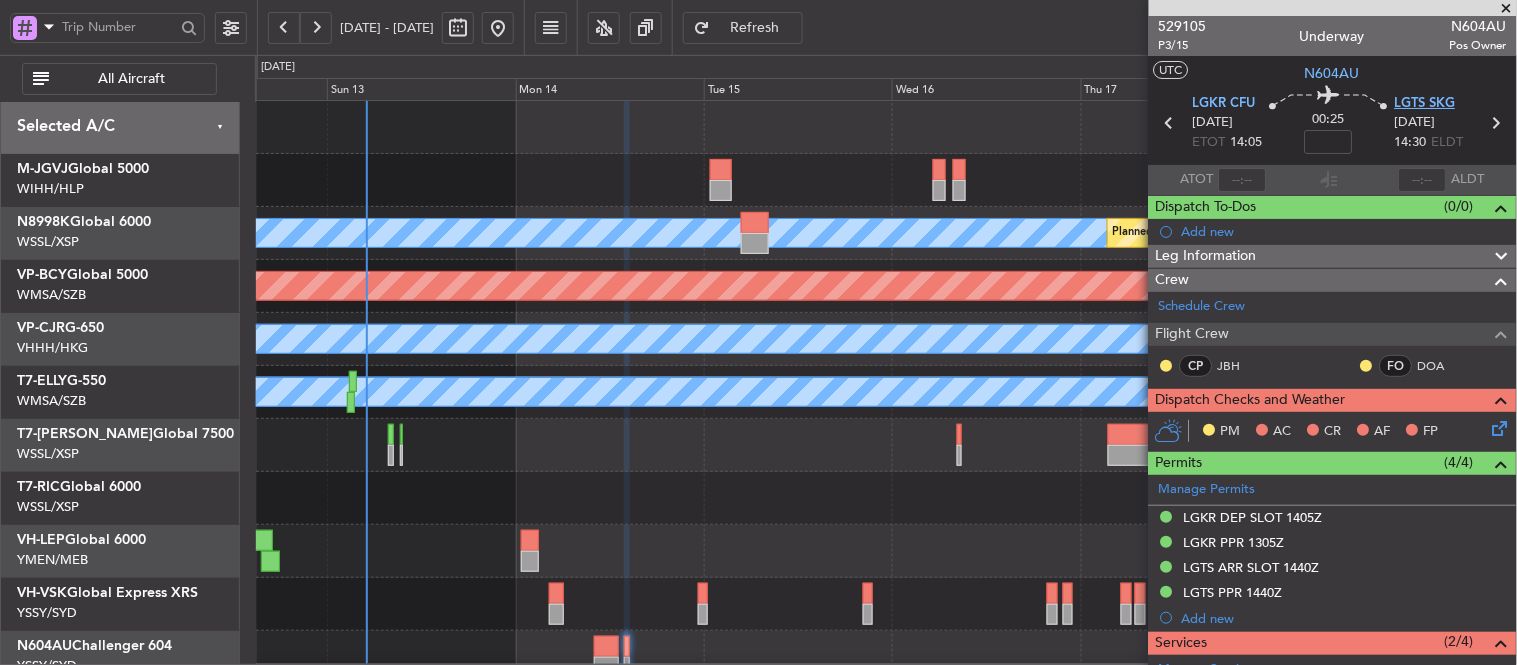click on "LGTS  SKG" at bounding box center [1425, 104] 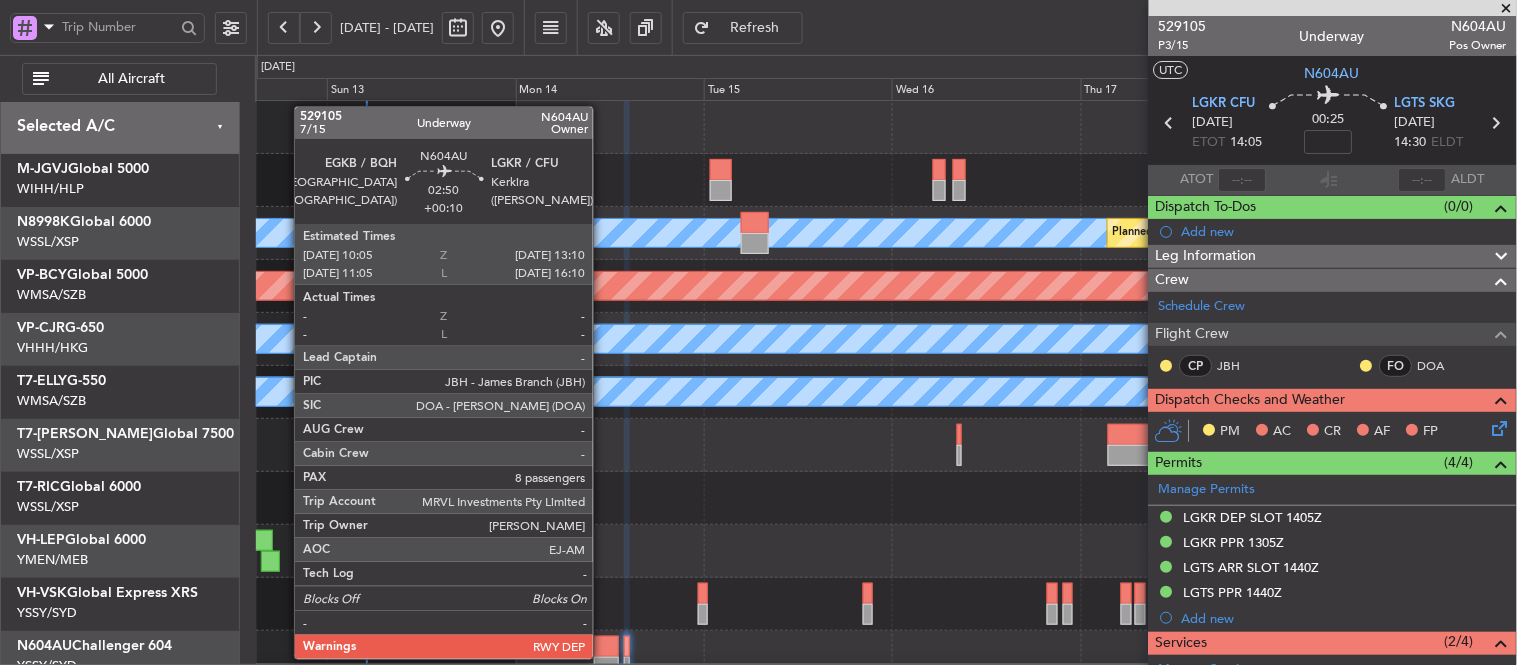 click 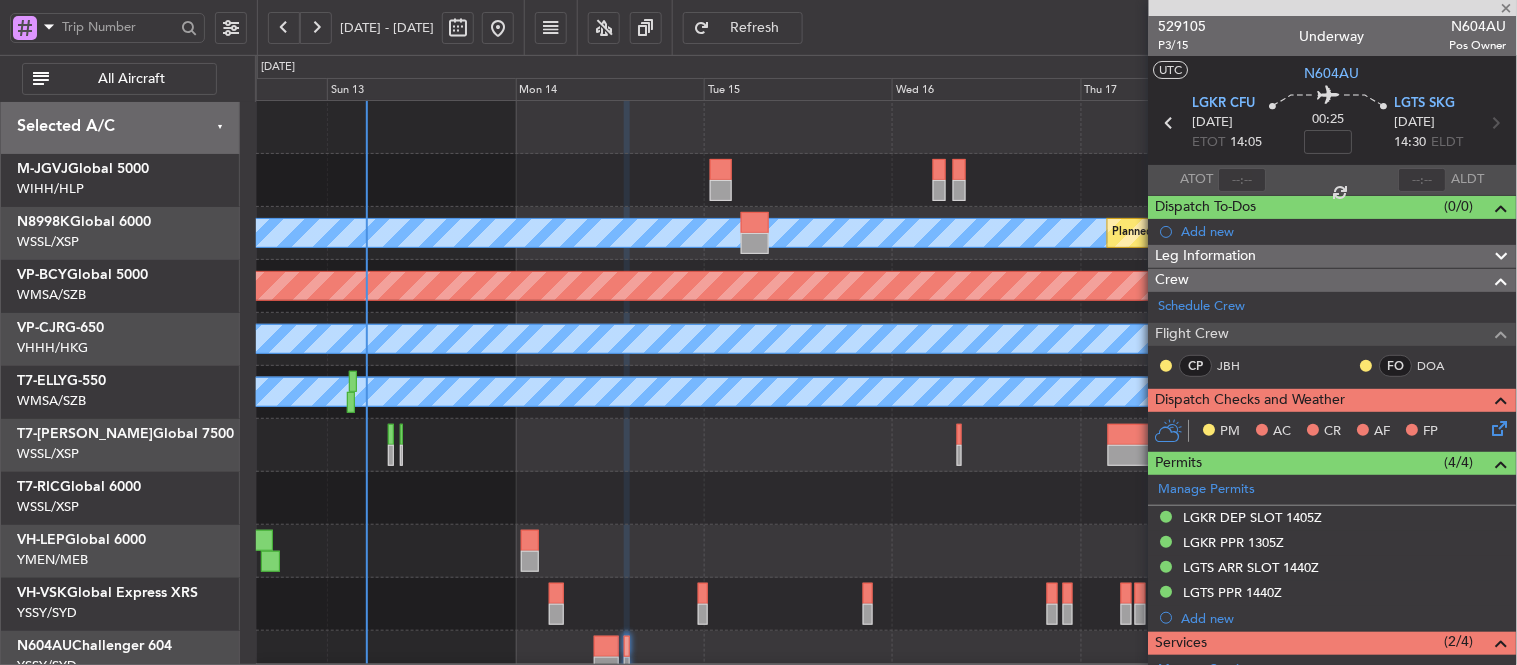 type on "+00:10" 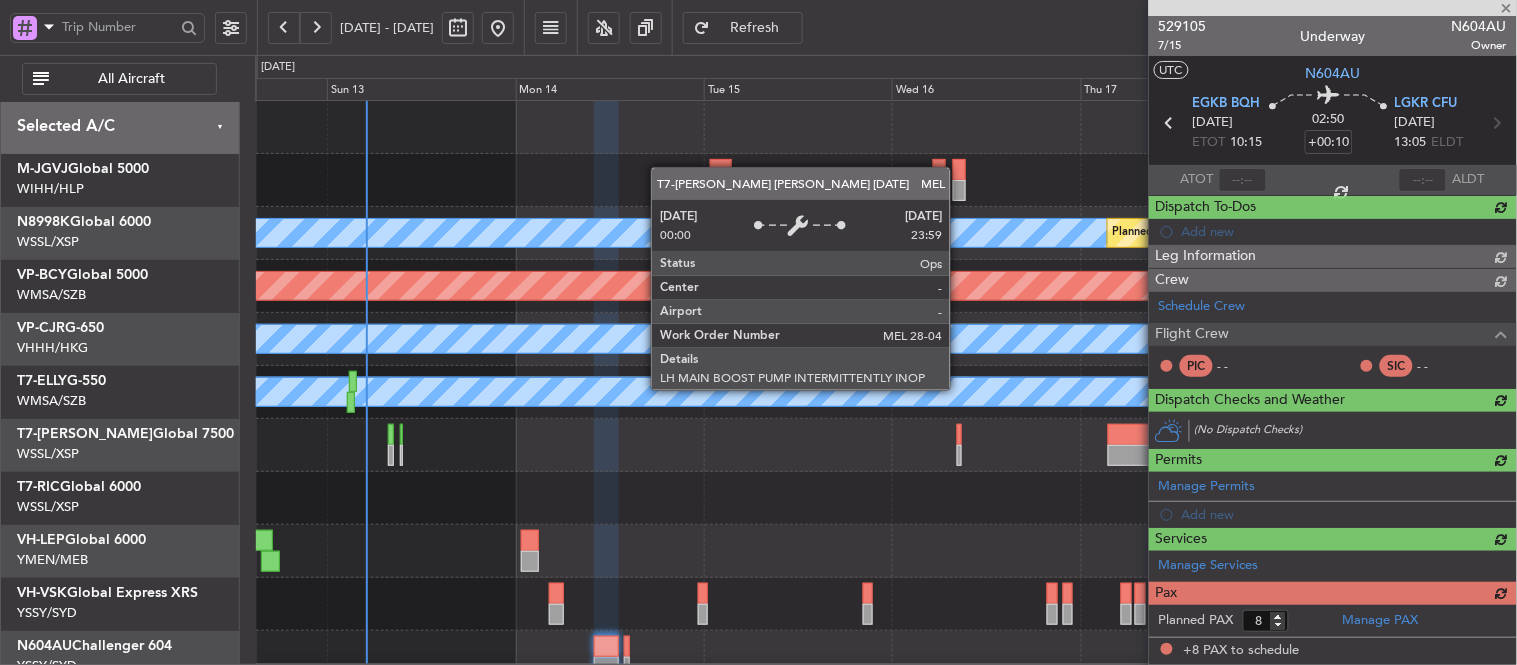 scroll, scrollTop: 17, scrollLeft: 0, axis: vertical 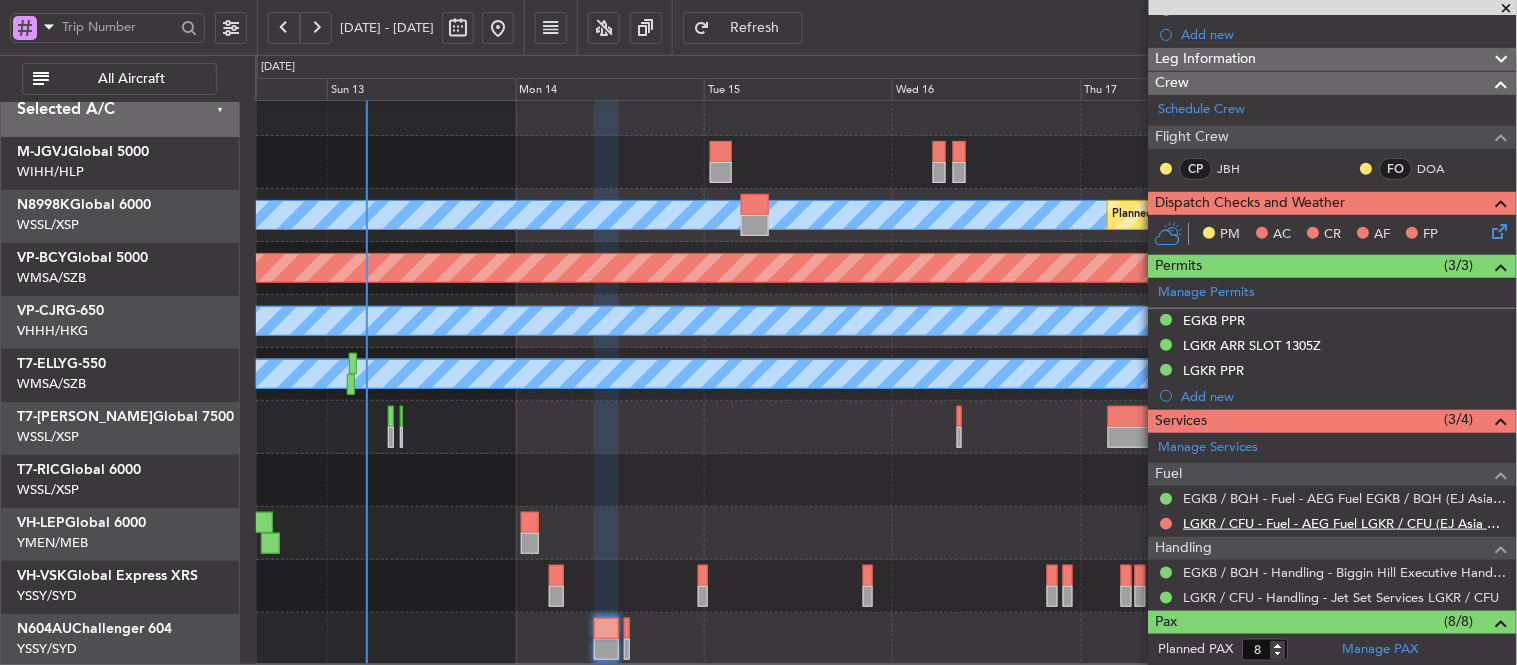 click on "LGKR / CFU - Fuel - AEG Fuel LGKR / CFU (EJ Asia Only)" at bounding box center [1345, 523] 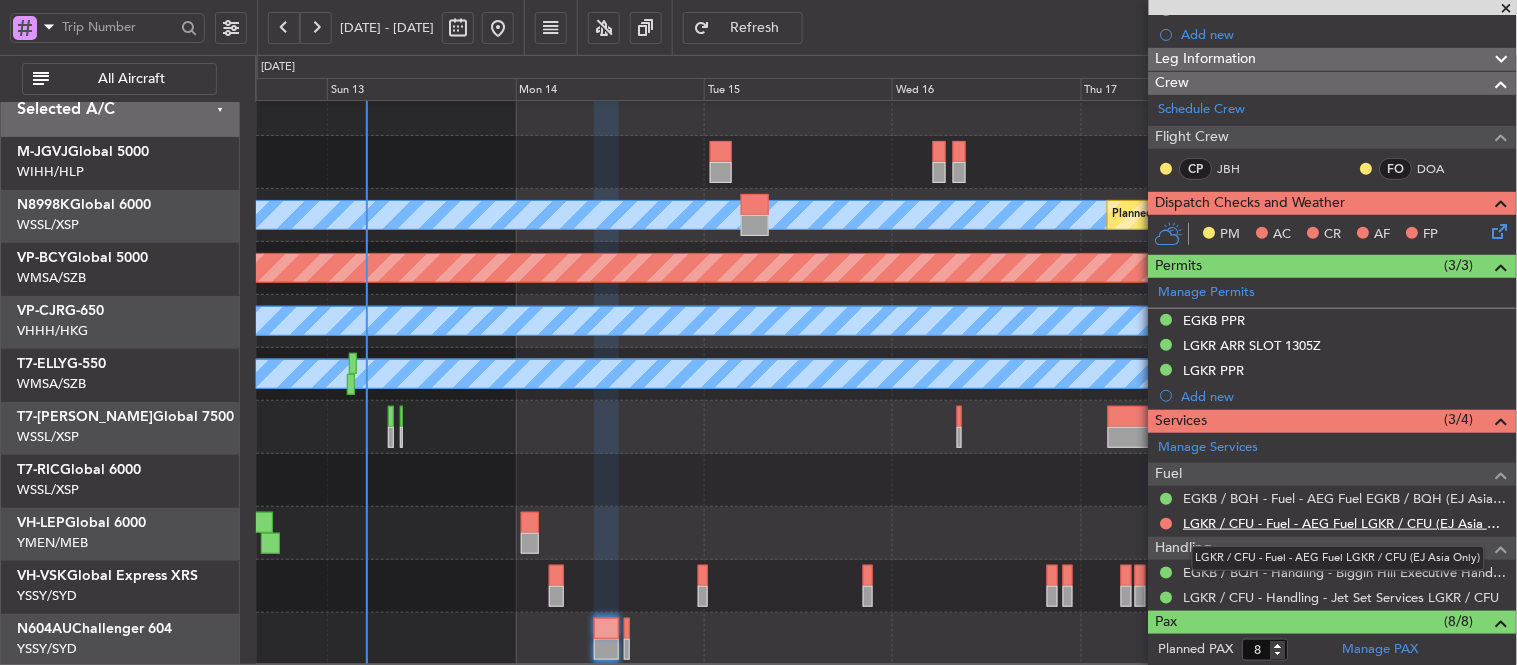 click on "LGKR / CFU - Fuel - AEG Fuel LGKR / CFU (EJ Asia Only)" at bounding box center [1345, 523] 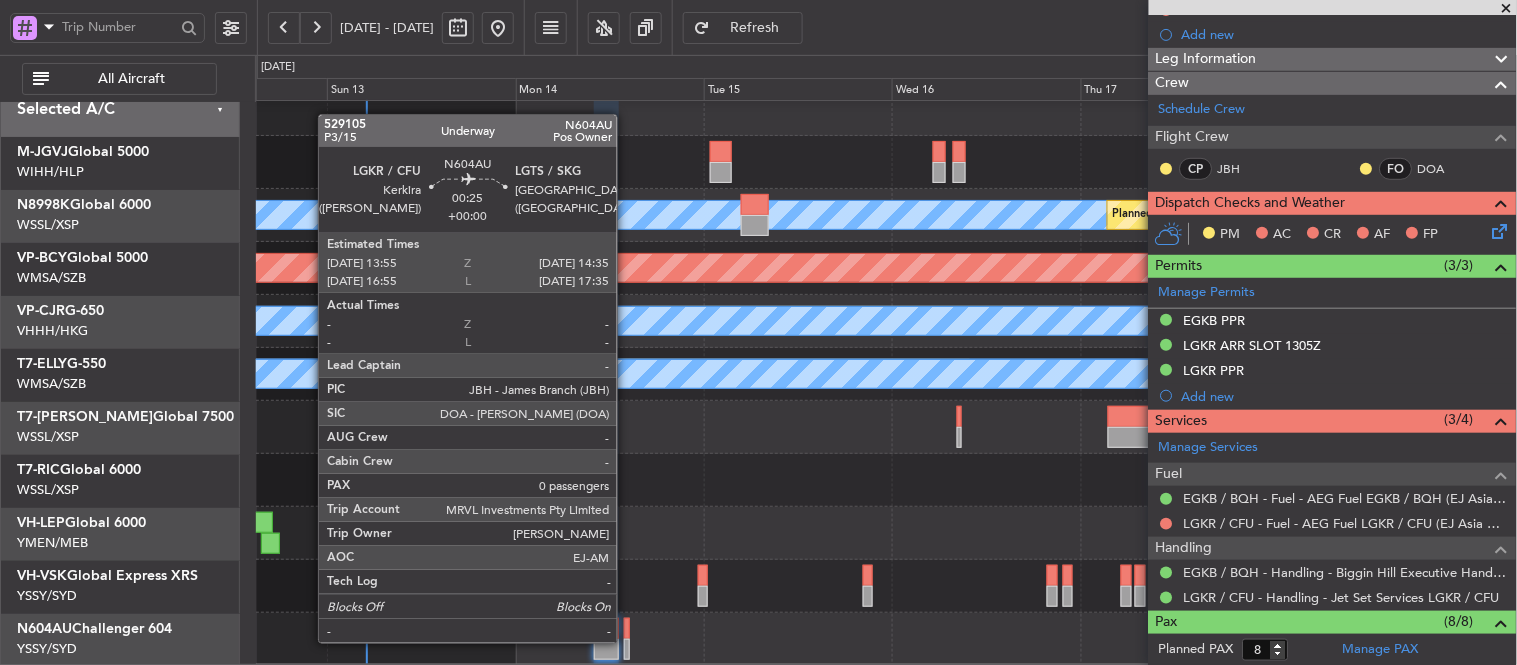 click 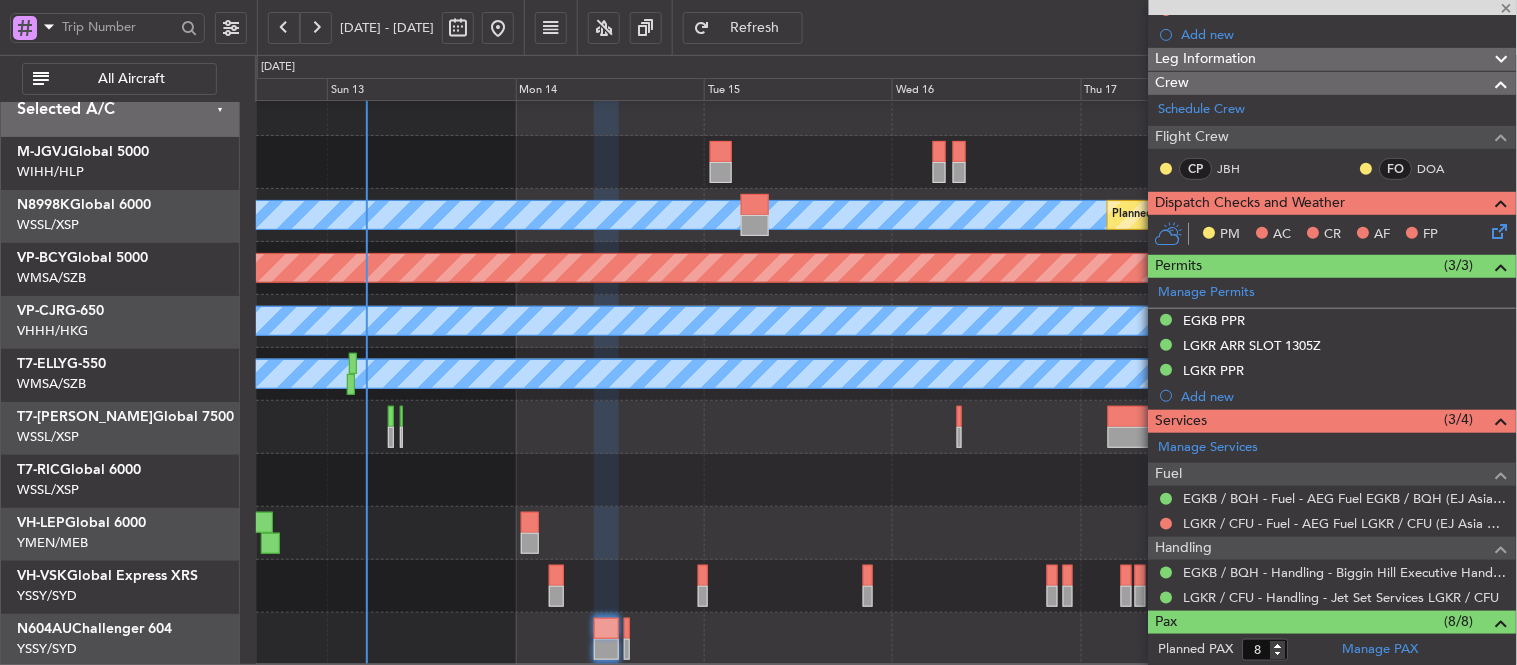 type 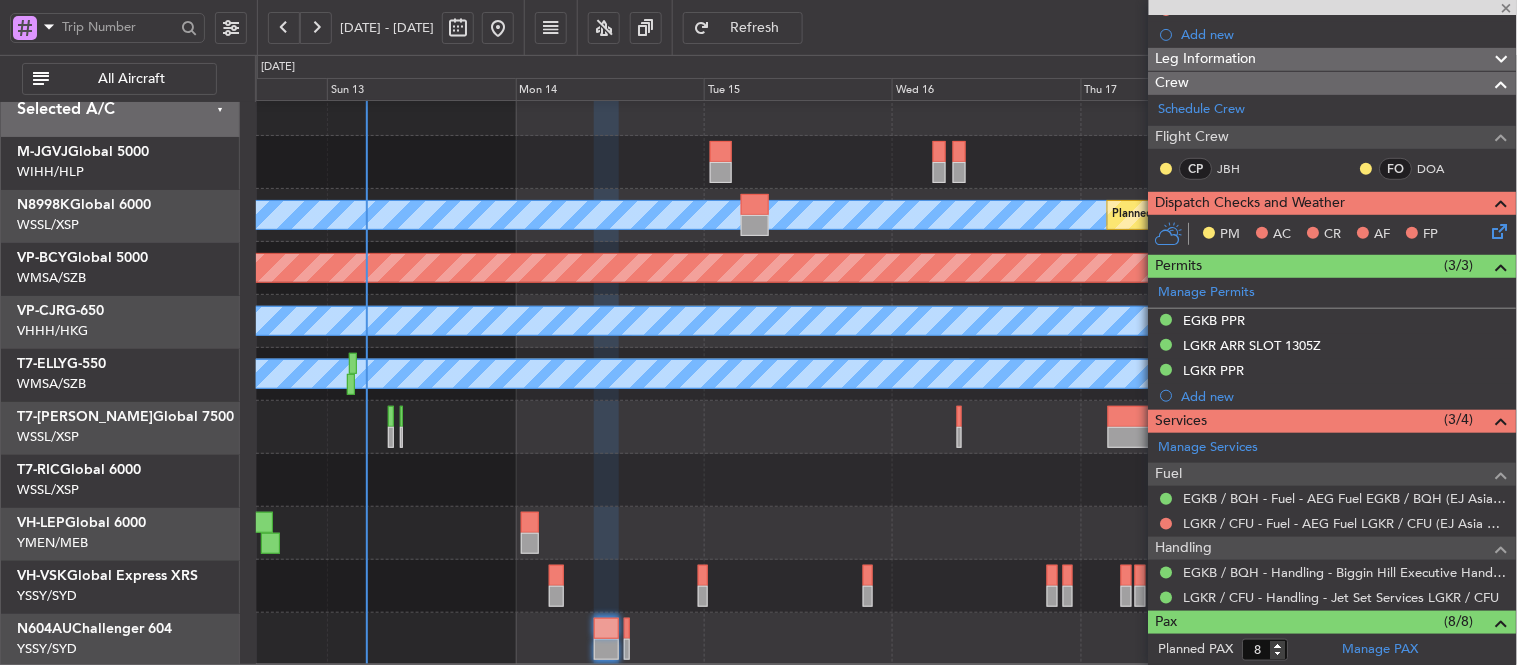 type on "0" 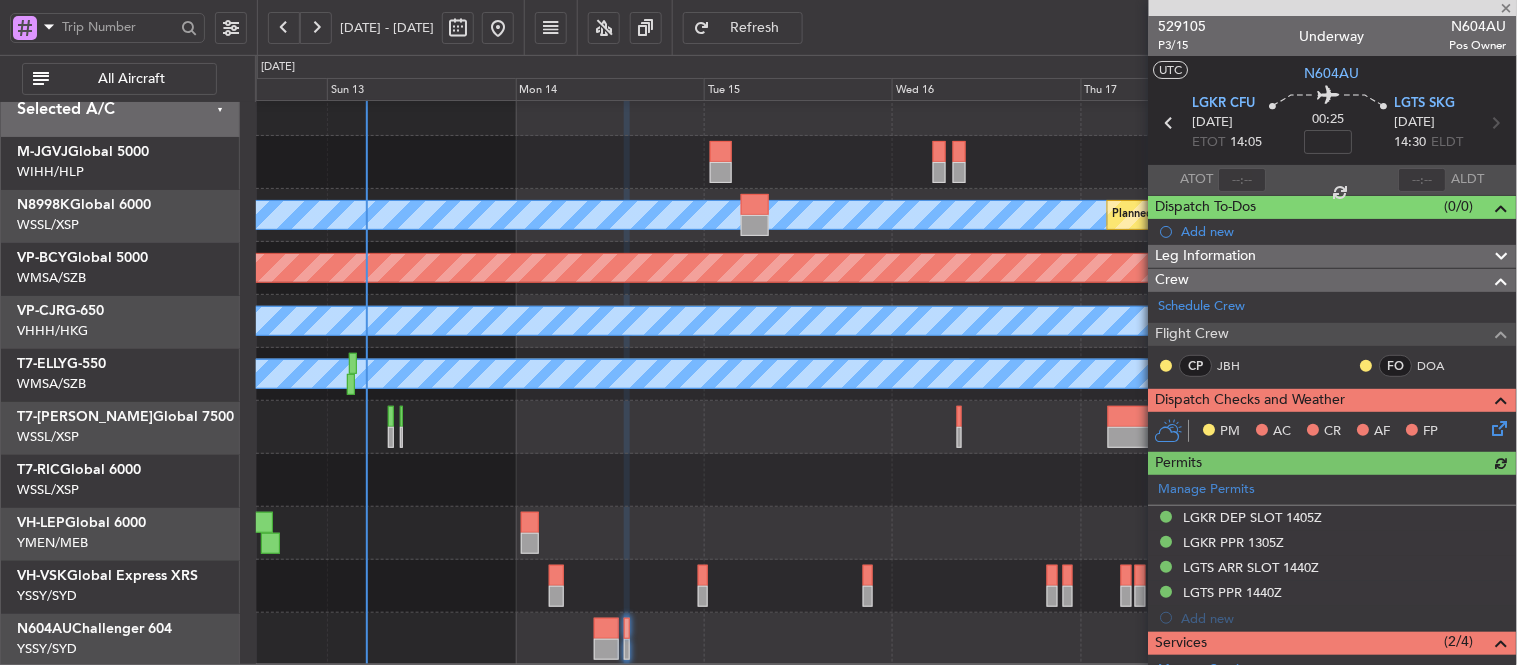 scroll, scrollTop: 223, scrollLeft: 0, axis: vertical 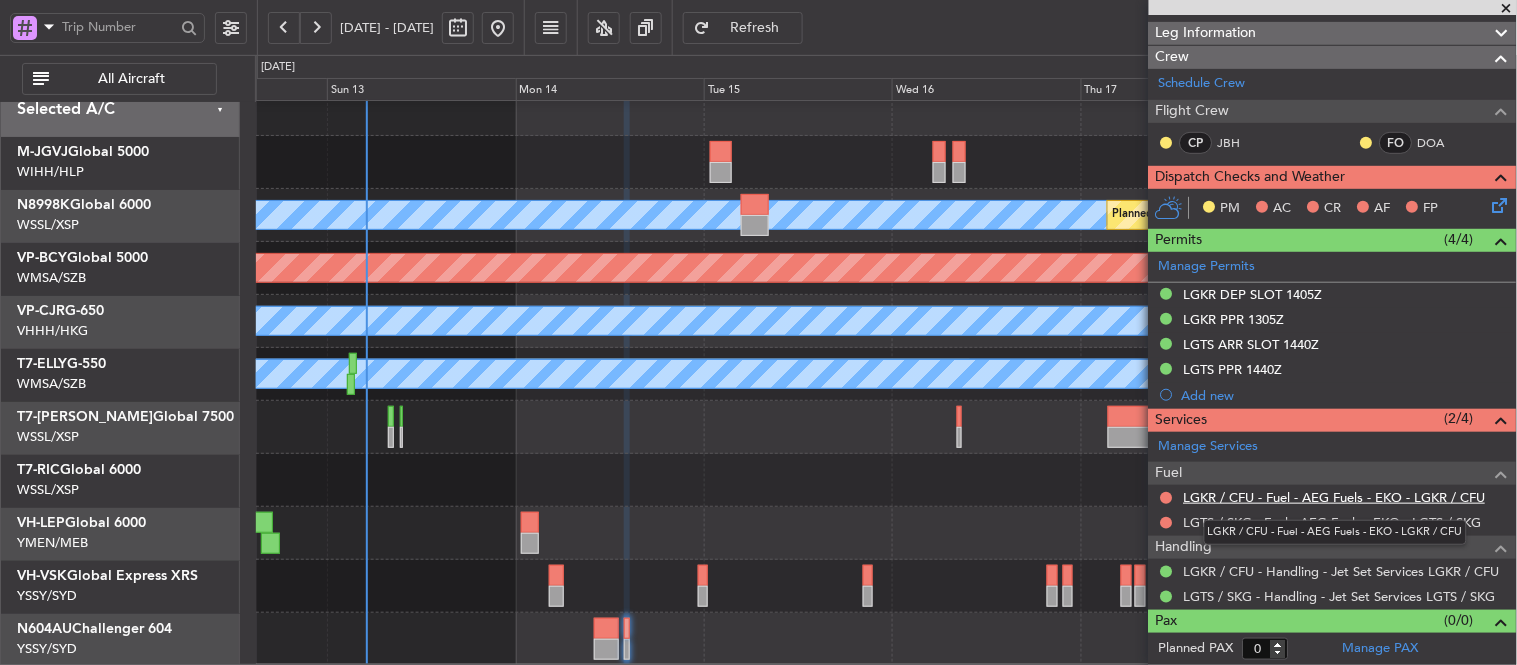 click on "LGKR / CFU - Fuel - AEG Fuels - EKO - LGKR / CFU" at bounding box center (1335, 497) 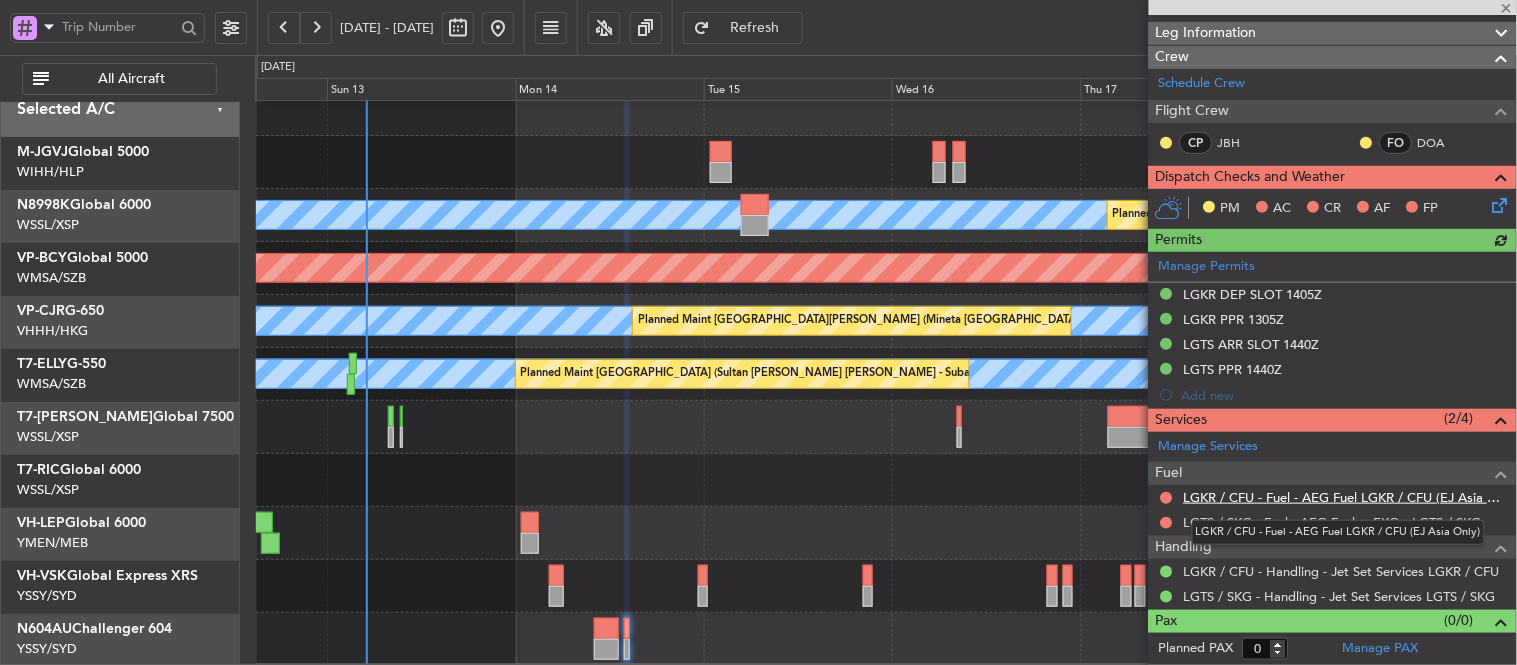 click on "LGKR / CFU - Fuel - AEG Fuel LGKR / CFU (EJ Asia Only)" at bounding box center (1345, 497) 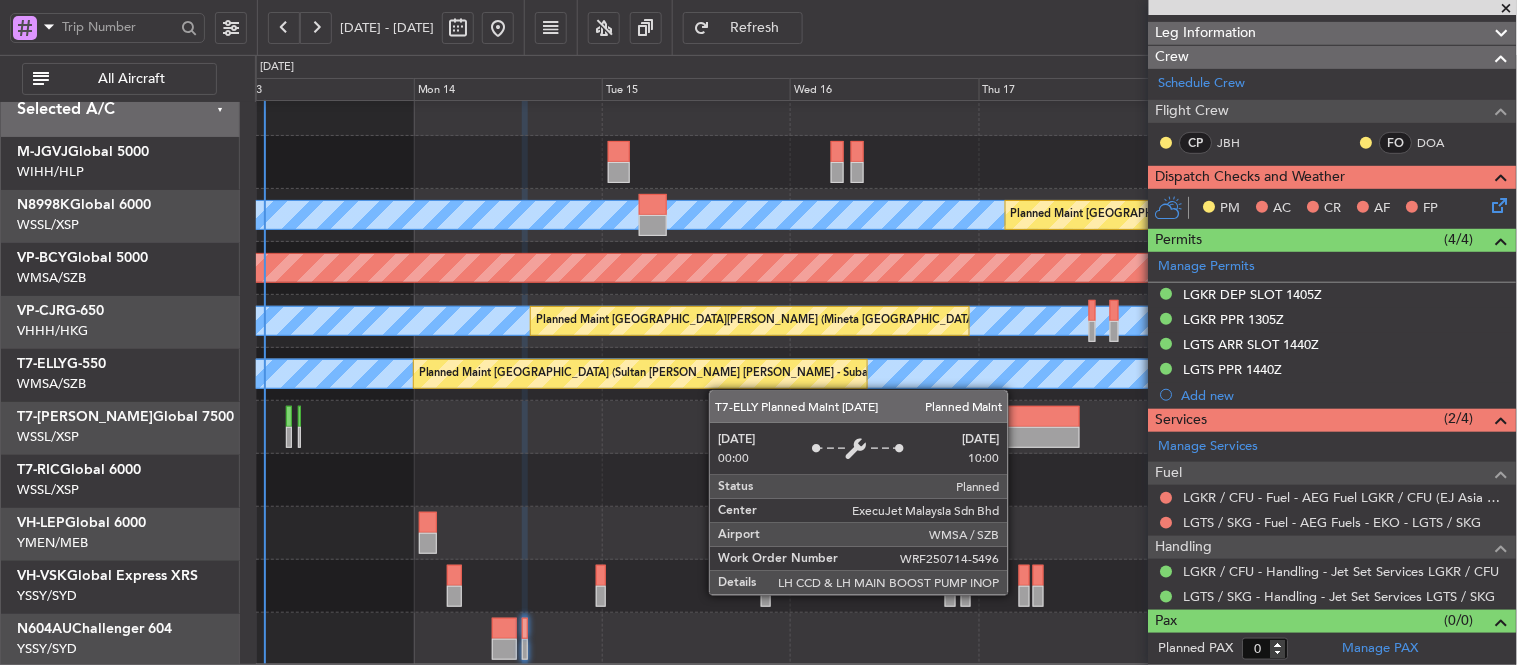 click on "[PERSON_NAME]
Planned Maint [GEOGRAPHIC_DATA] (Seletar)
Planned Maint [GEOGRAPHIC_DATA] (Seletar)
[PERSON_NAME]
[GEOGRAPHIC_DATA][PERSON_NAME] (Mineta [GEOGRAPHIC_DATA][PERSON_NAME])
[PERSON_NAME]
[PERSON_NAME]
Planned Maint [GEOGRAPHIC_DATA] (Sultan [PERSON_NAME] [PERSON_NAME] - Subang)
Planned Maint [GEOGRAPHIC_DATA] (Seletar)" 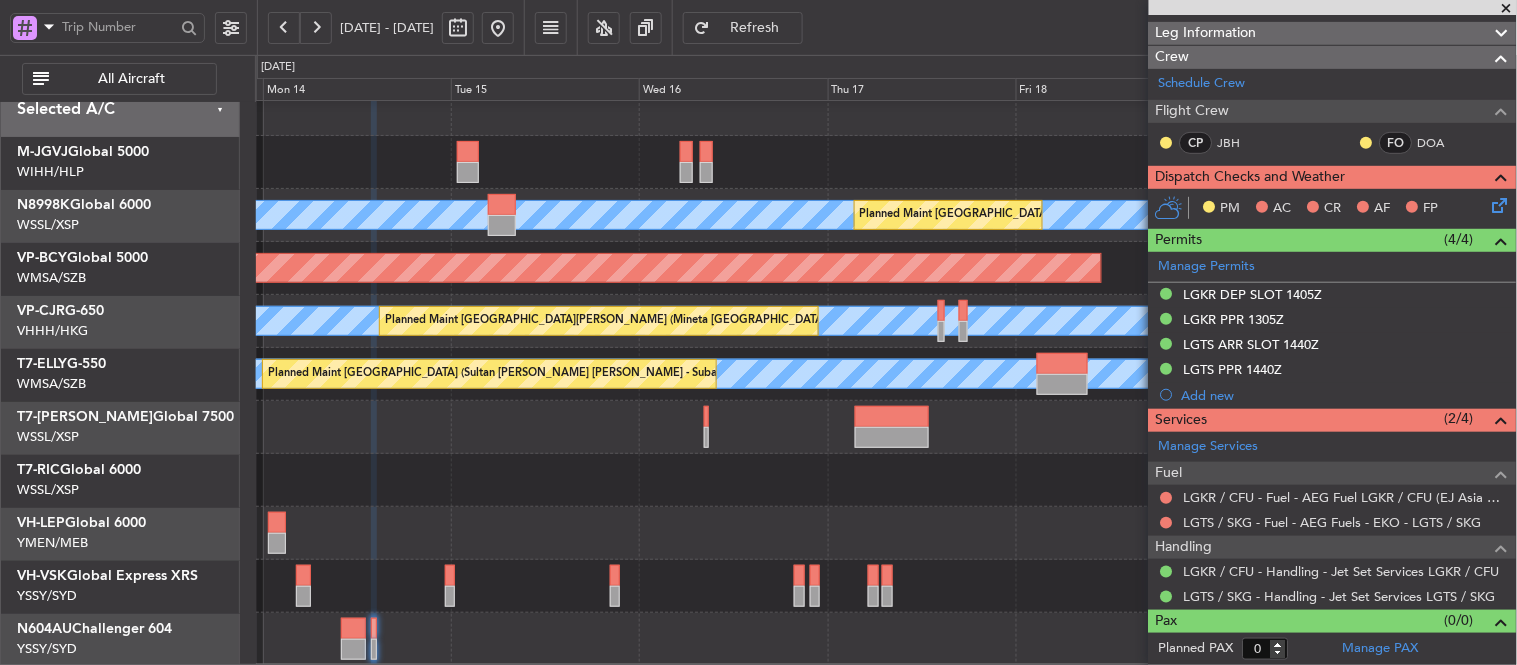 click on "[PERSON_NAME]
Planned Maint [GEOGRAPHIC_DATA] (Seletar)
Planned Maint [GEOGRAPHIC_DATA] (Seletar)
[PERSON_NAME]
[GEOGRAPHIC_DATA][PERSON_NAME] (Mineta [GEOGRAPHIC_DATA][PERSON_NAME])
[PERSON_NAME]
[PERSON_NAME]
Planned Maint [GEOGRAPHIC_DATA] (Sultan [PERSON_NAME] [PERSON_NAME] - Subang)
Planned Maint [GEOGRAPHIC_DATA] (Seletar)" 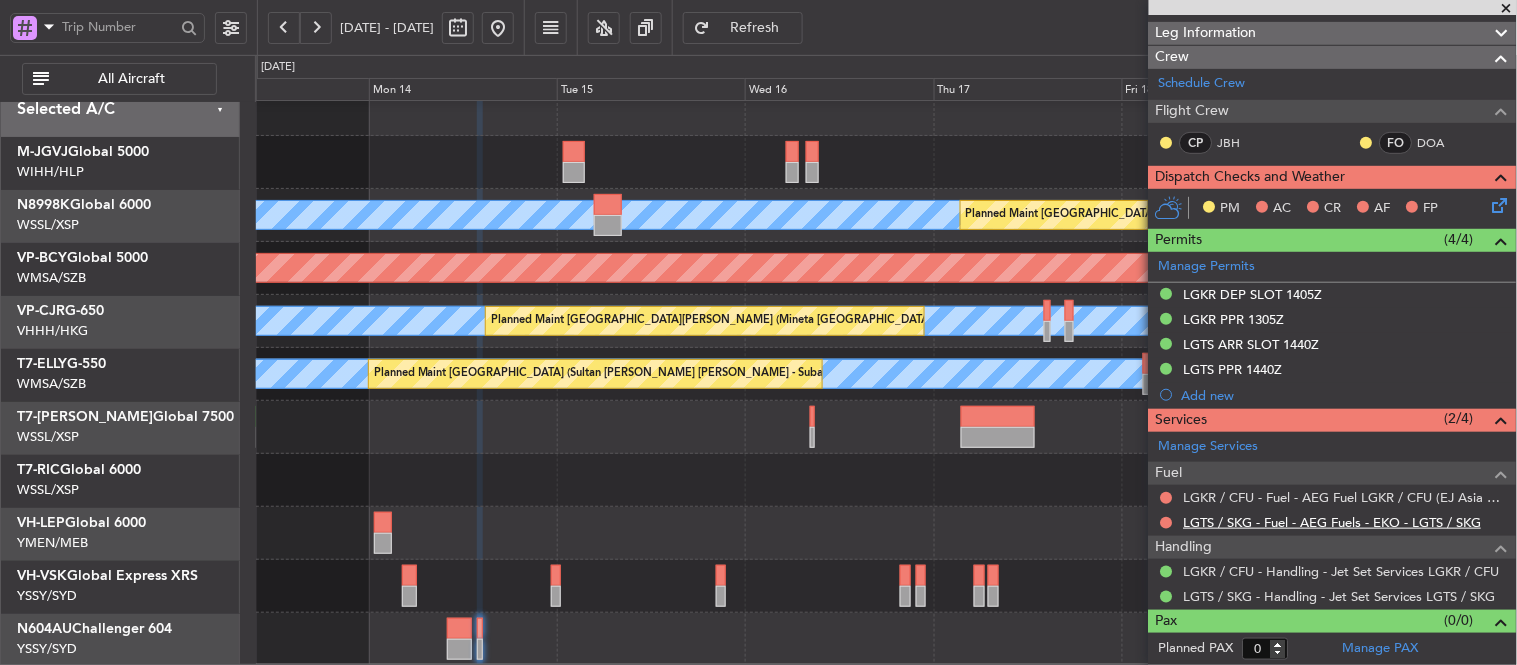 click on "LGTS / SKG - Fuel - AEG Fuels - EKO - LGTS / SKG" at bounding box center [1333, 522] 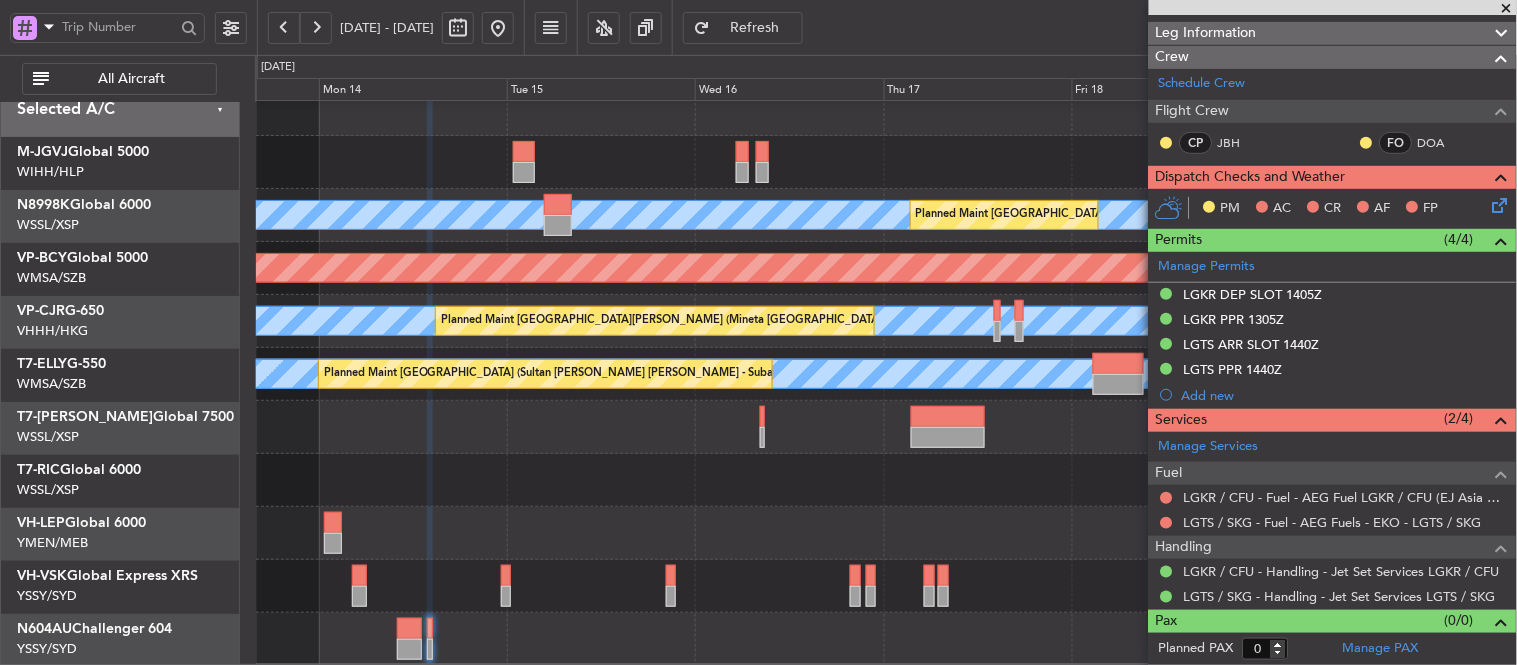 click on "[PERSON_NAME]
Planned Maint [GEOGRAPHIC_DATA] (Seletar)
Planned Maint [GEOGRAPHIC_DATA] (Seletar)
[PERSON_NAME]
[GEOGRAPHIC_DATA][PERSON_NAME] (Mineta [GEOGRAPHIC_DATA][PERSON_NAME])
[PERSON_NAME]
[PERSON_NAME]
Planned Maint [GEOGRAPHIC_DATA] (Sultan [PERSON_NAME] [PERSON_NAME] - Subang)
Planned Maint [GEOGRAPHIC_DATA] (Seletar)" 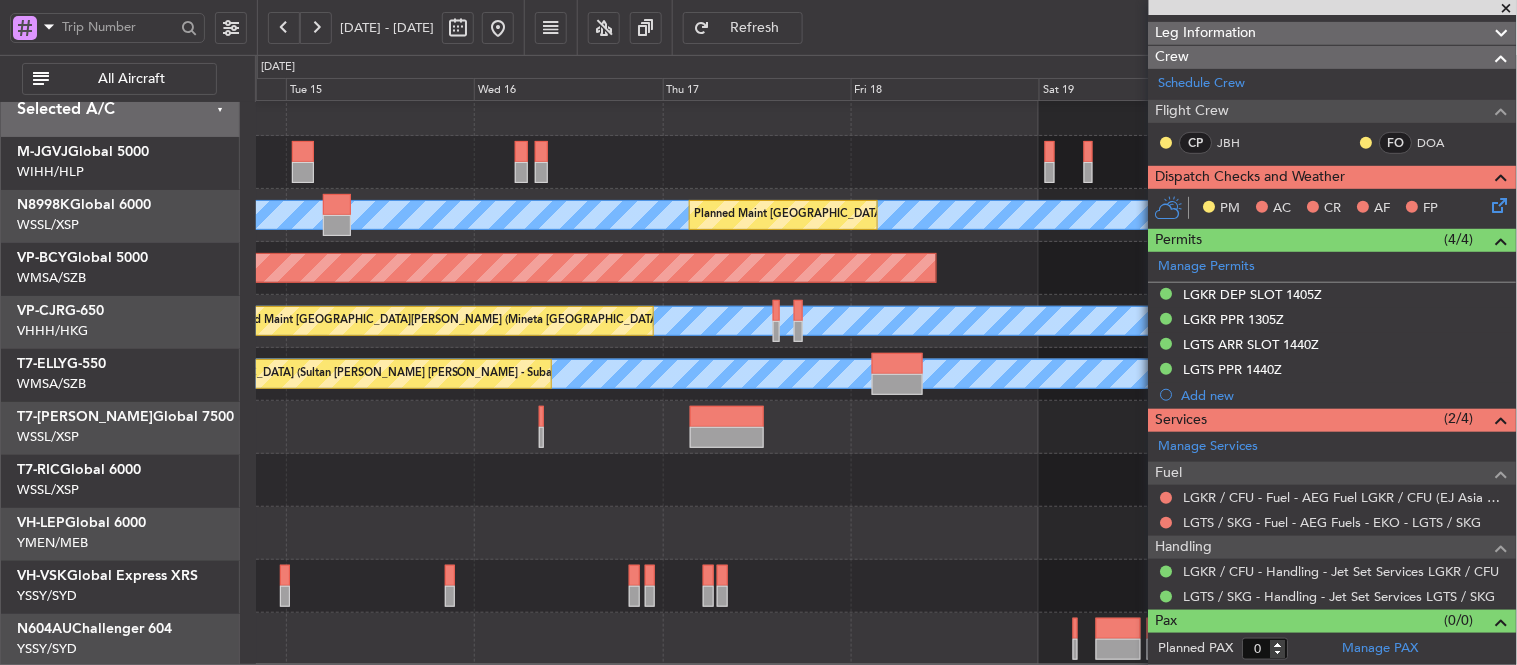 click at bounding box center (1507, 9) 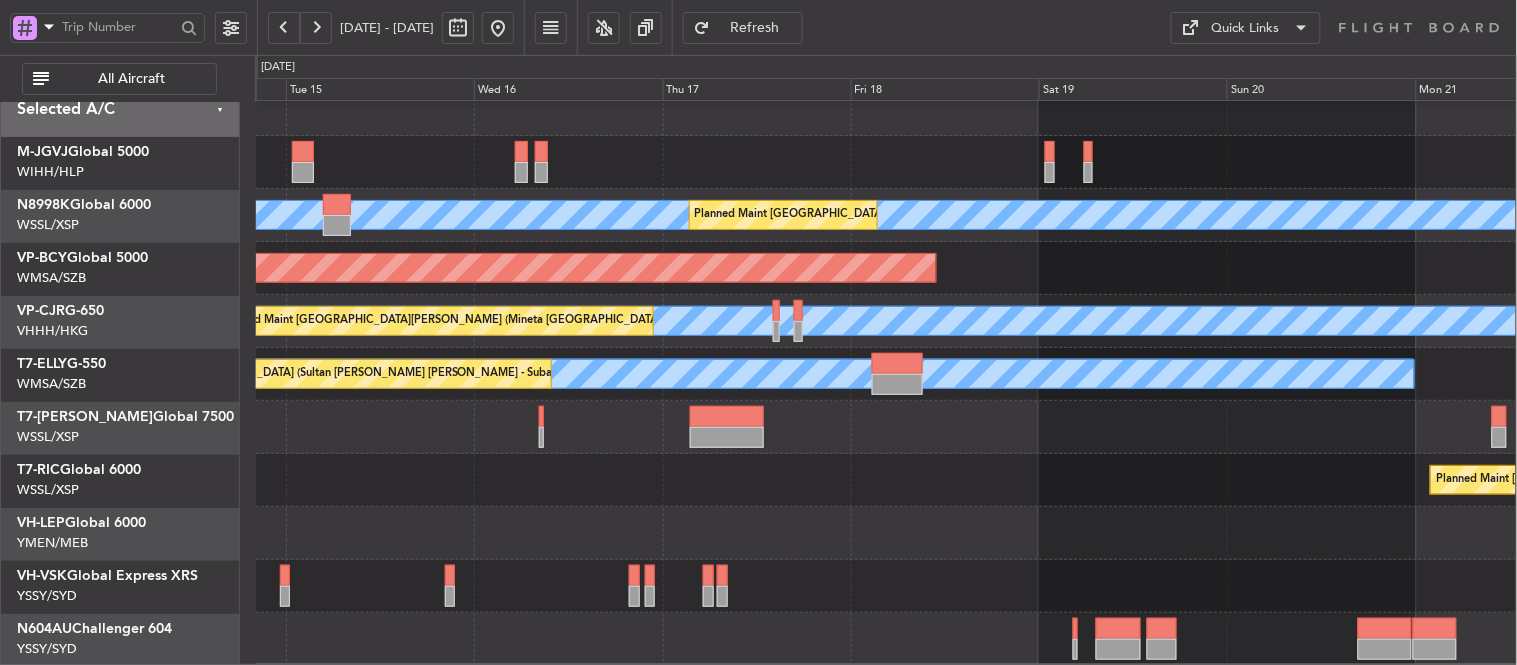 scroll, scrollTop: 0, scrollLeft: 0, axis: both 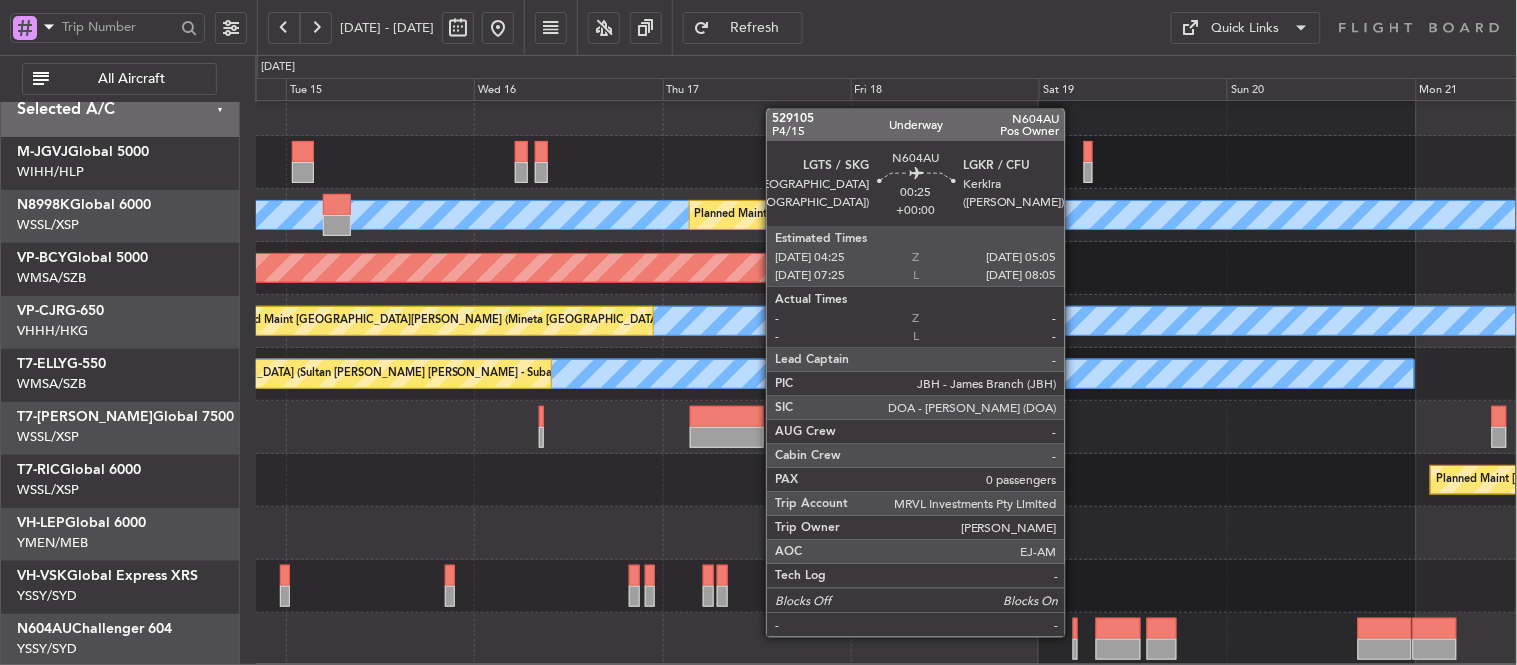 click 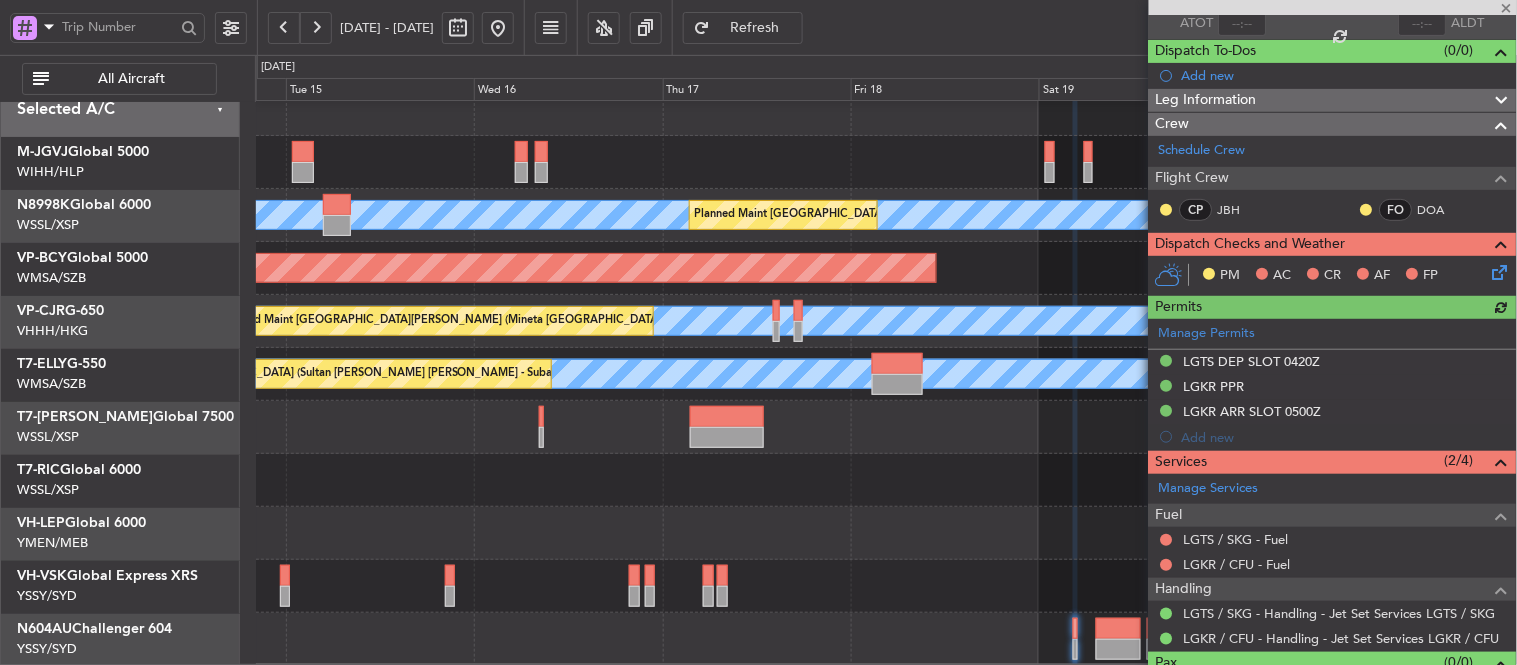 scroll, scrollTop: 198, scrollLeft: 0, axis: vertical 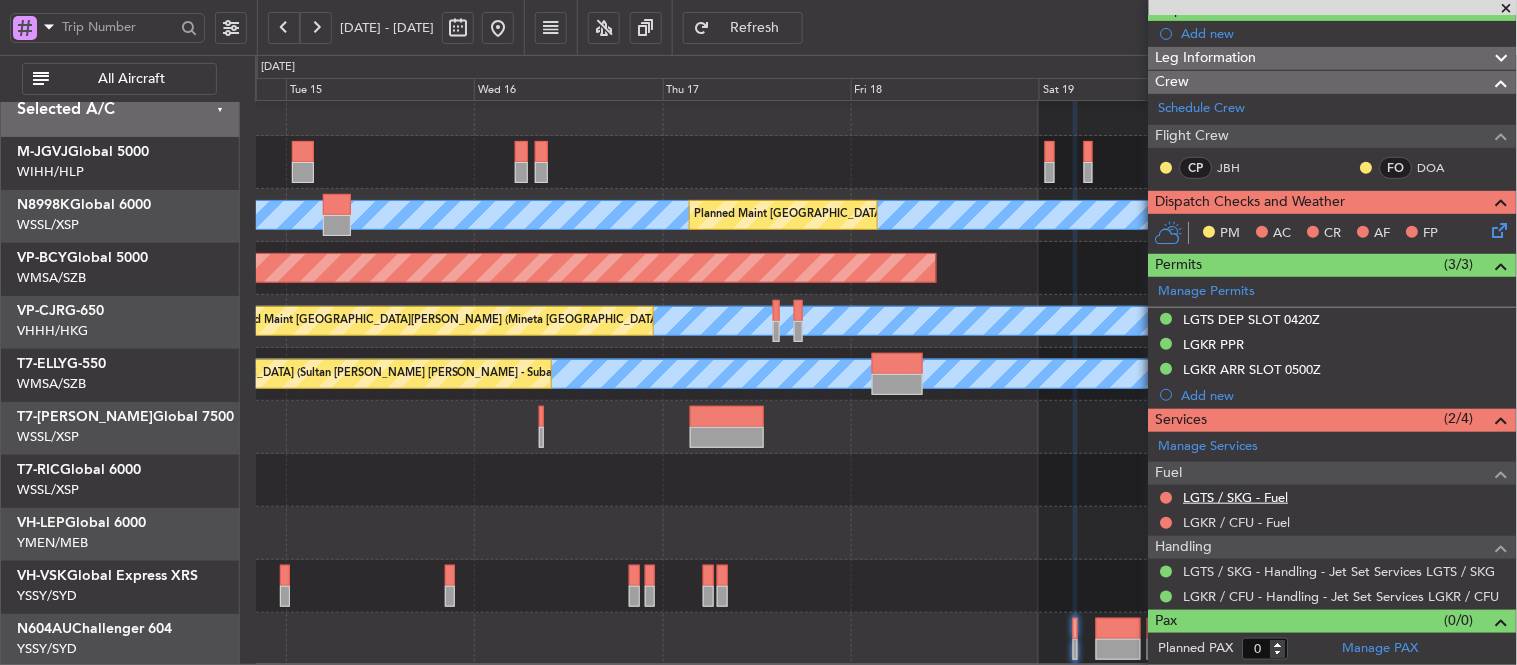 click on "LGTS / SKG - Fuel" at bounding box center (1236, 497) 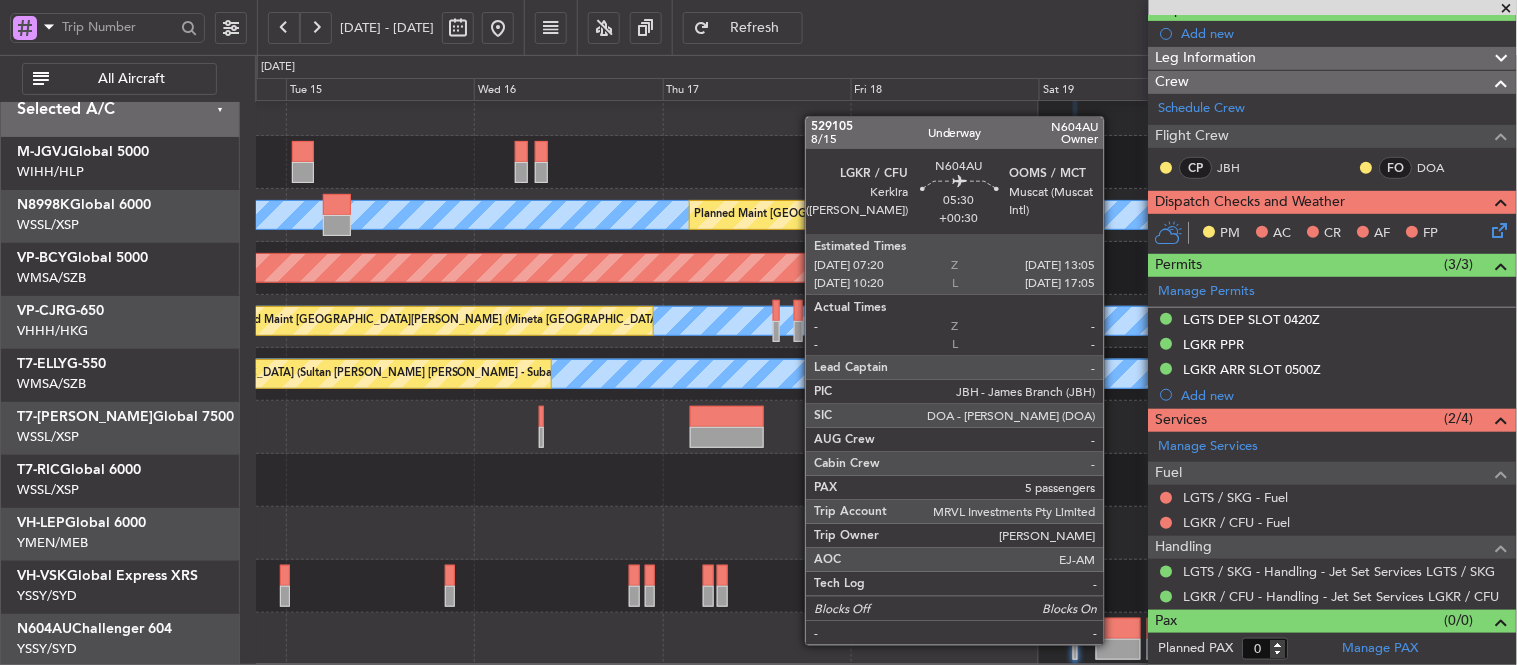 click 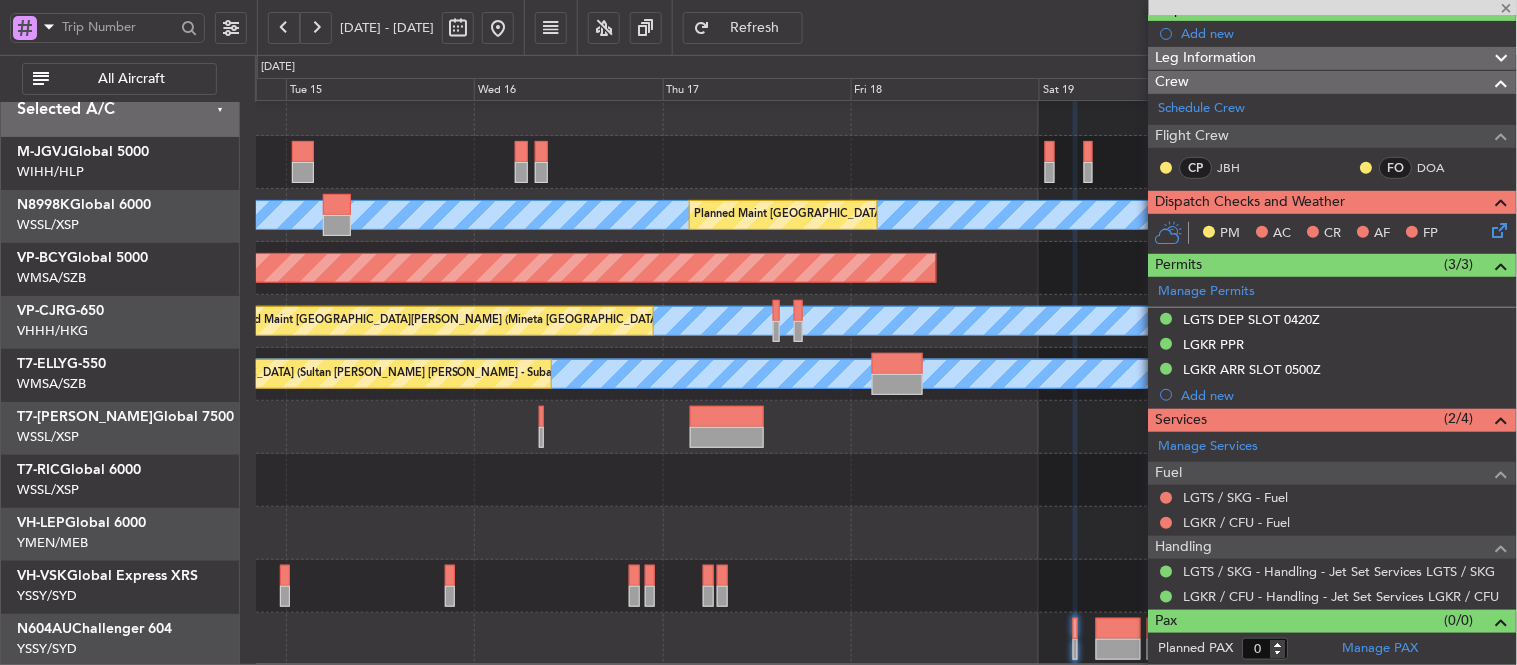 type on "+00:30" 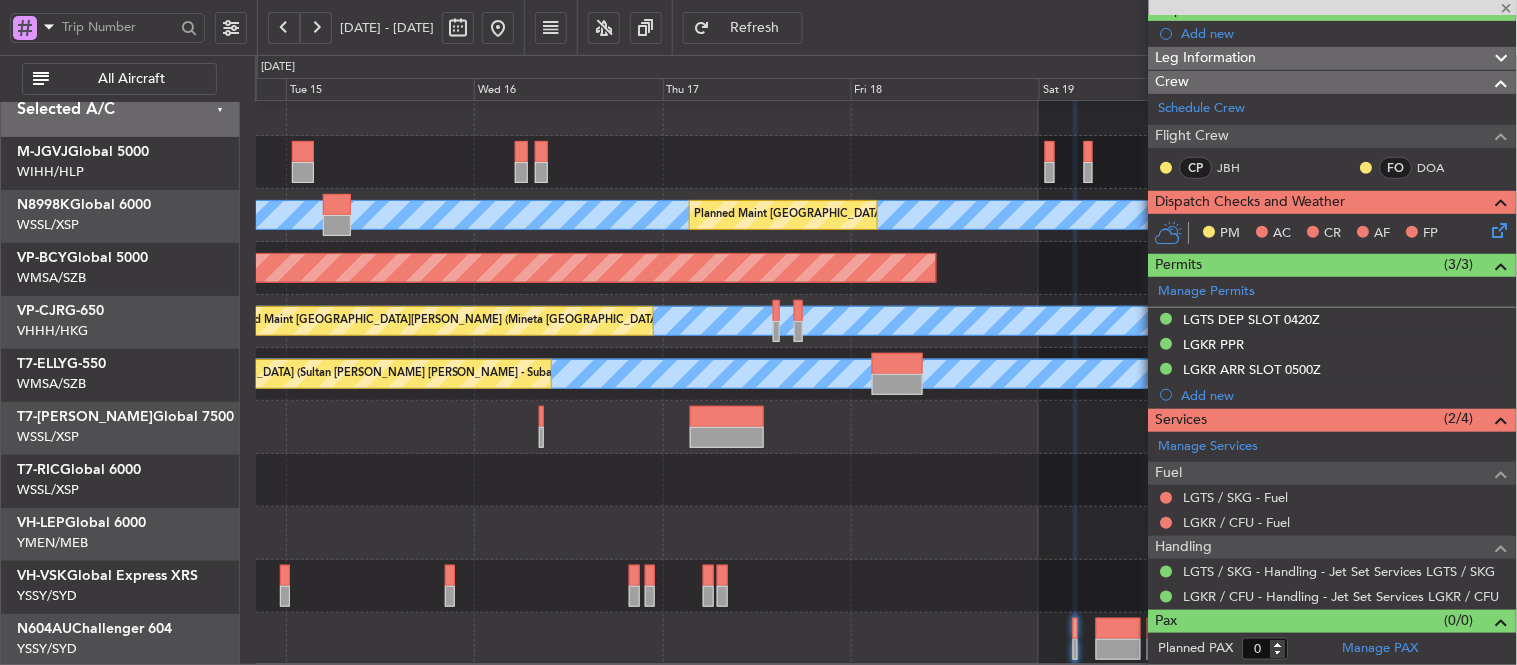type on "5" 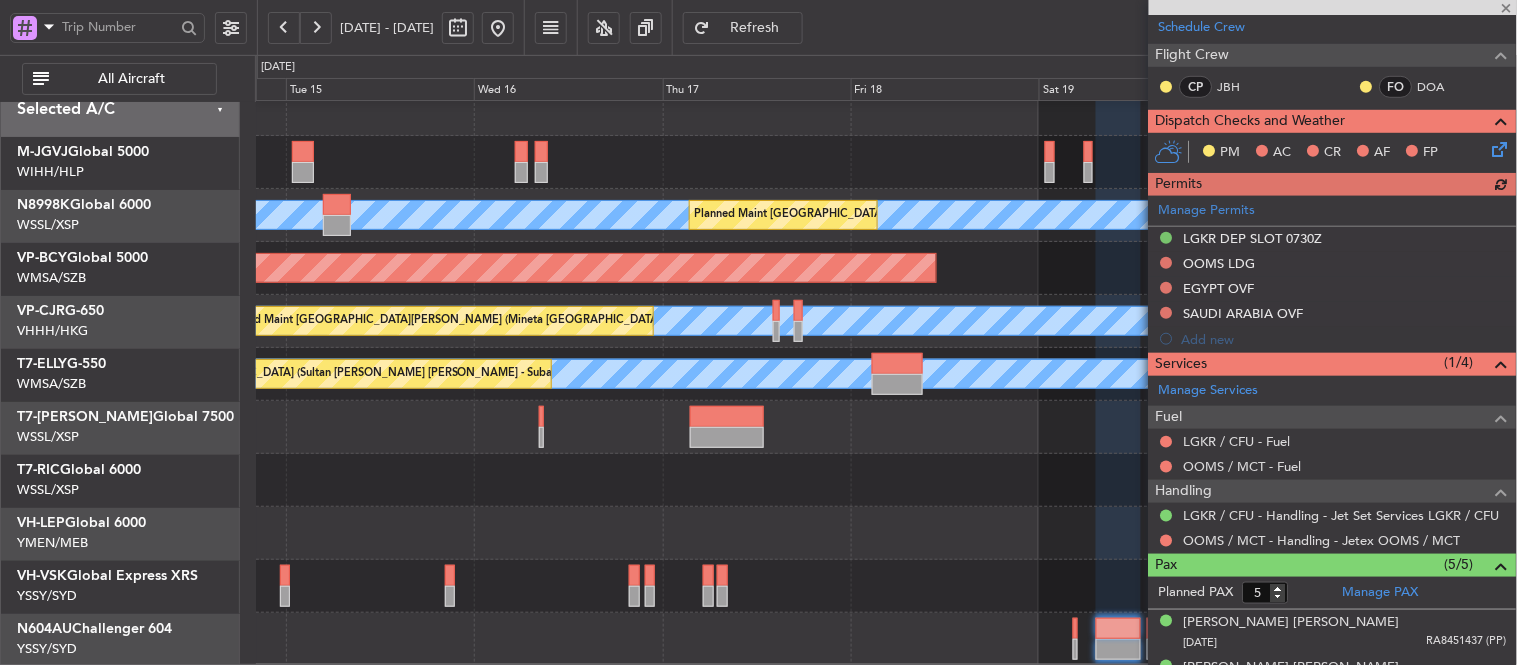 scroll, scrollTop: 333, scrollLeft: 0, axis: vertical 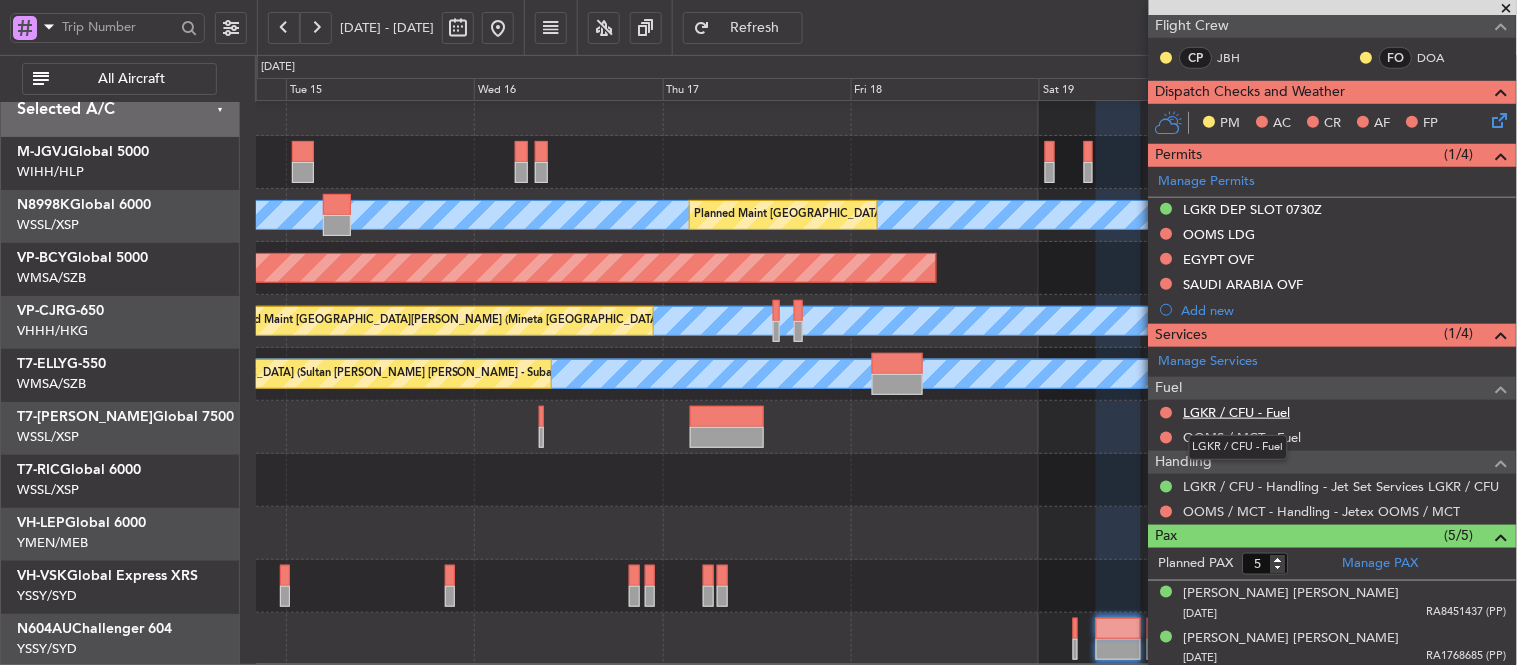 click on "LGKR / CFU - Fuel" at bounding box center (1237, 412) 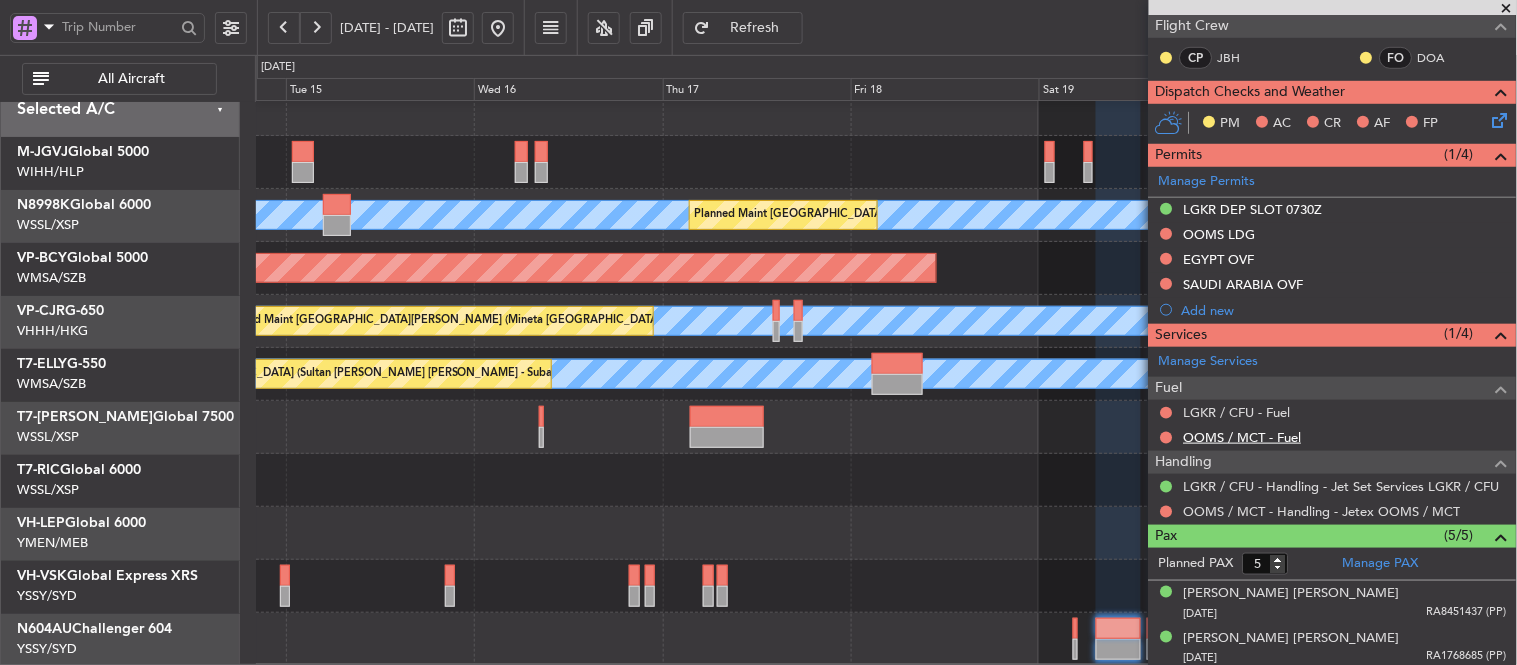 click on "OOMS / MCT - Fuel" at bounding box center (1243, 437) 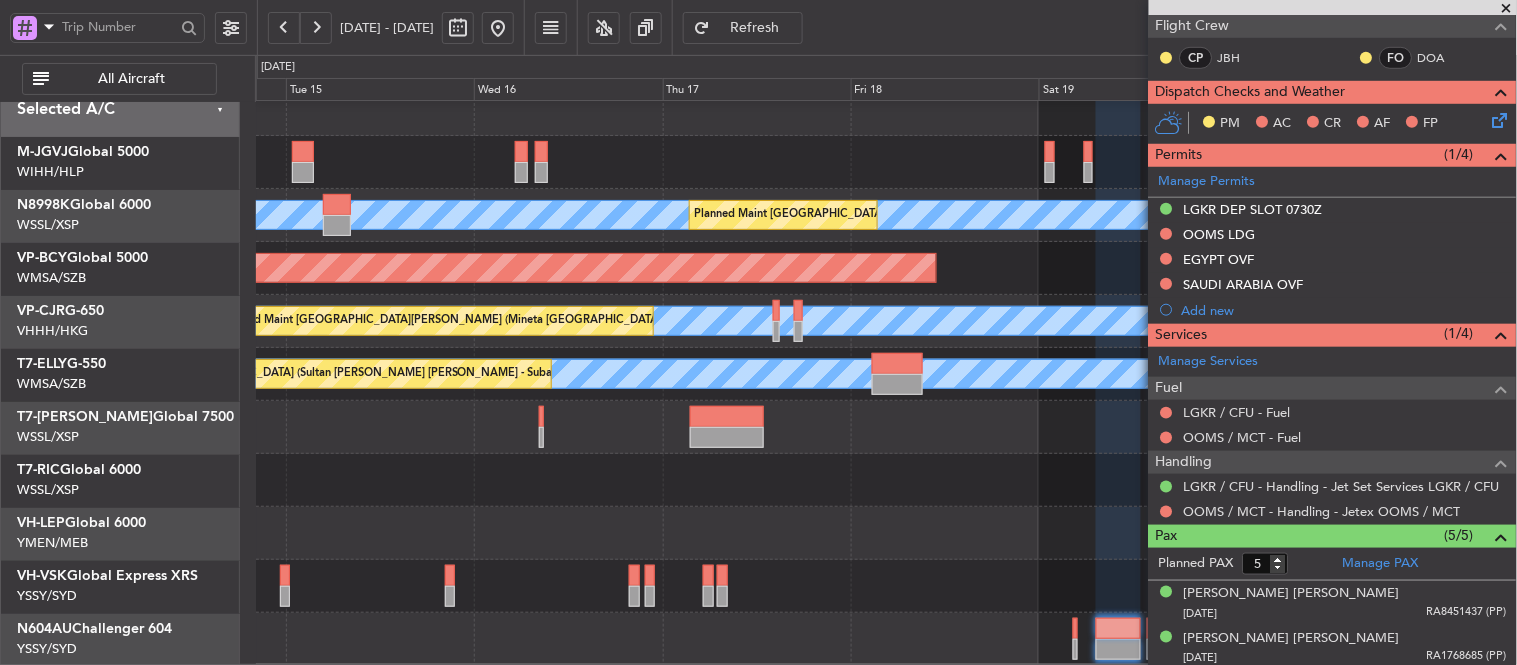 click on "Refresh" 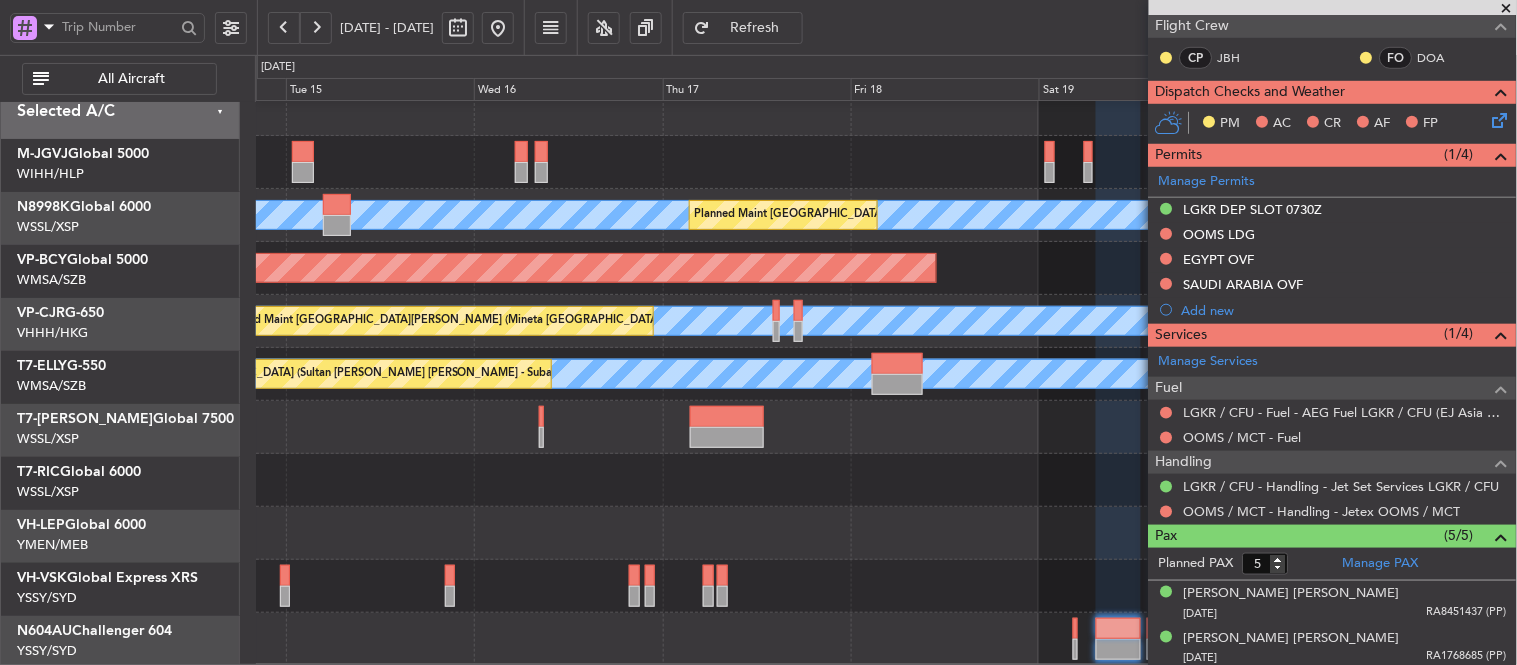 click on "Planned Maint [GEOGRAPHIC_DATA] (Seletar)" 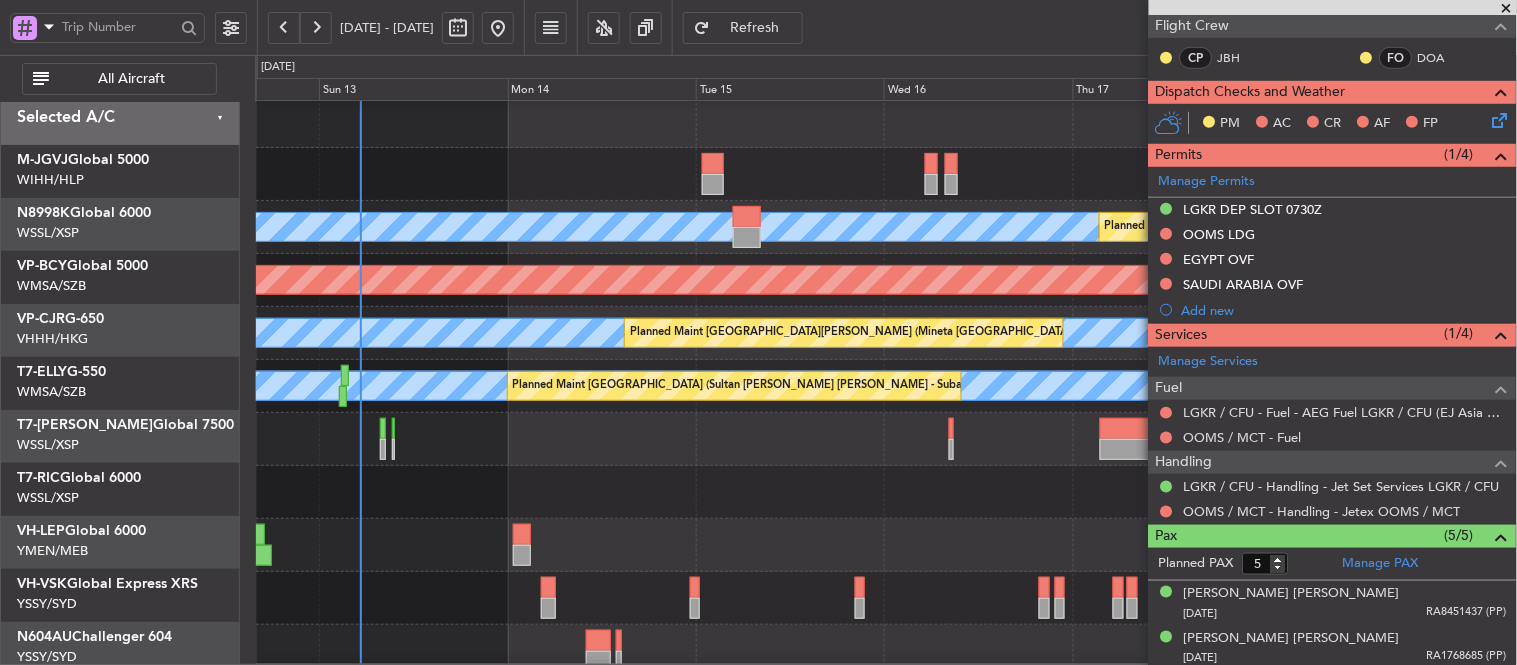 click on "Planned Maint [GEOGRAPHIC_DATA] (Seletar)" 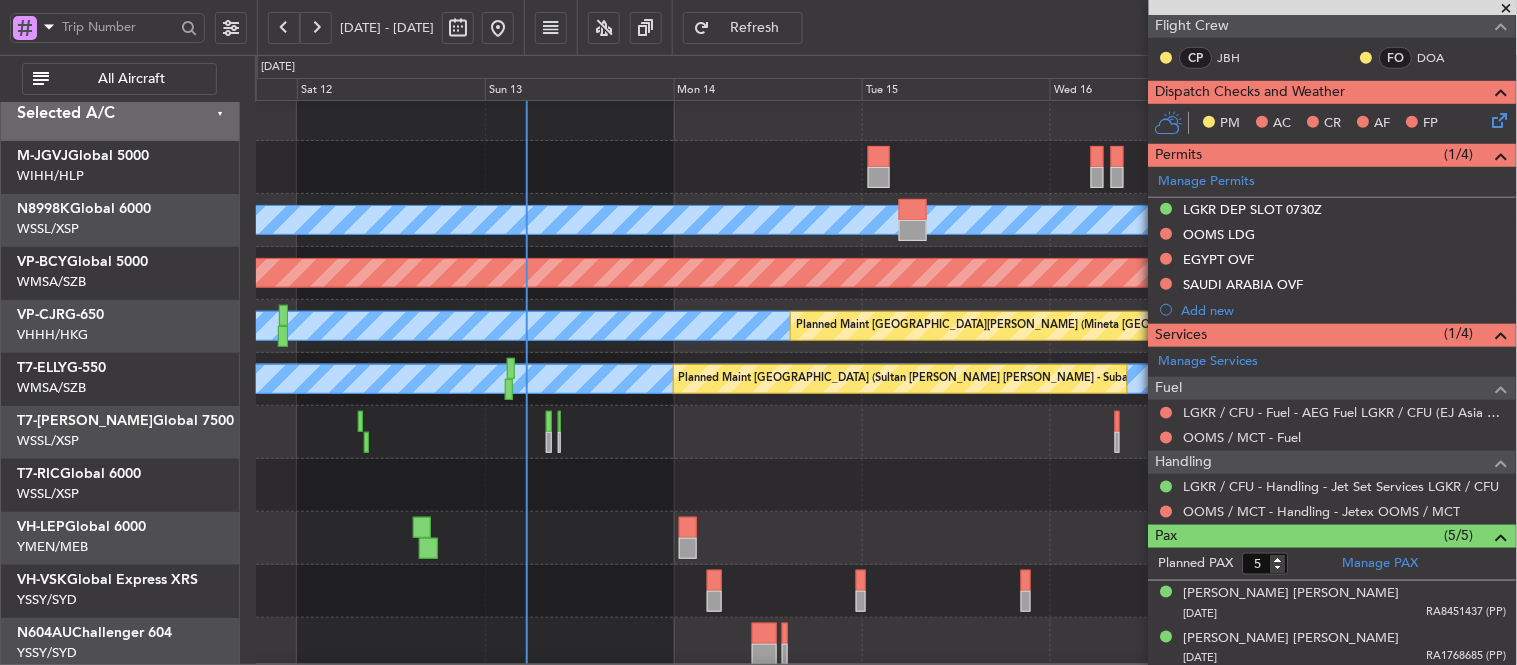 click on "Planned Maint [GEOGRAPHIC_DATA] (Seletar)" 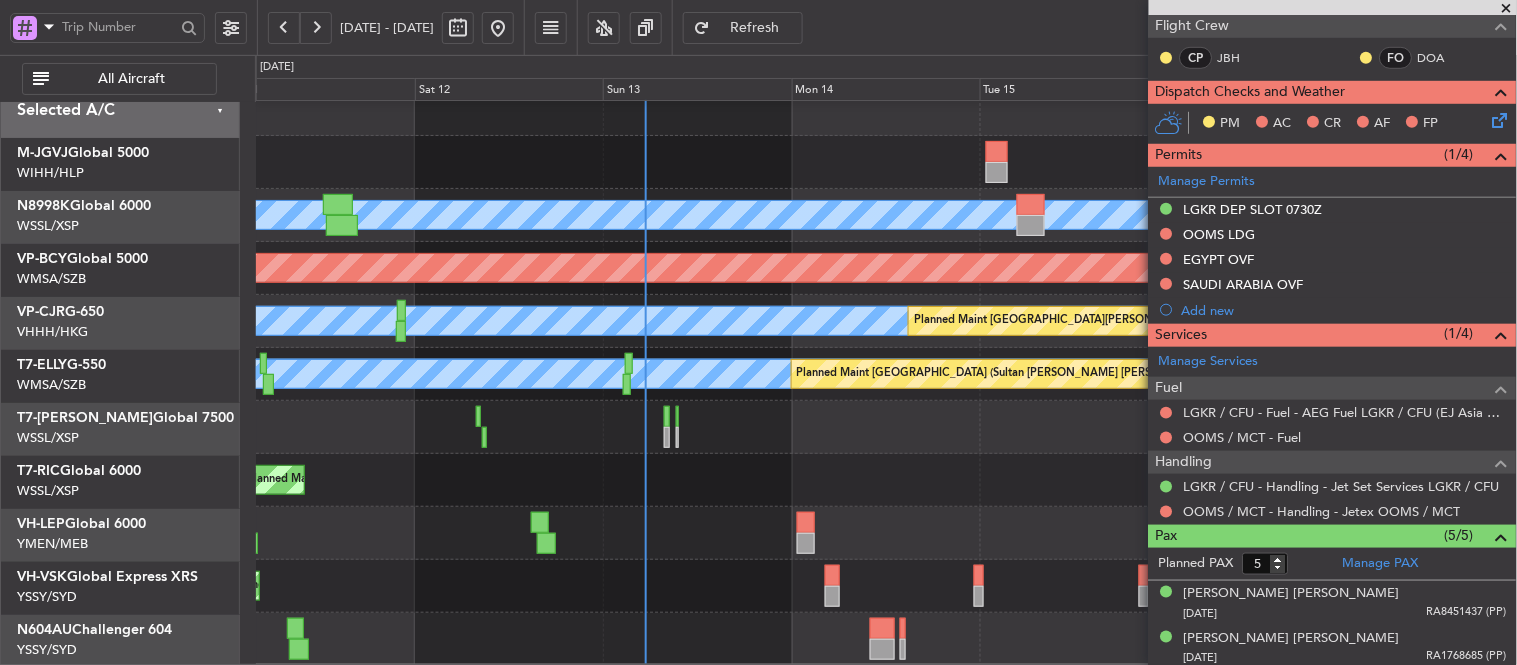 scroll, scrollTop: 17, scrollLeft: 0, axis: vertical 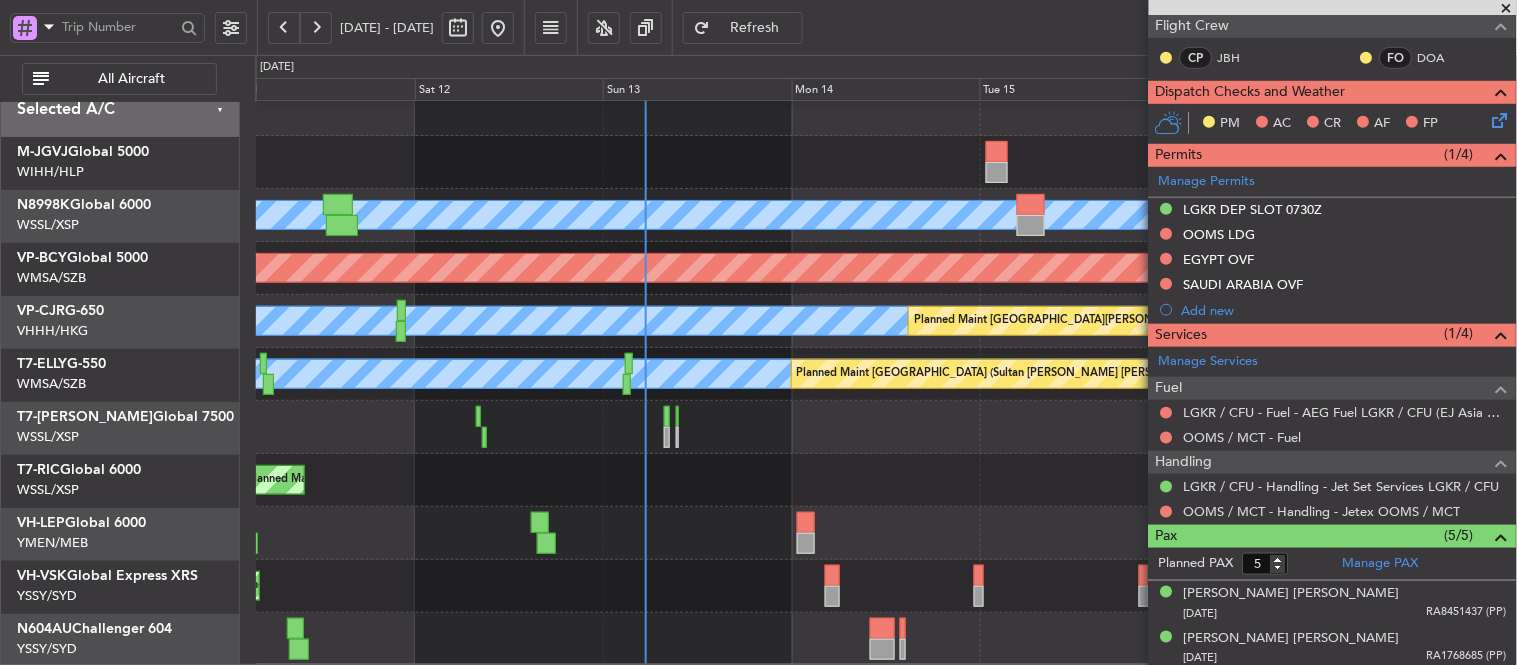 click on "[PERSON_NAME]
Planned Maint [GEOGRAPHIC_DATA] (Seletar)
Planned Maint [GEOGRAPHIC_DATA] (Seletar)
[PERSON_NAME]
[GEOGRAPHIC_DATA][PERSON_NAME] (Mineta [GEOGRAPHIC_DATA][PERSON_NAME])
[PERSON_NAME]
[PERSON_NAME]
Planned Maint [GEOGRAPHIC_DATA] (Sultan [PERSON_NAME] [PERSON_NAME] - Subang)
Planned Maint [GEOGRAPHIC_DATA] (Sultan [PERSON_NAME] [PERSON_NAME] - Subang)
Planned Maint [GEOGRAPHIC_DATA] (Sultan [PERSON_NAME] [PERSON_NAME] - Subang)
Planned Maint [GEOGRAPHIC_DATA] (Seletar)
Unplanned Maint Sydney ([PERSON_NAME] Intl)" 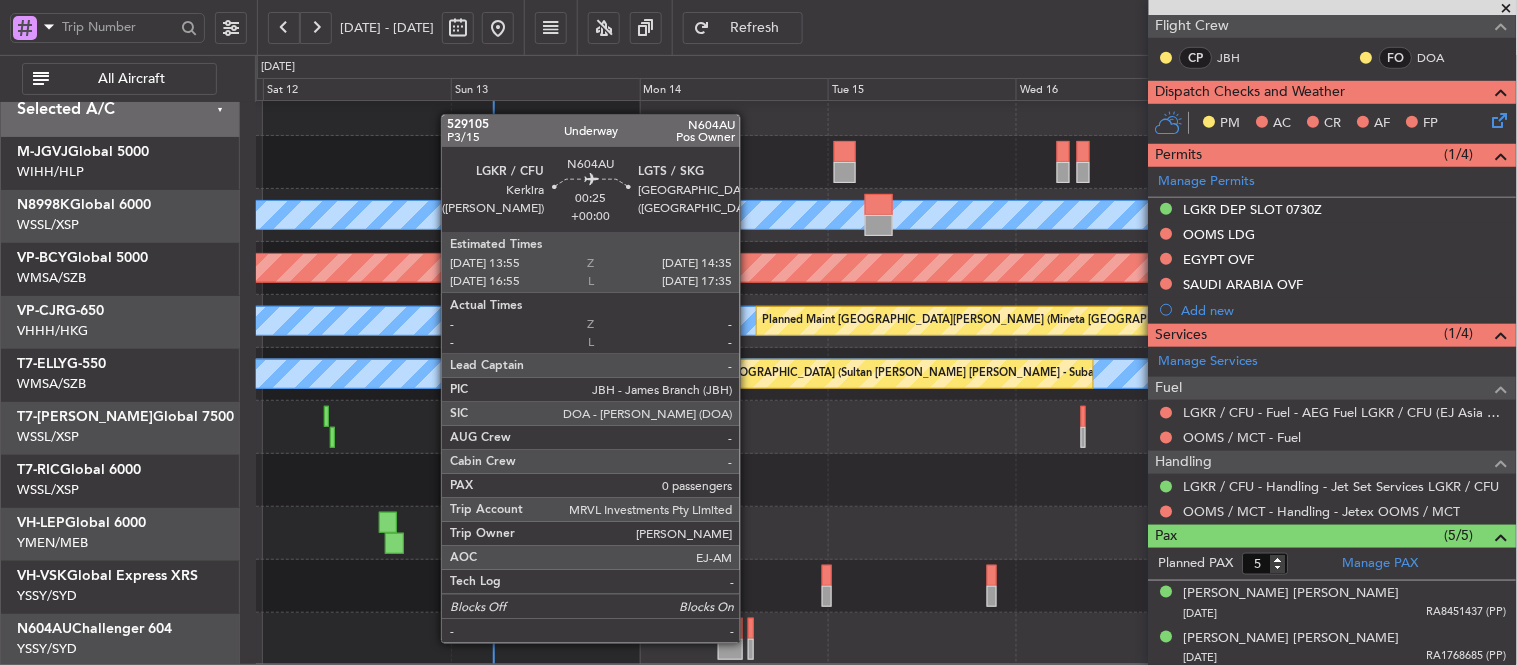 click 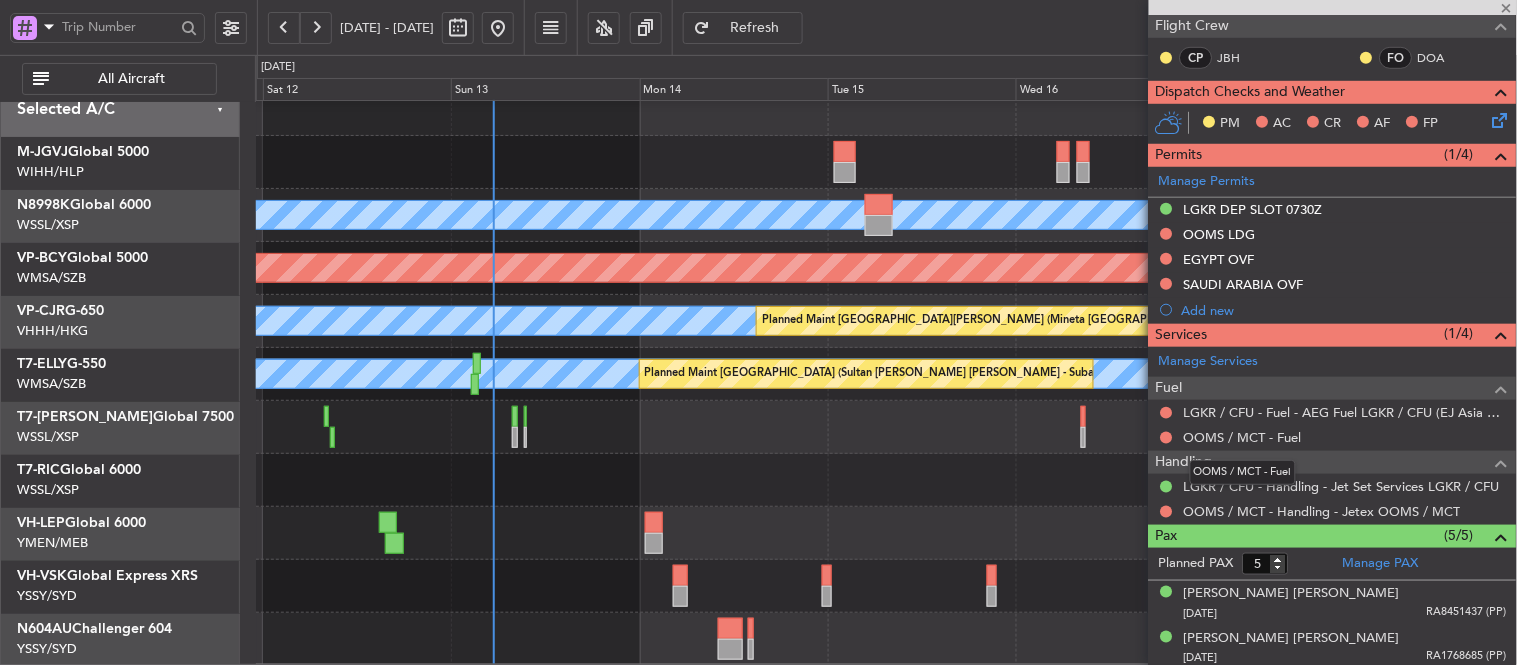 type 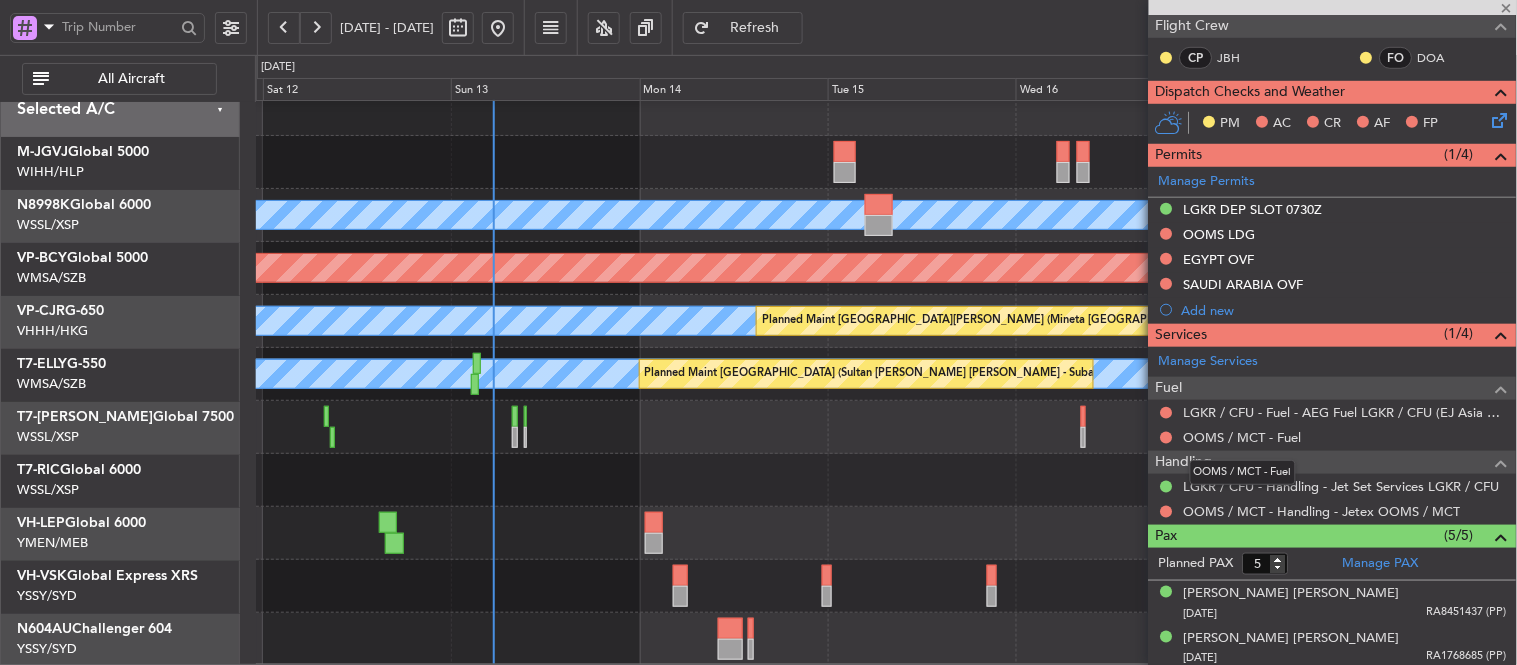 type on "0" 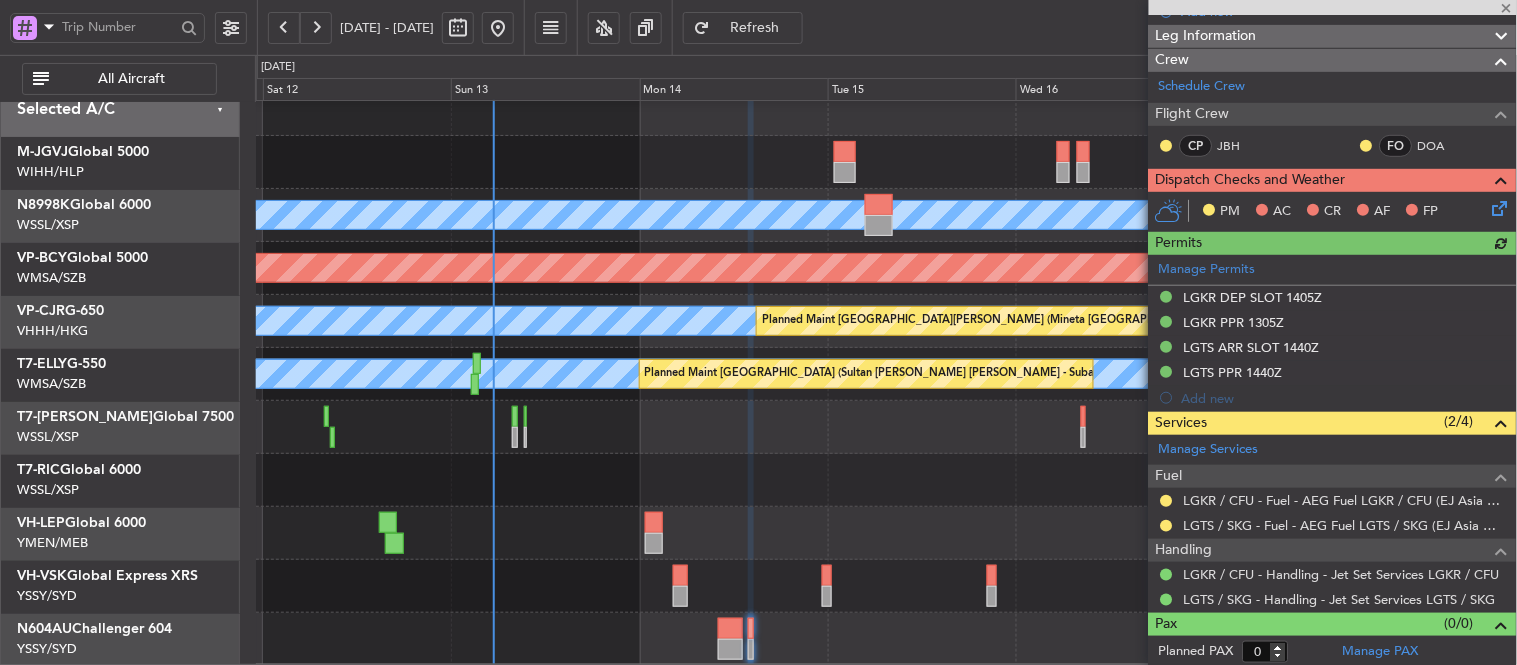 scroll, scrollTop: 223, scrollLeft: 0, axis: vertical 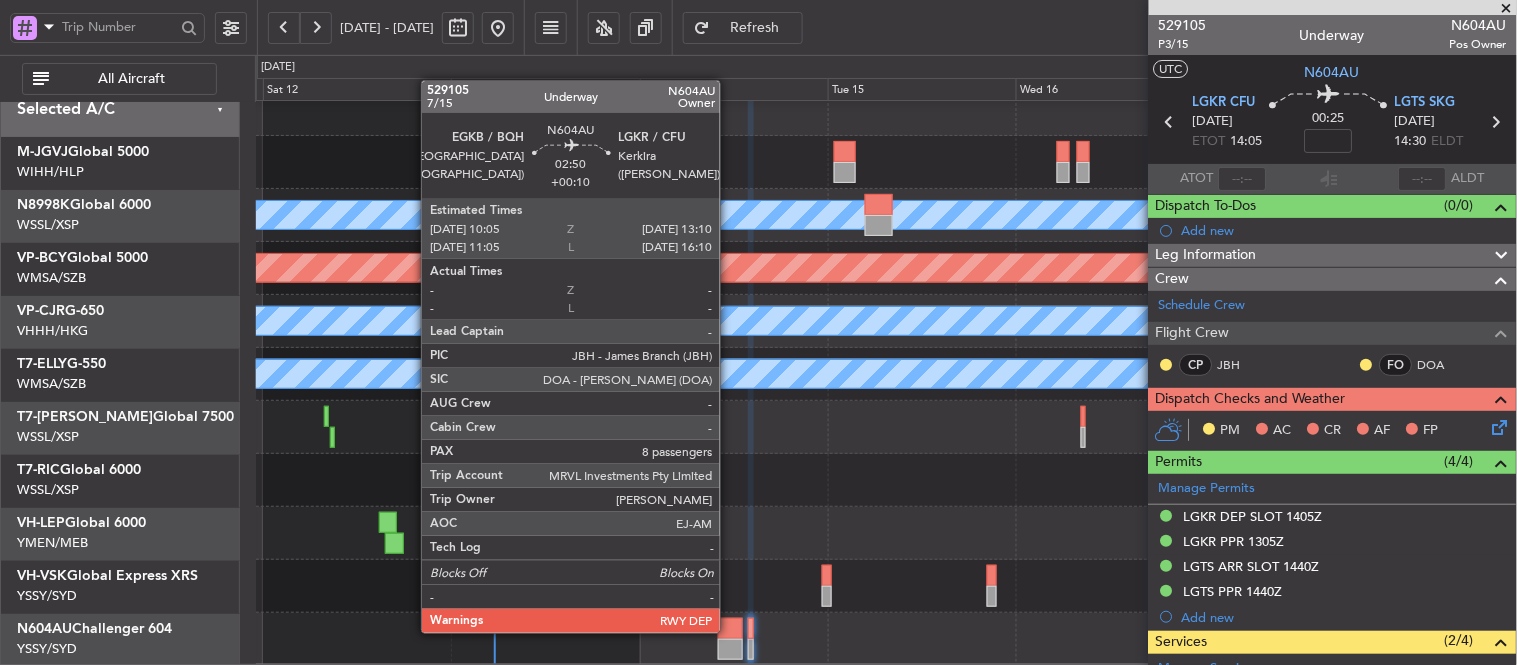 click 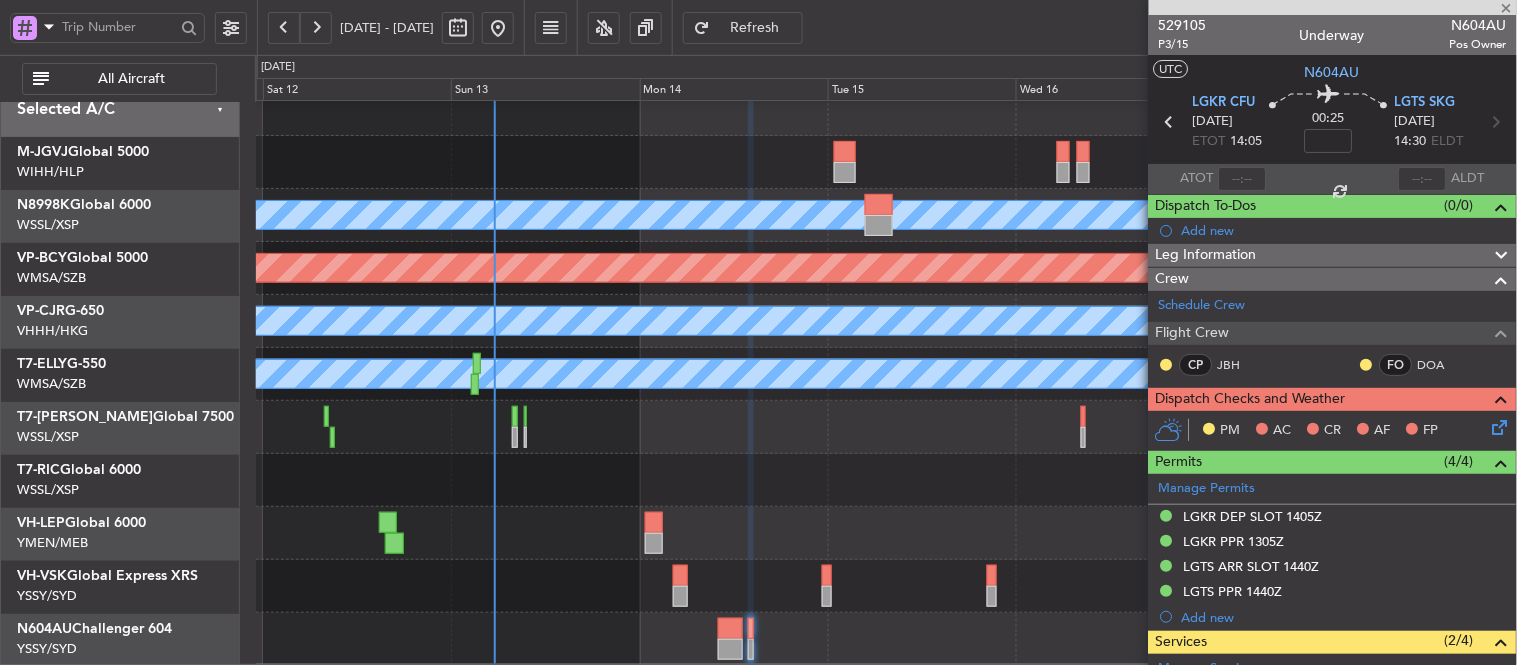 type on "+00:10" 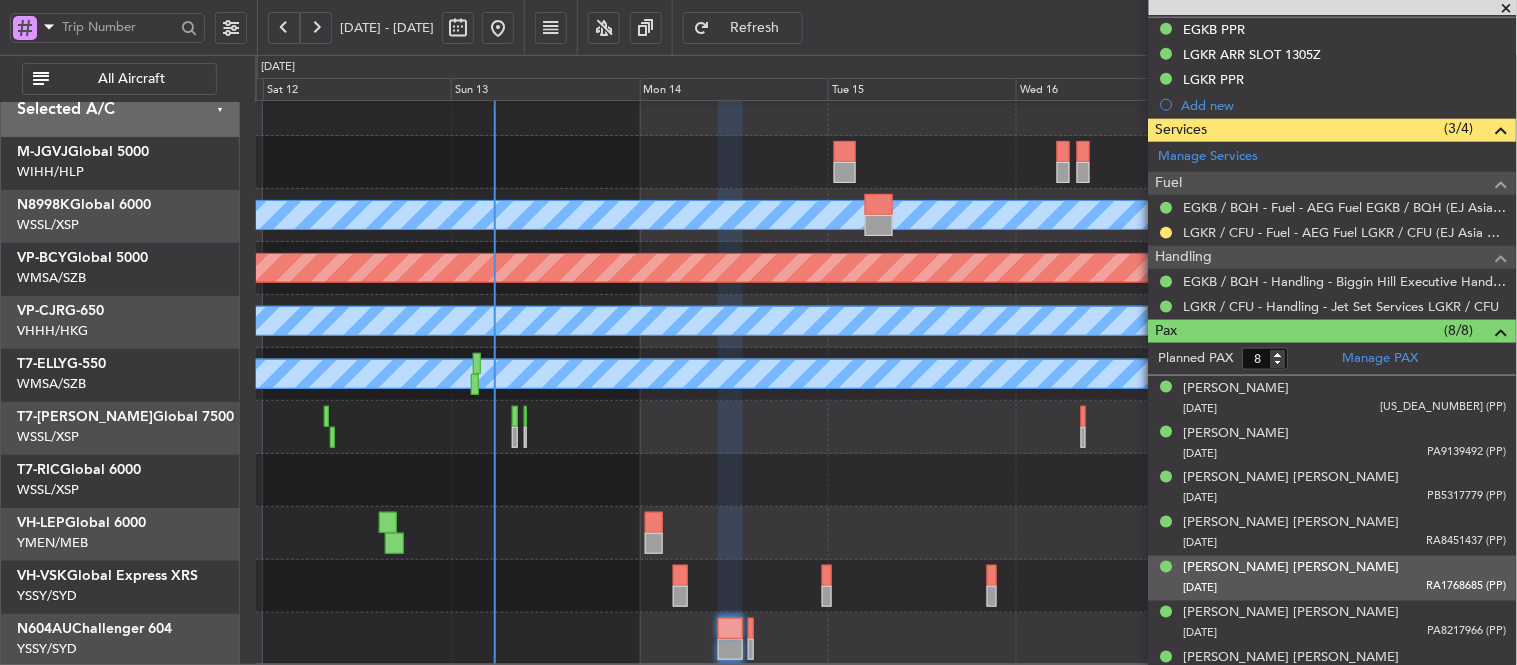 scroll, scrollTop: 583, scrollLeft: 0, axis: vertical 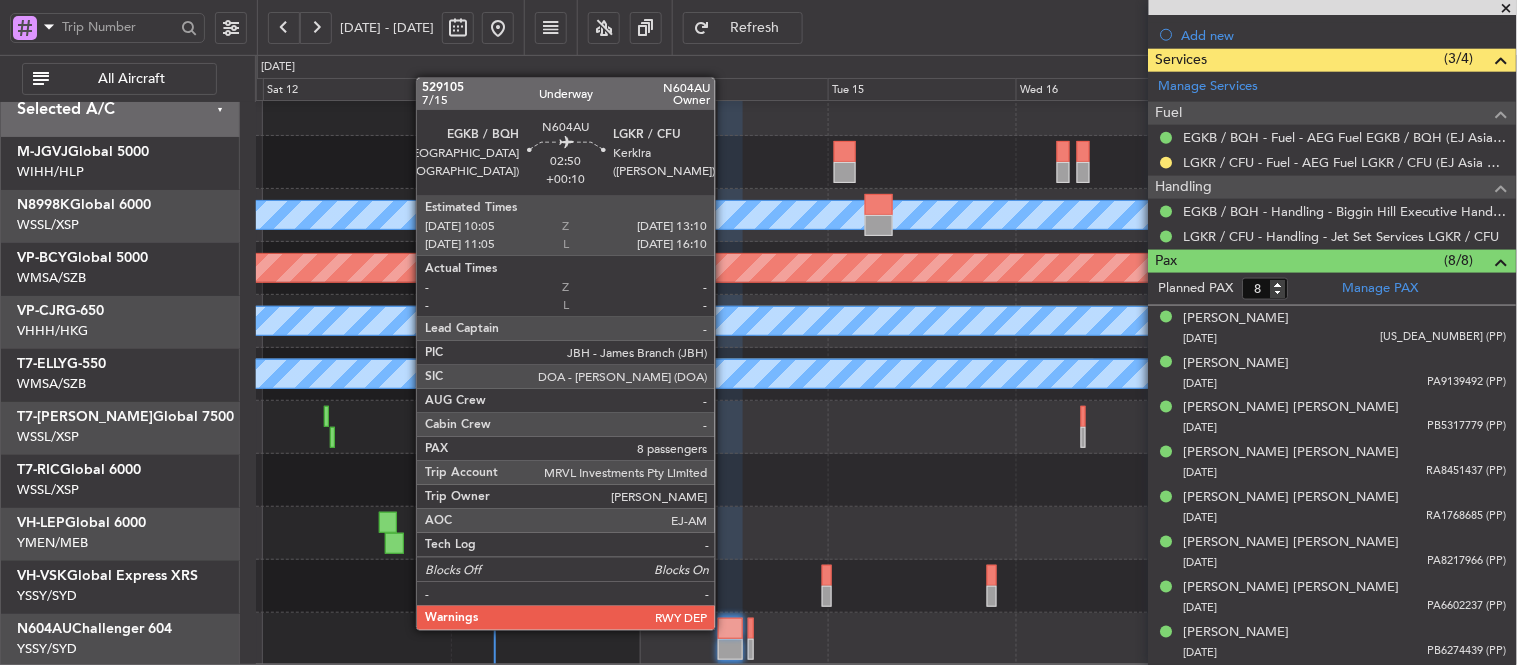 click 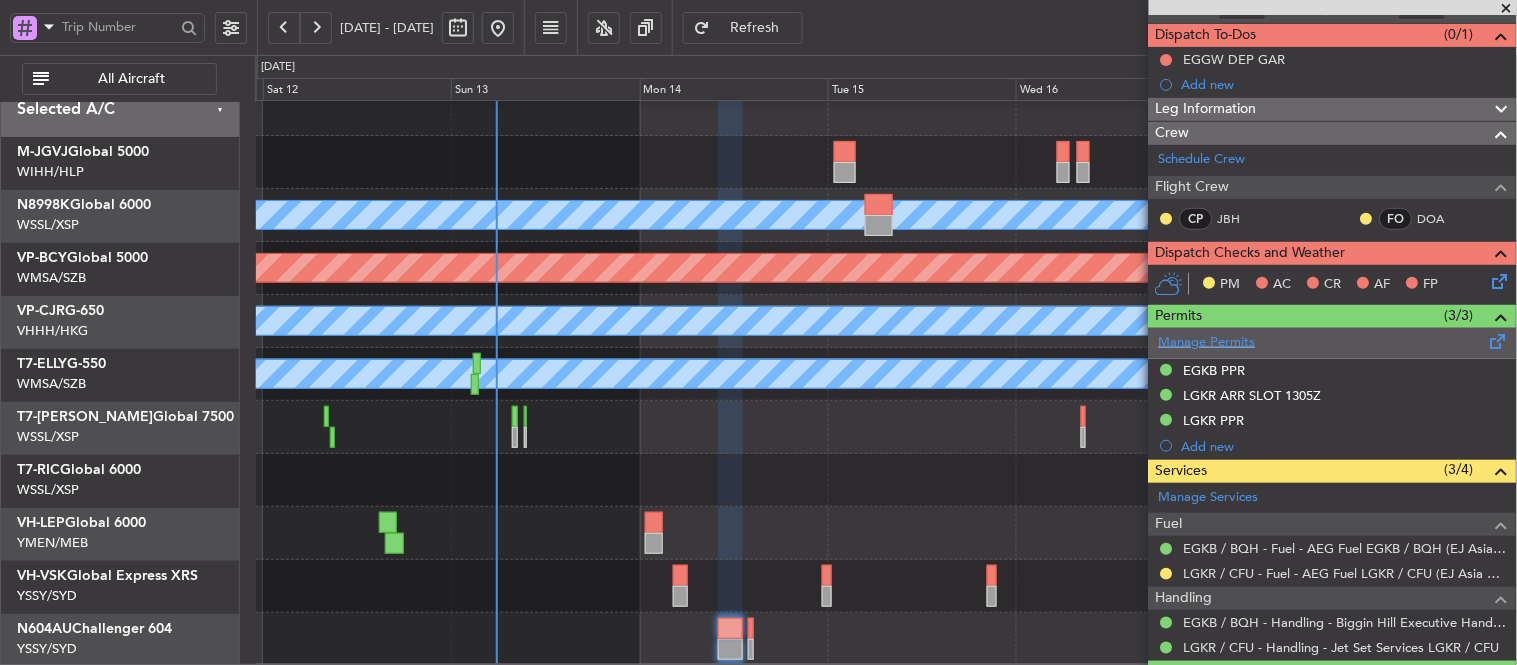 scroll, scrollTop: 138, scrollLeft: 0, axis: vertical 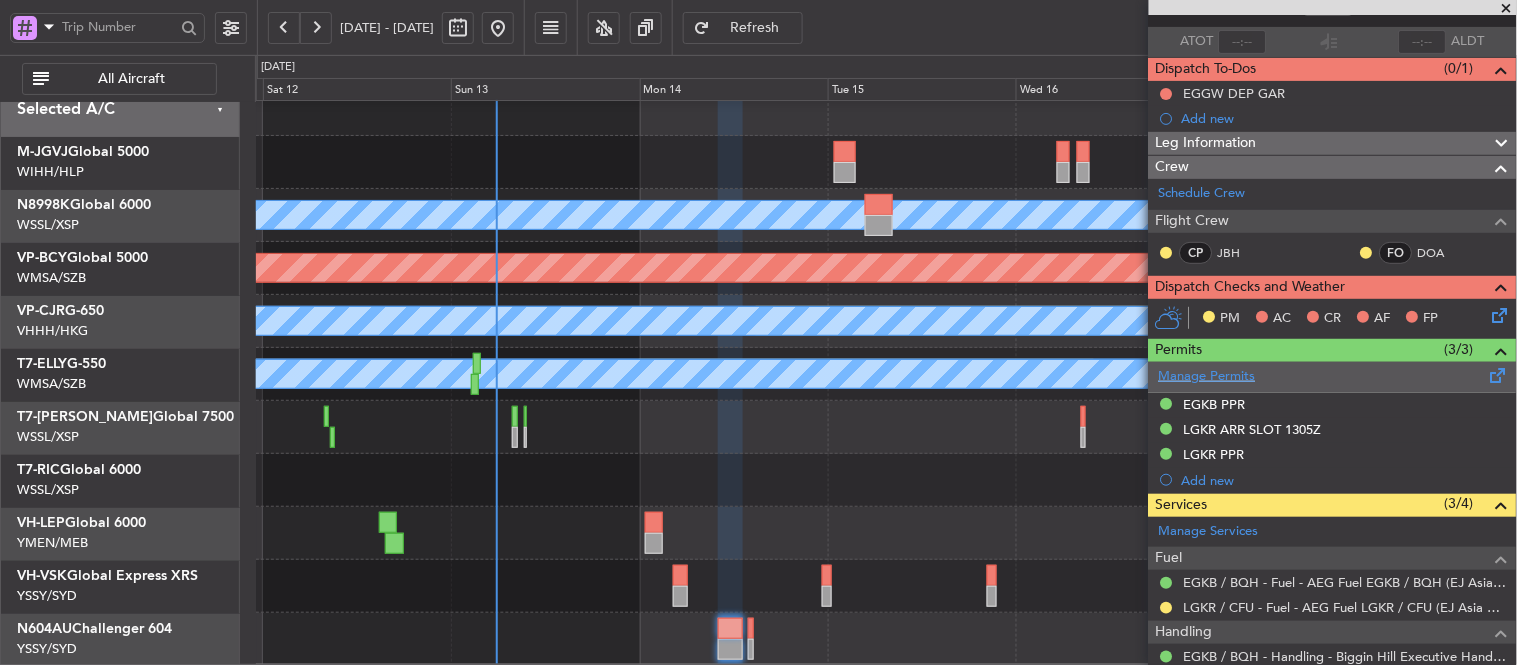 click on "Manage Permits" at bounding box center (1207, 377) 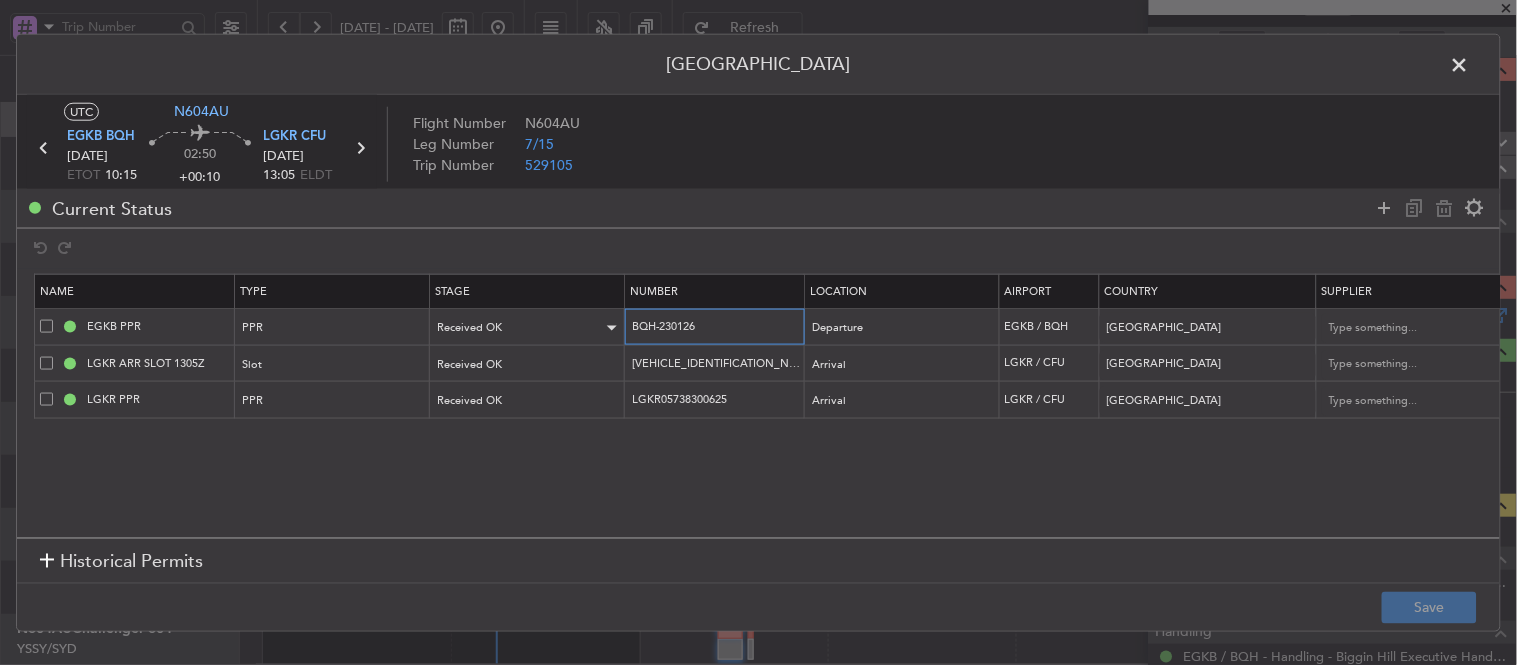 drag, startPoint x: 652, startPoint y: 320, endPoint x: 584, endPoint y: 320, distance: 68 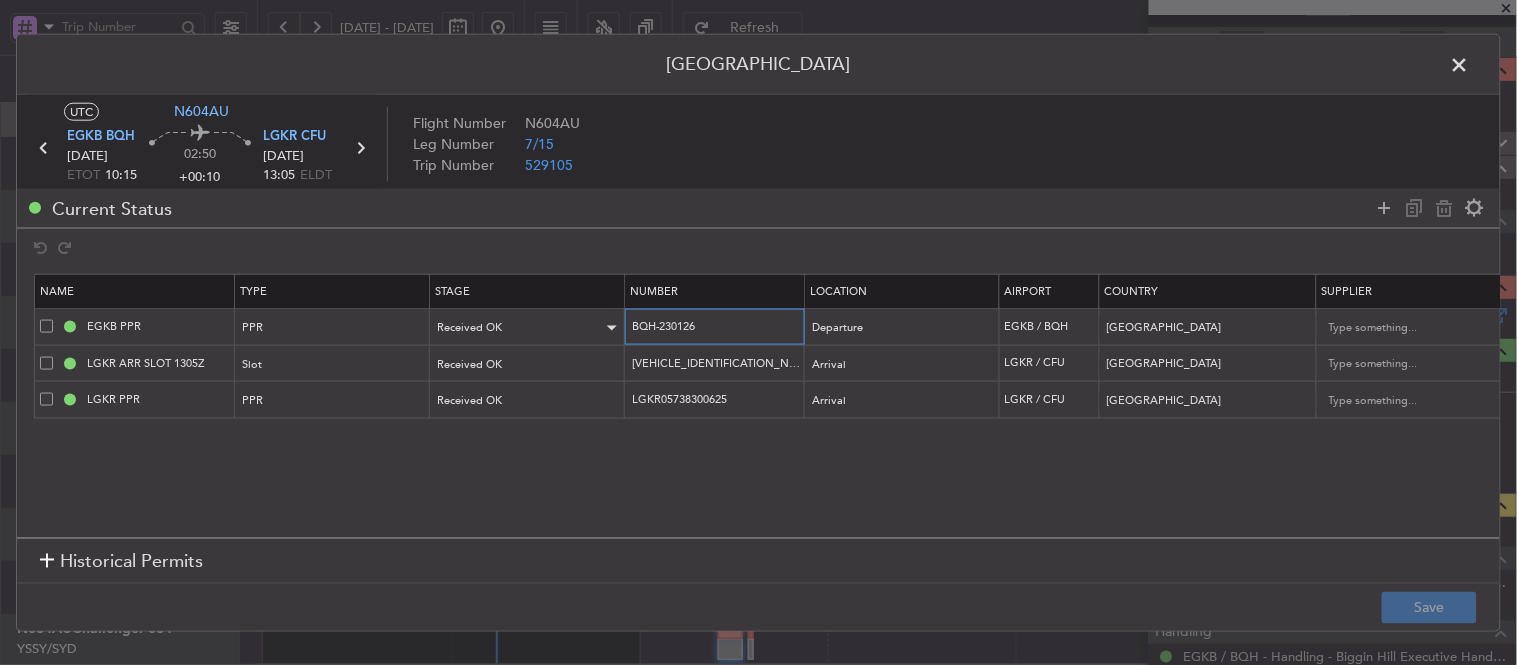 click on "EGKB PPR PPR Received OK BQH-230126 Departure EGKB / BQH [GEOGRAPHIC_DATA] Choose a date
Choose a date
Choose a date
NNN 2" at bounding box center (1310, 327) 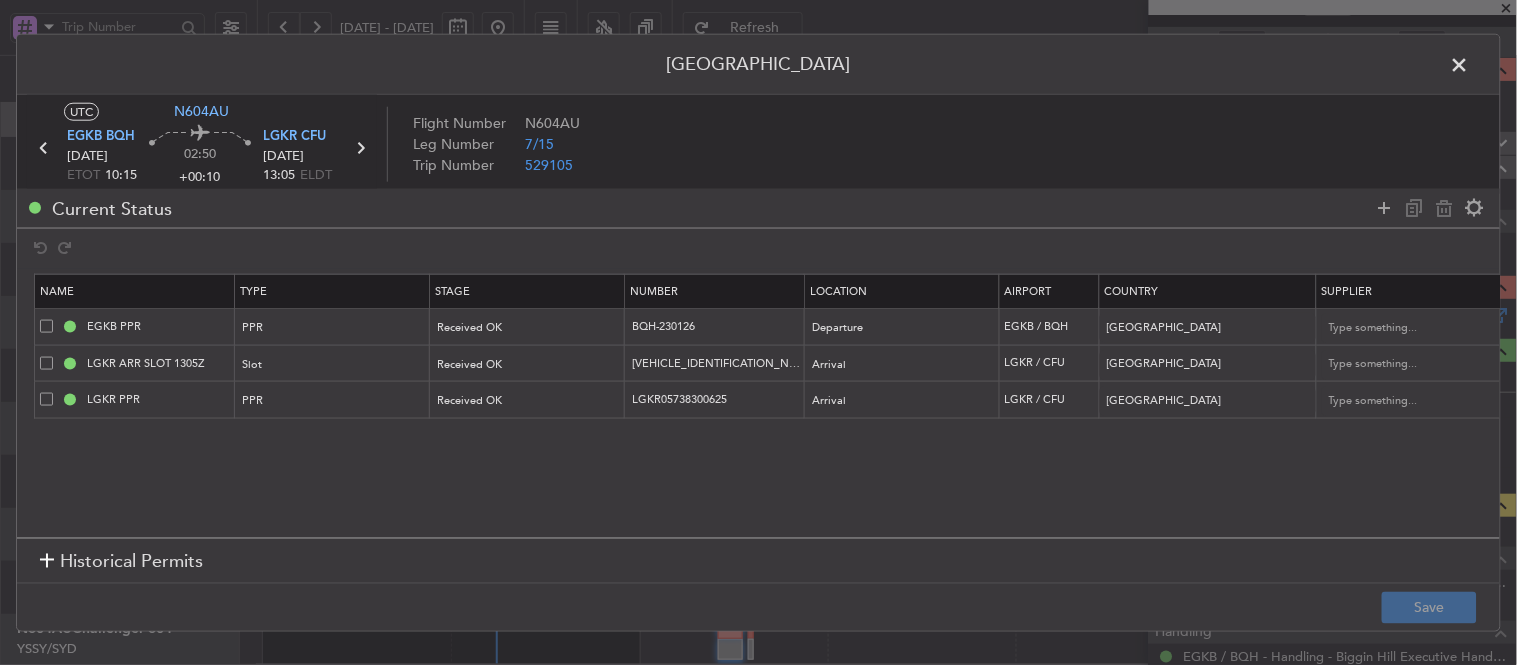 click at bounding box center [1470, 69] 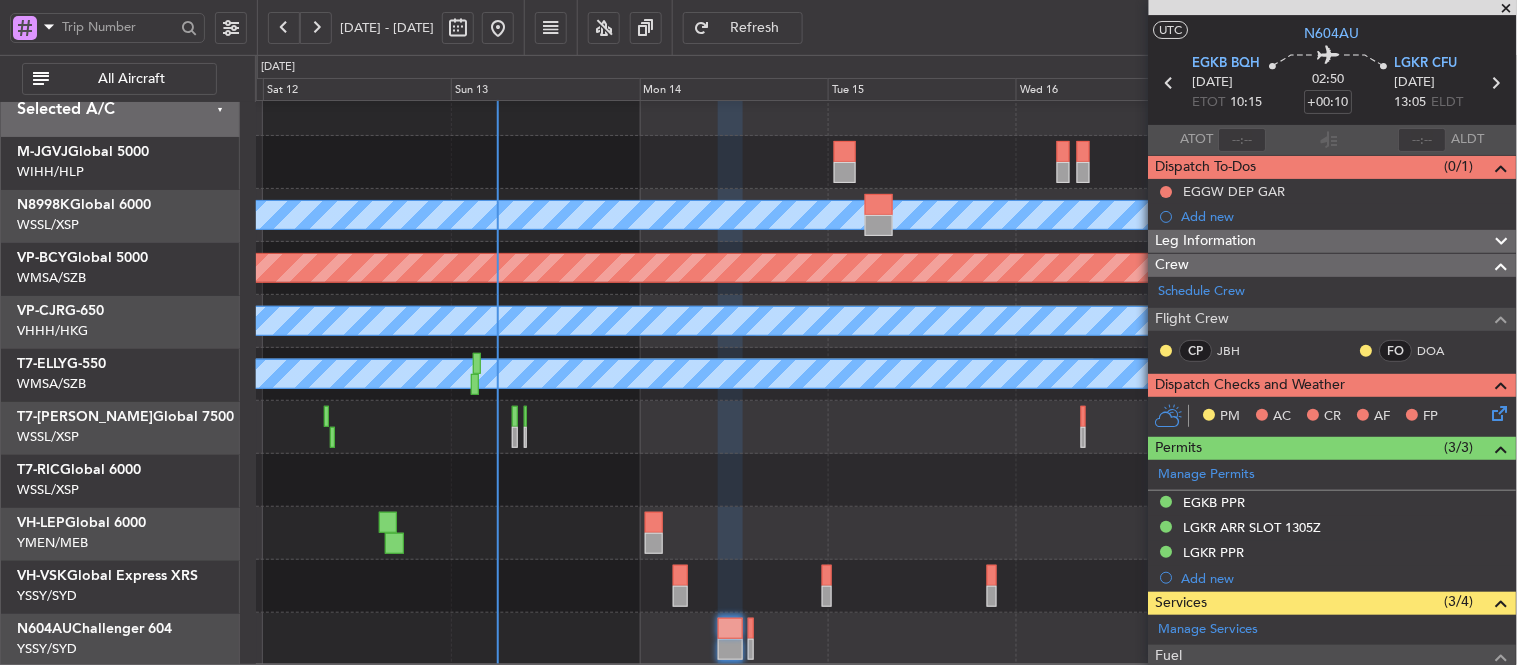 scroll, scrollTop: 0, scrollLeft: 0, axis: both 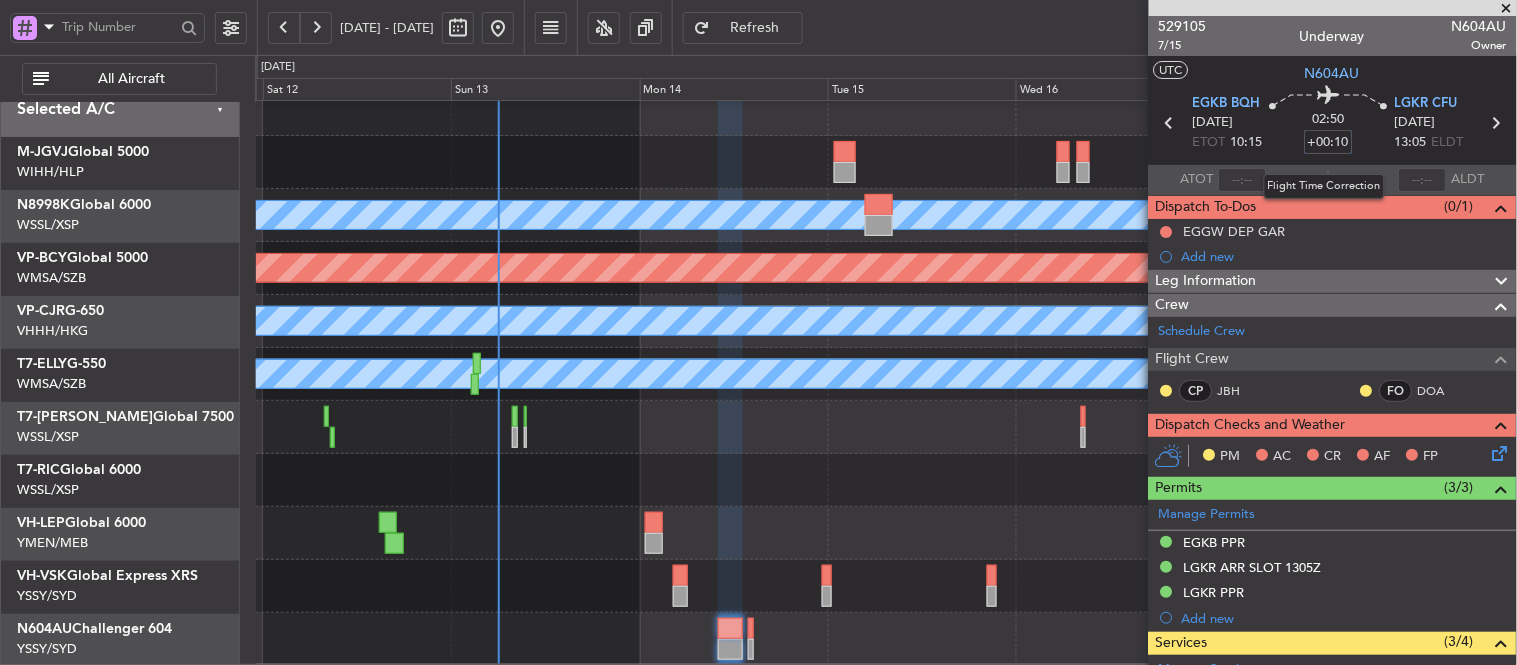 click on "+00:10" at bounding box center [1329, 142] 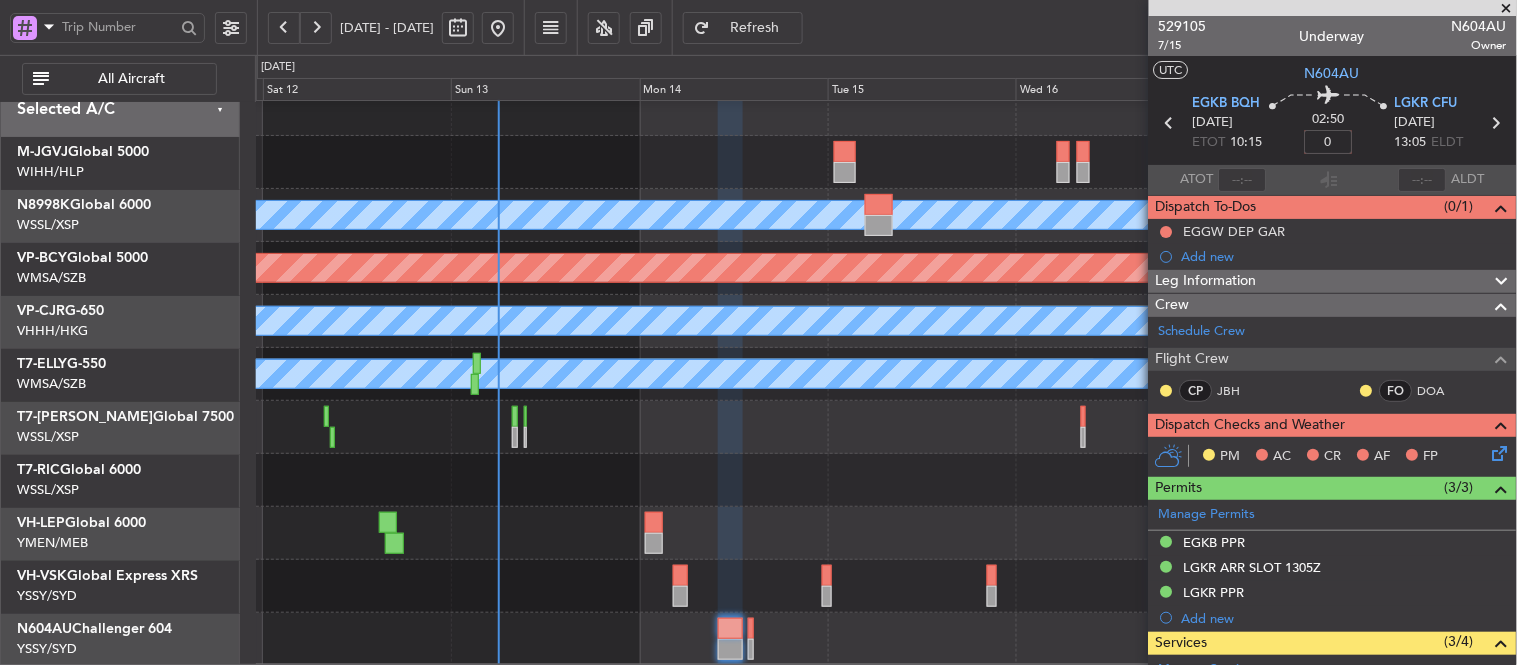 click on "02:50 0" at bounding box center [1329, 123] 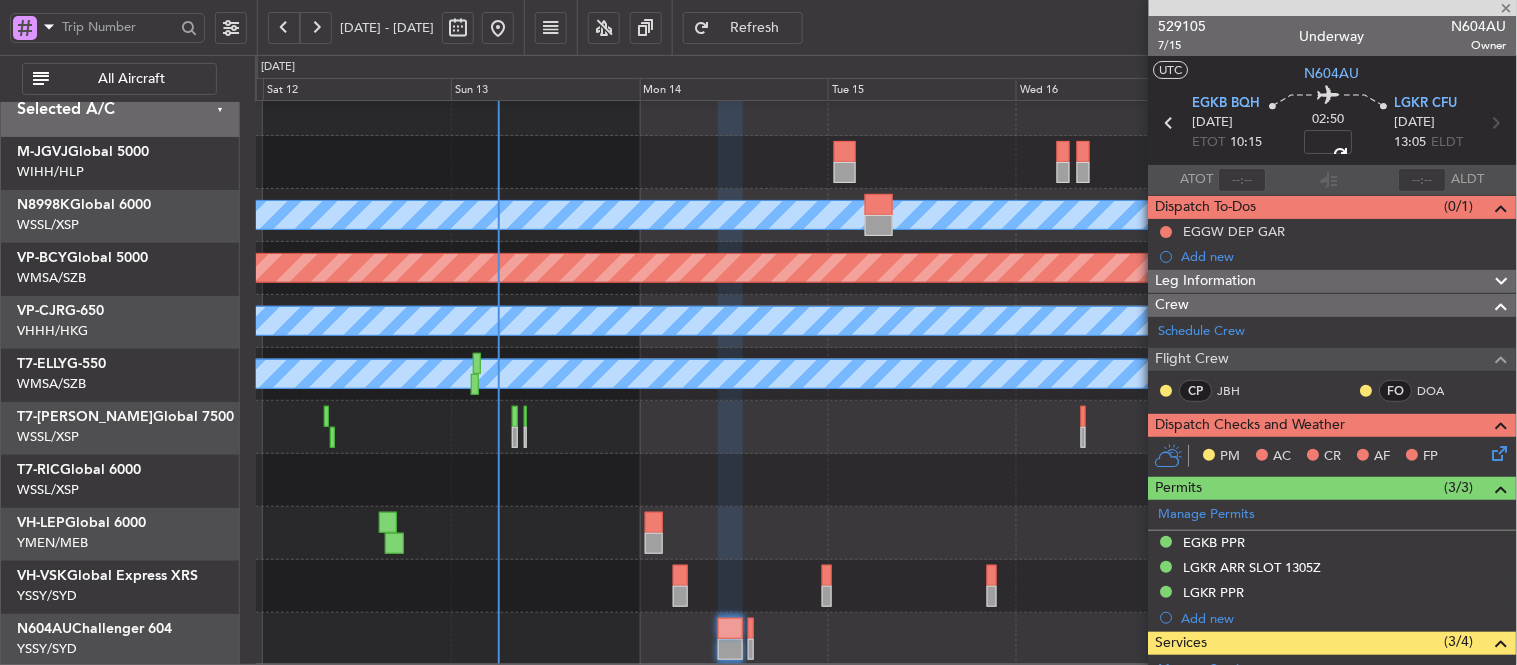 type 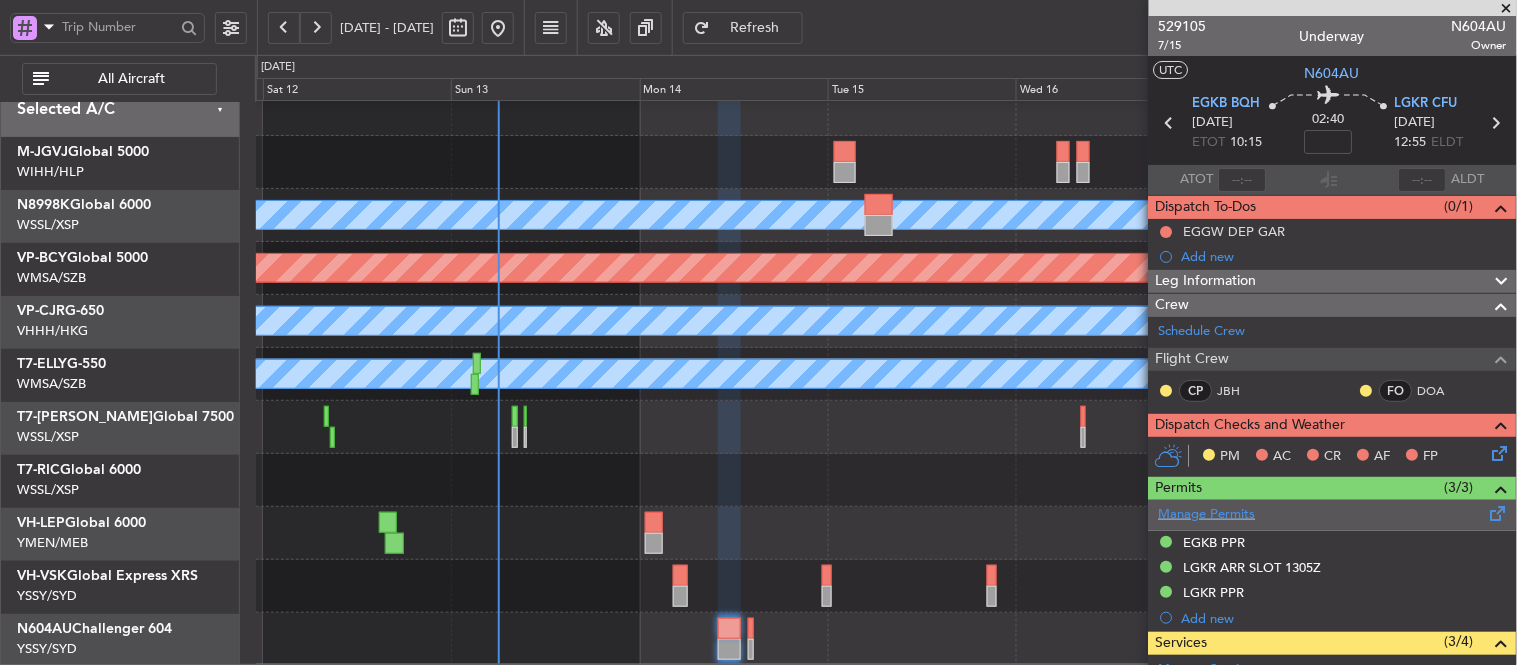 click on "Manage Permits" at bounding box center (1207, 515) 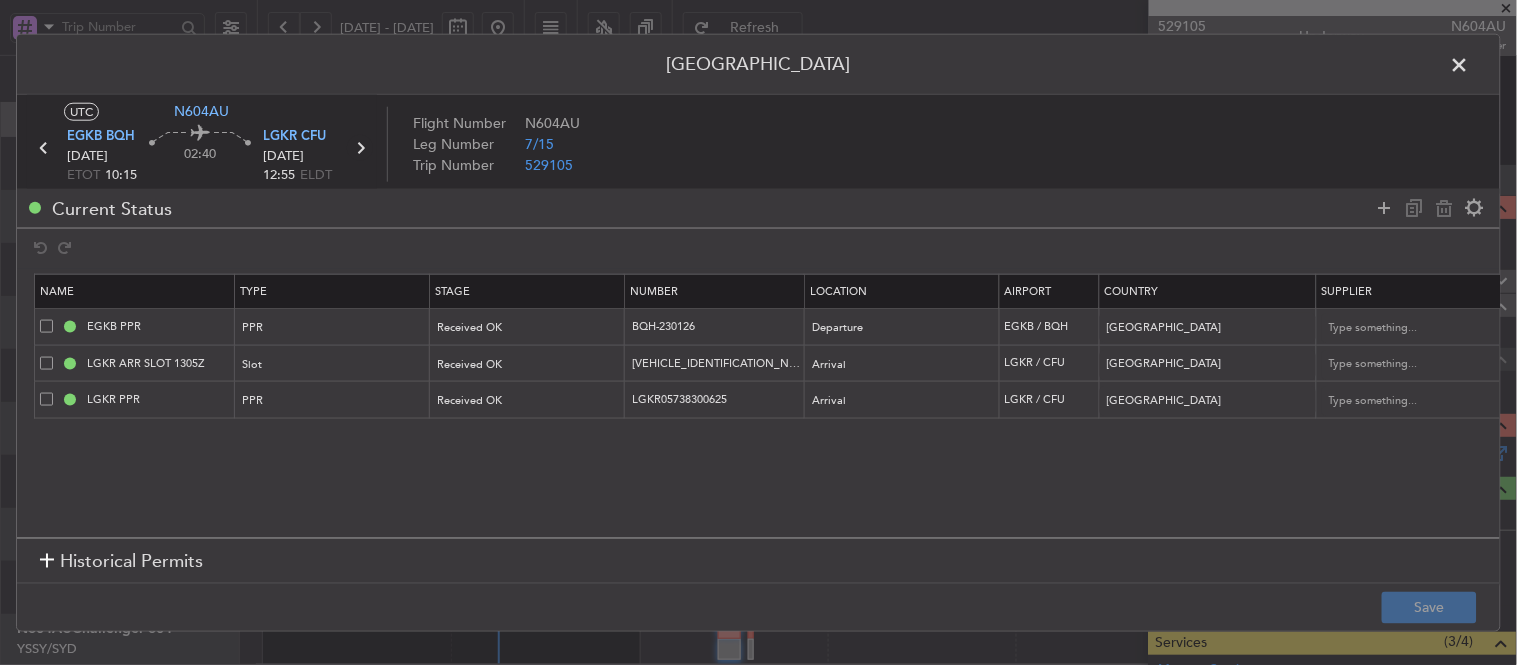 click at bounding box center [360, 147] 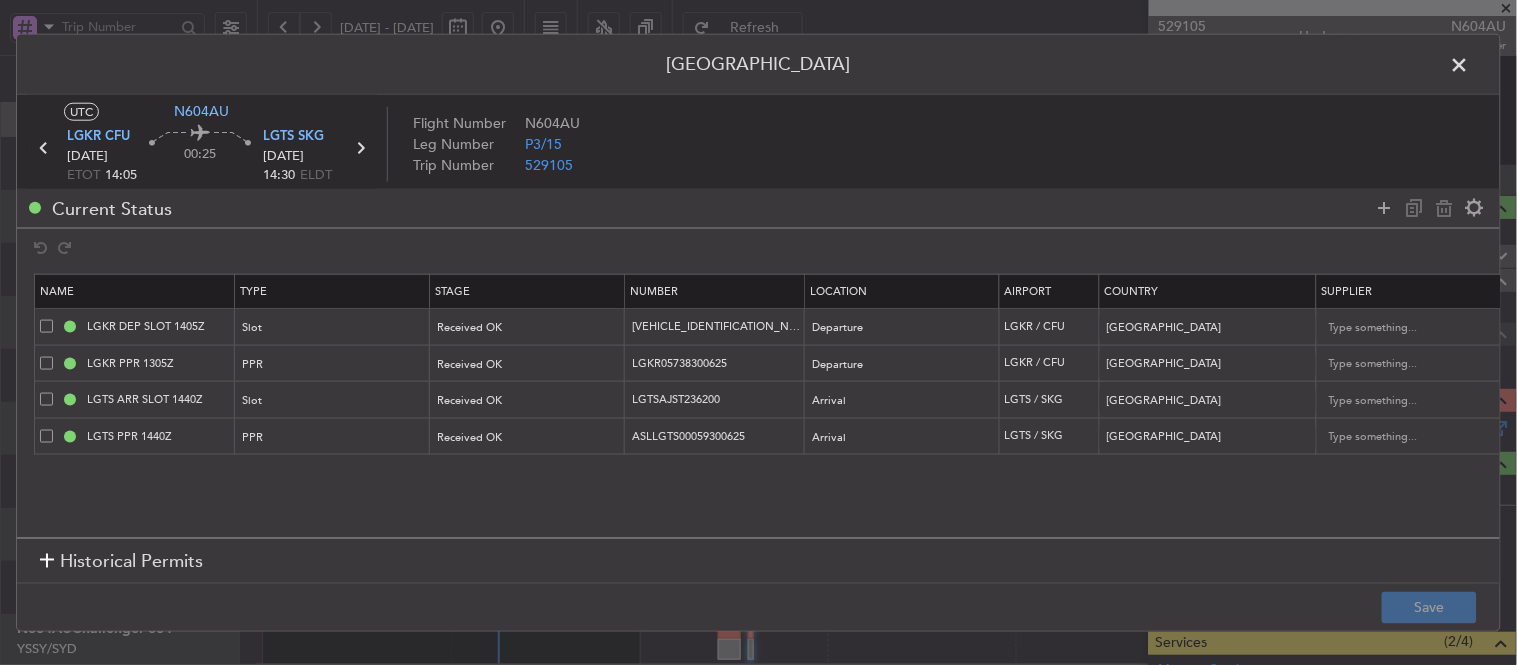 click at bounding box center (44, 147) 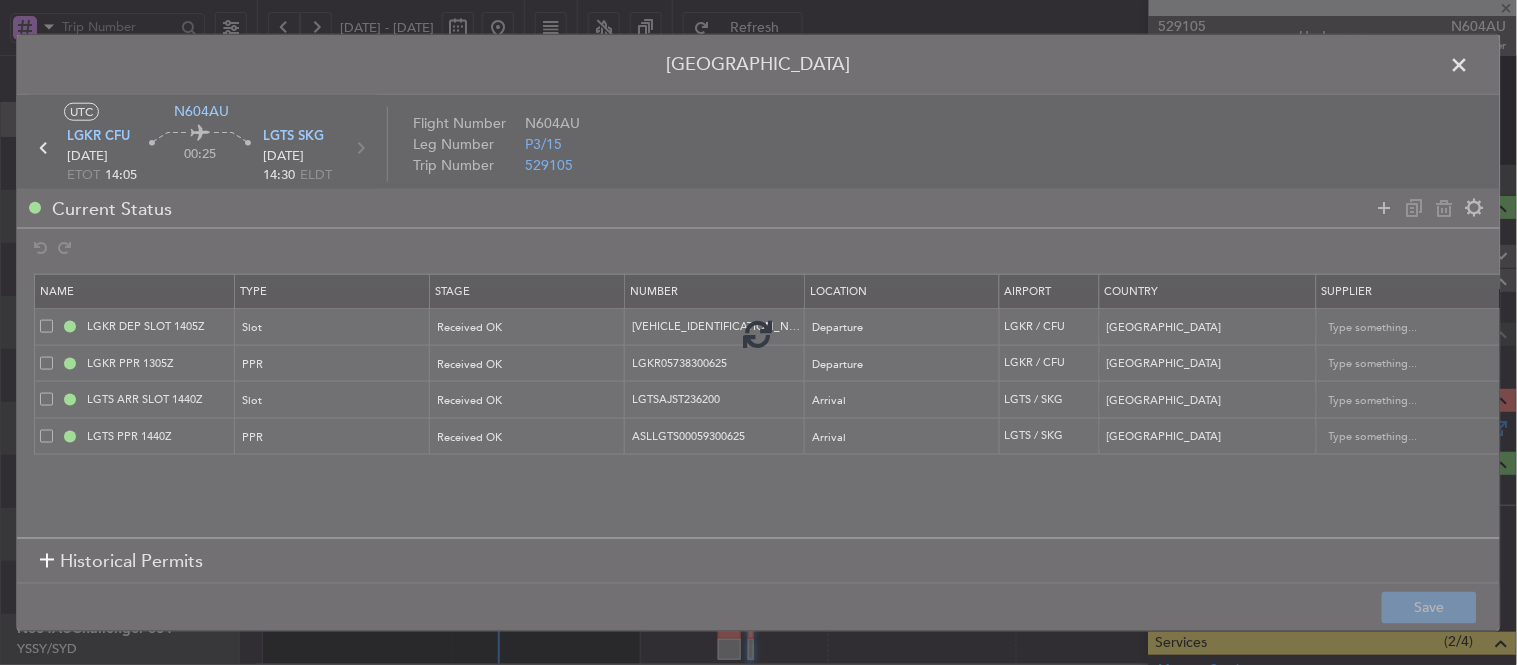 type on "8" 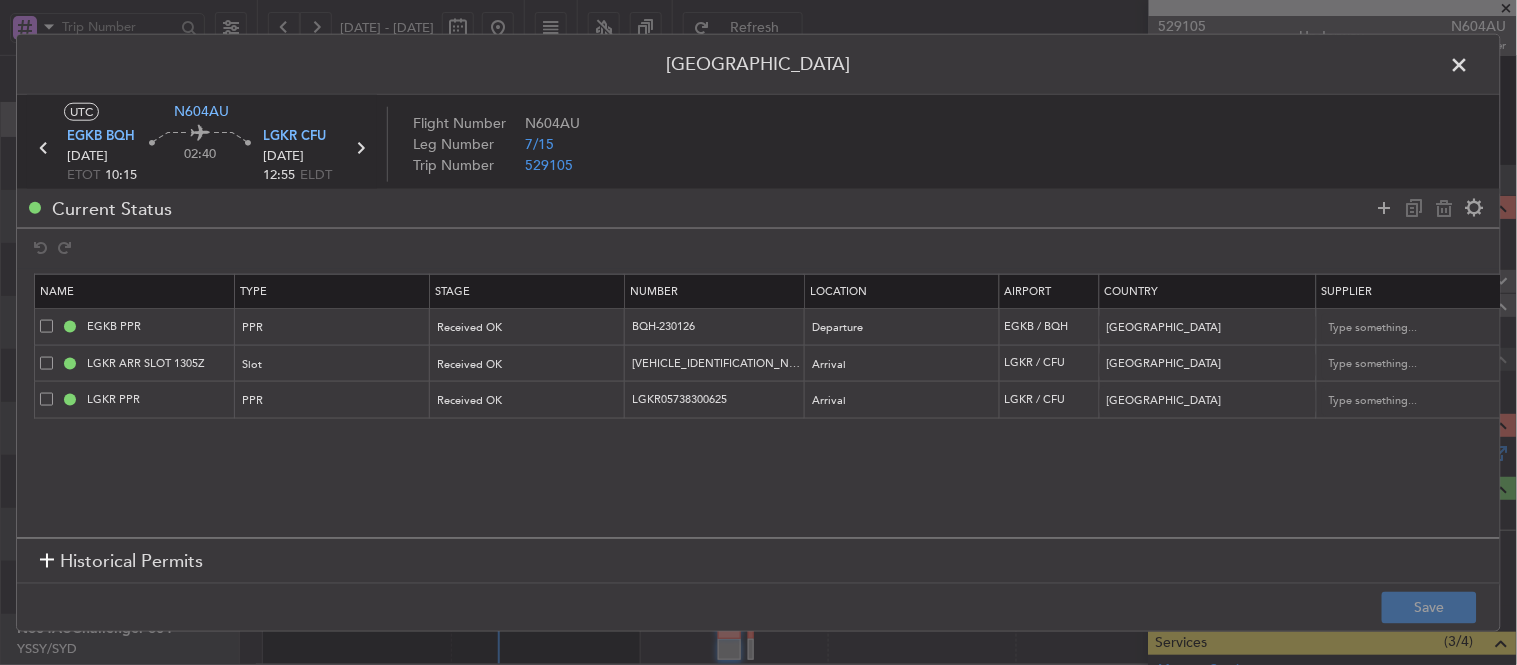 click at bounding box center [1470, 69] 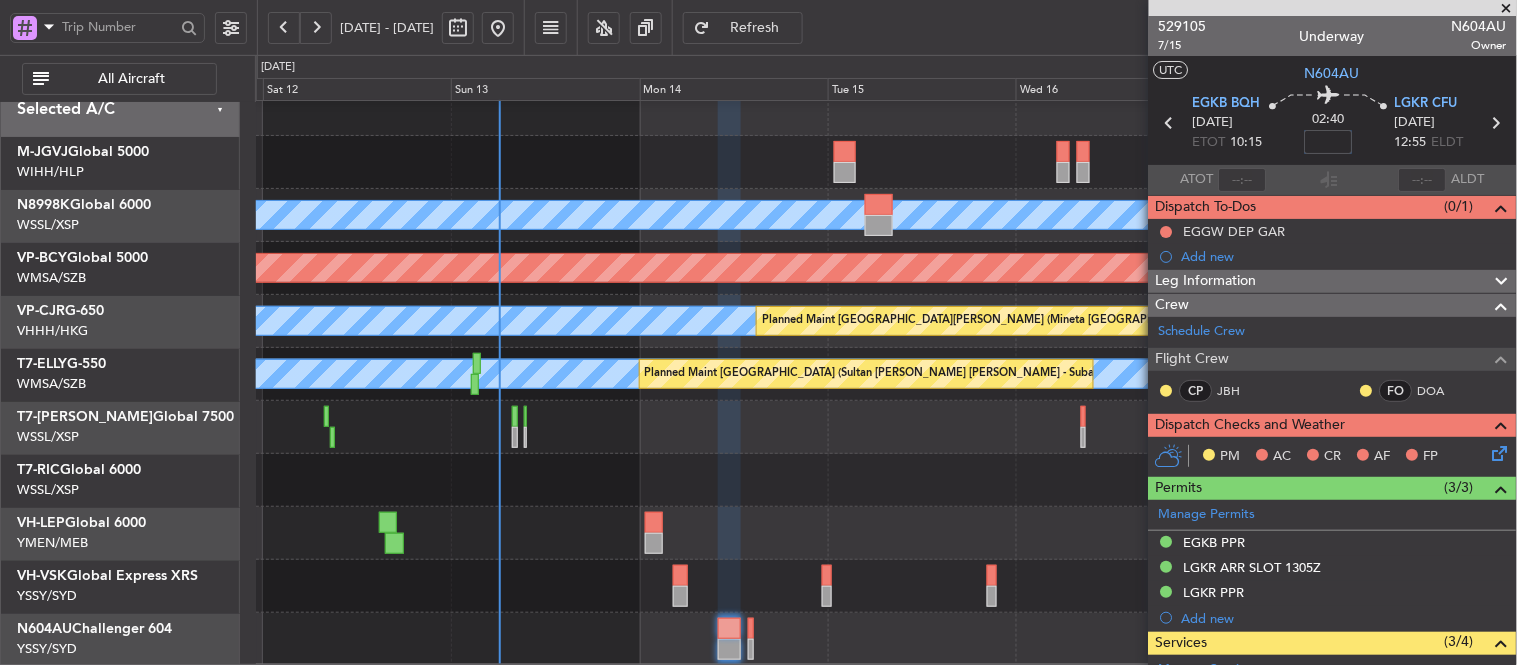click at bounding box center (1329, 142) 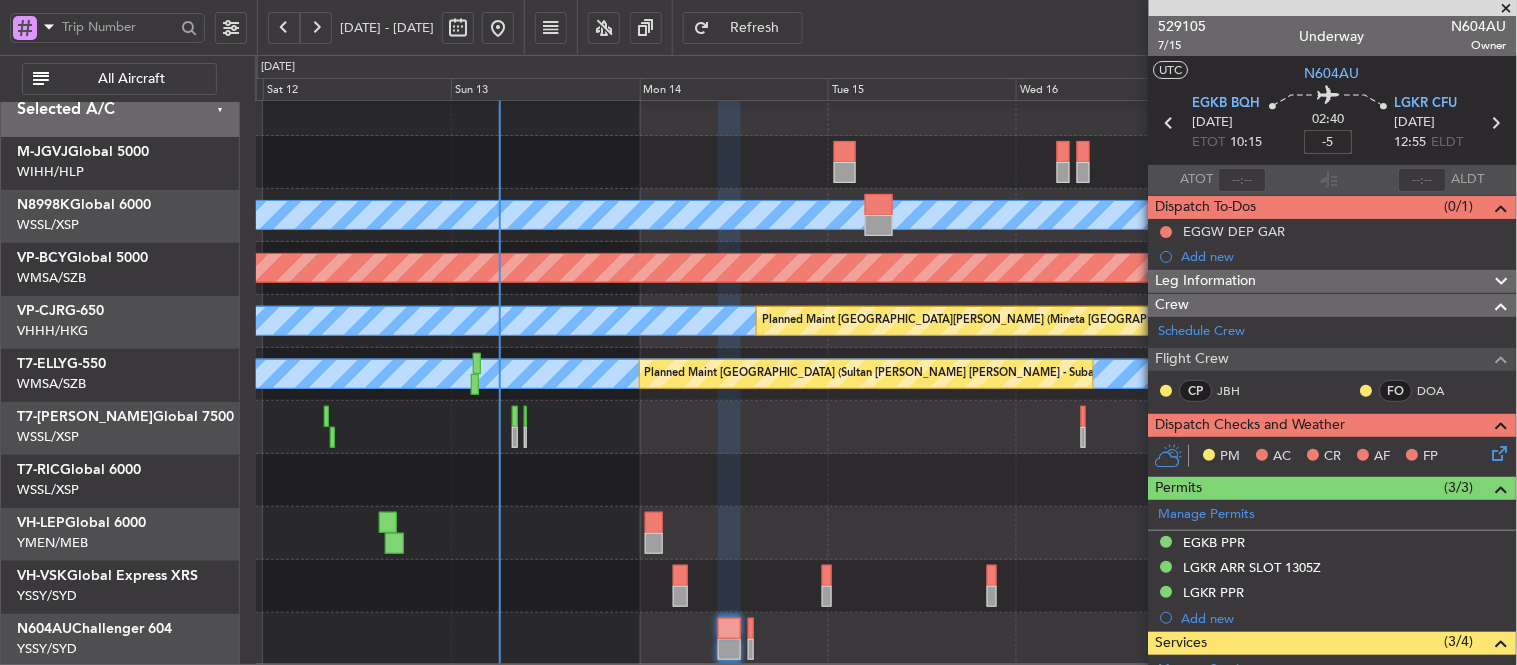 click on "02:40 -5" at bounding box center (1329, 123) 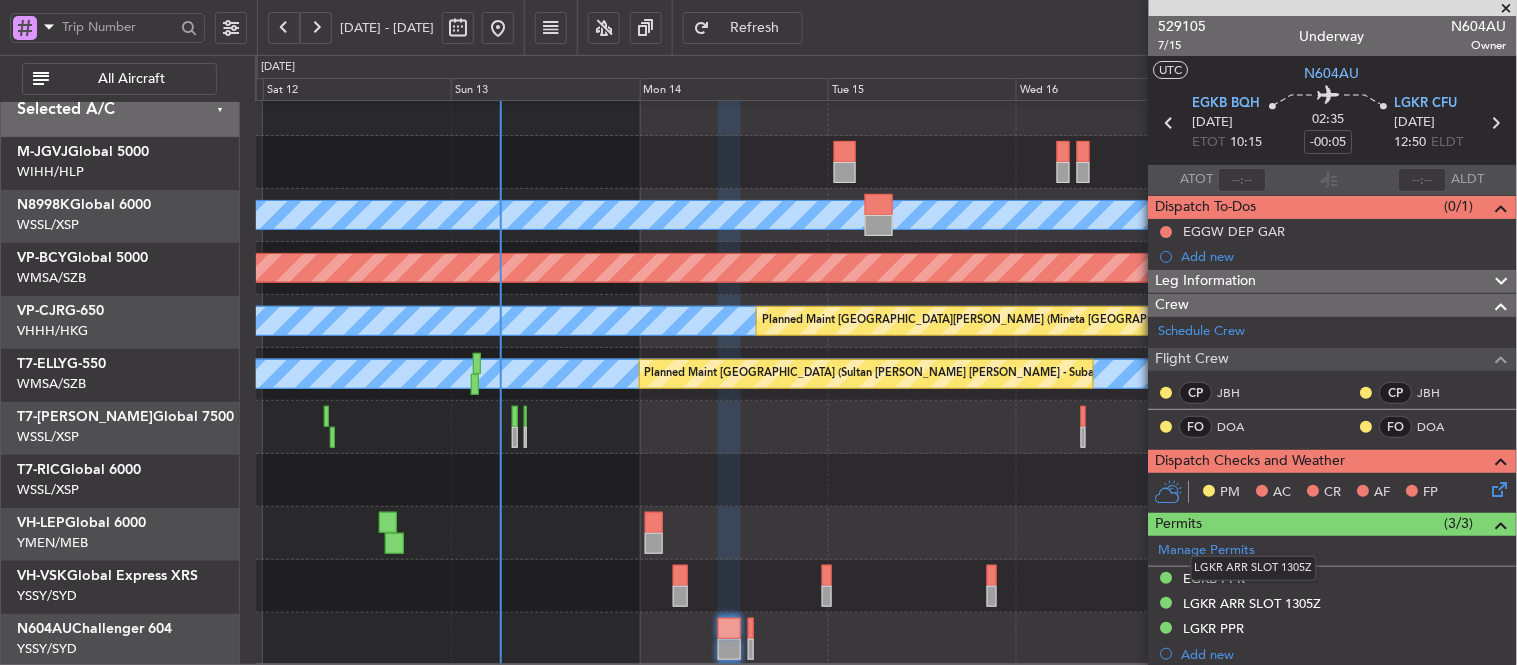 click on "LGKR ARR SLOT 1305Z" at bounding box center (1254, 568) 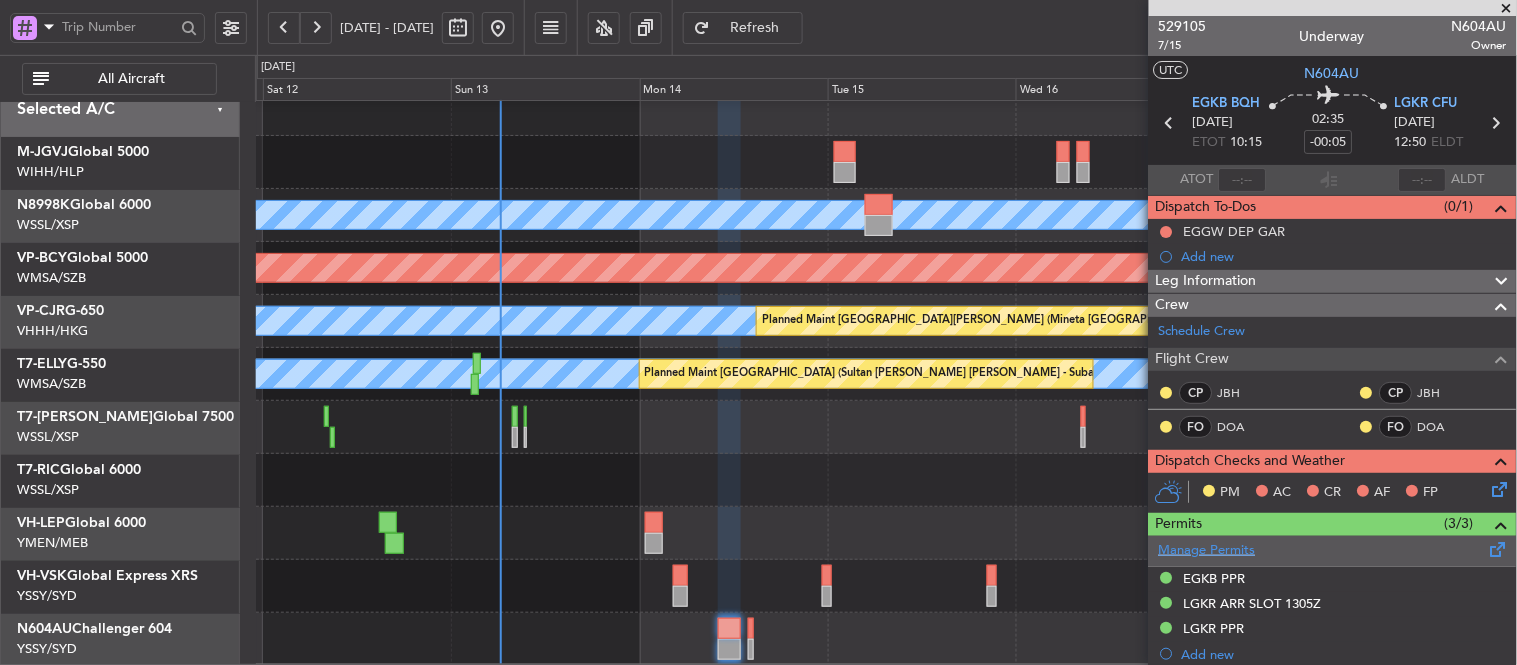 click on "Manage Permits" at bounding box center (1207, 551) 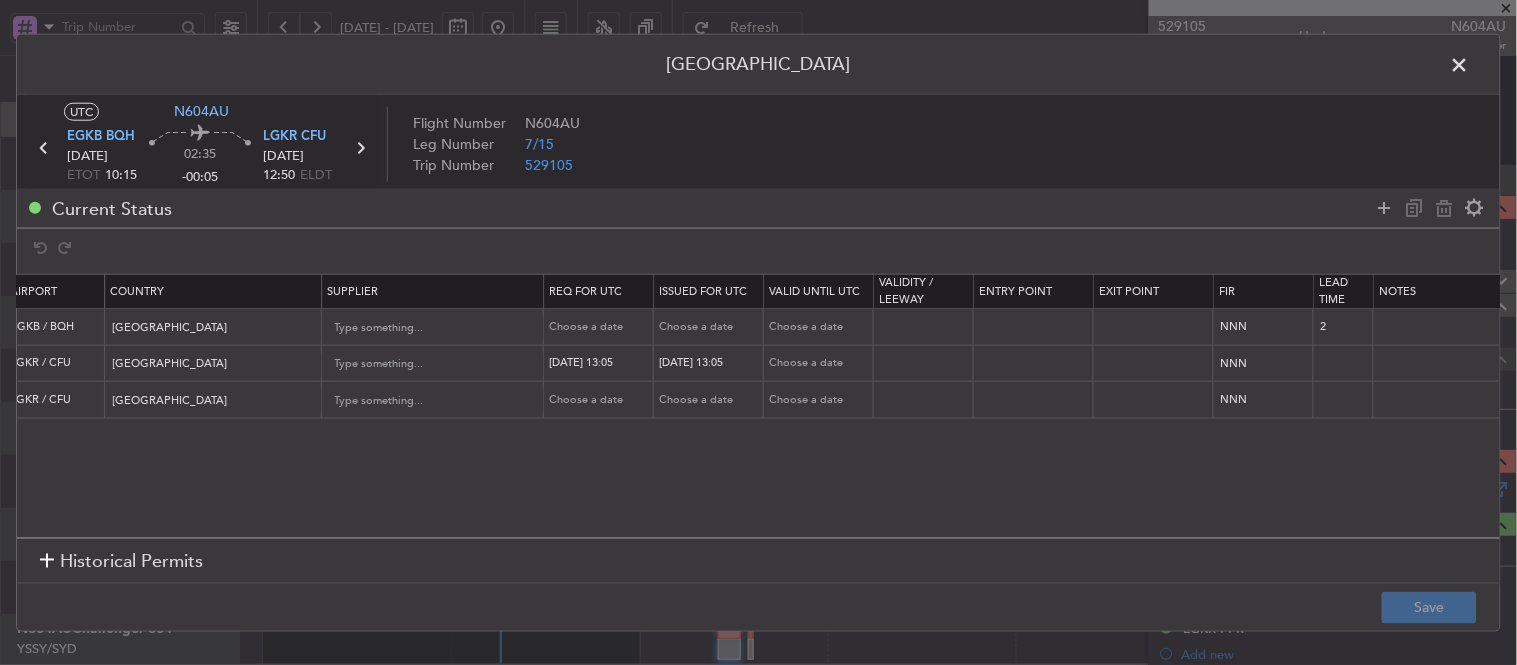 scroll, scrollTop: 0, scrollLeft: 1085, axis: horizontal 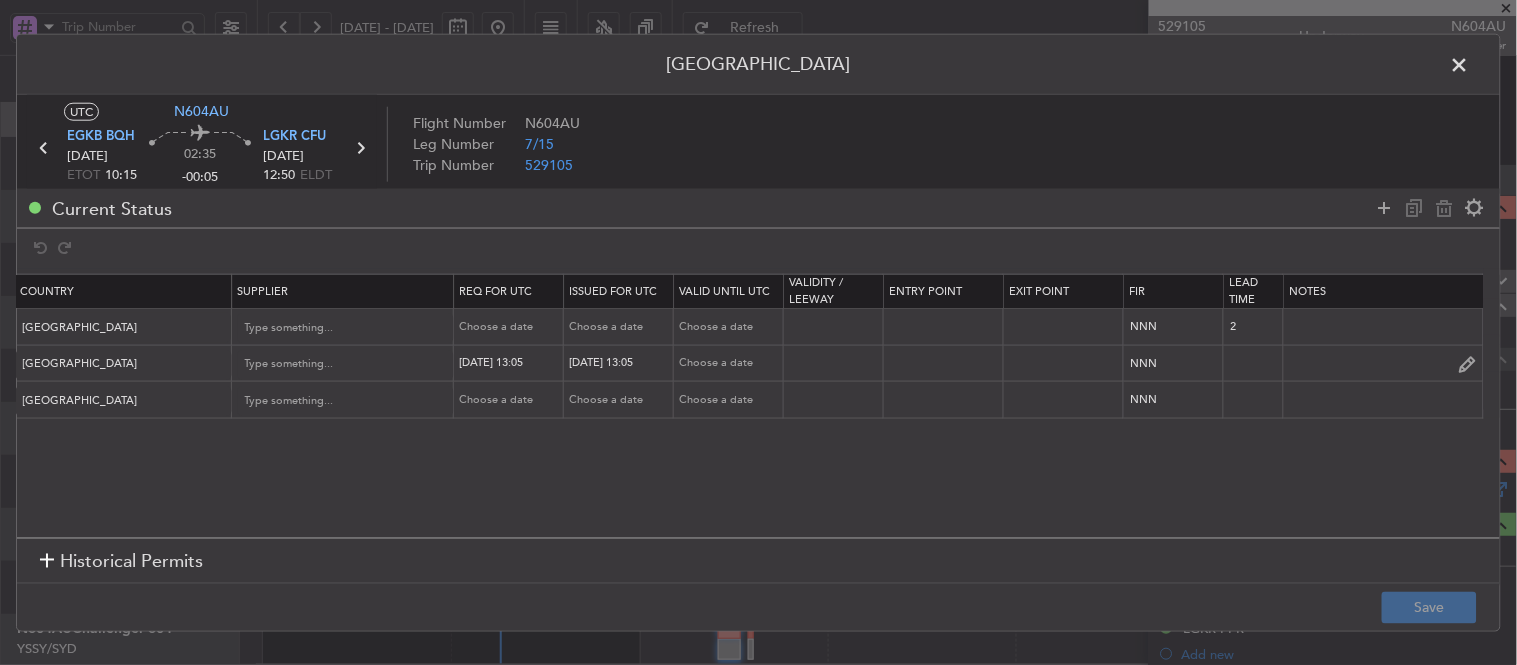 drag, startPoint x: 1313, startPoint y: 347, endPoint x: 1307, endPoint y: 356, distance: 10.816654 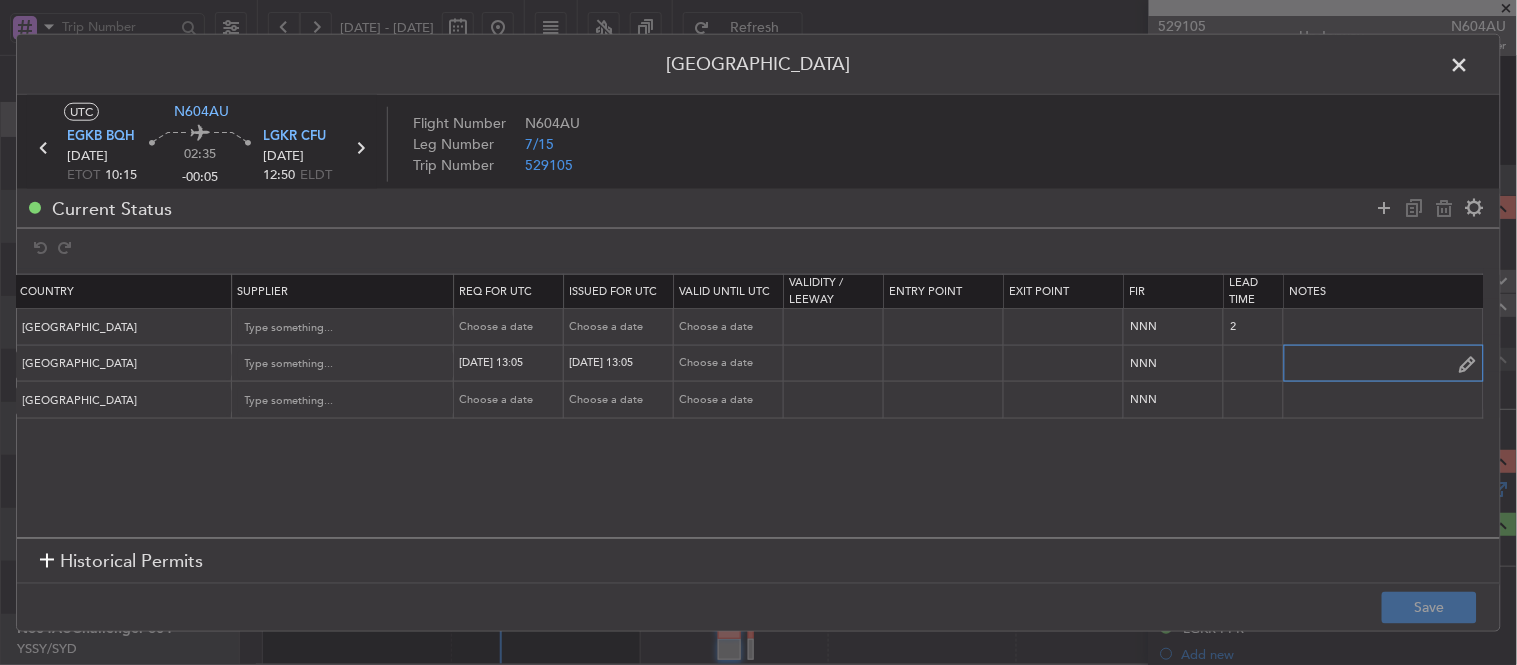 click at bounding box center (1383, 363) 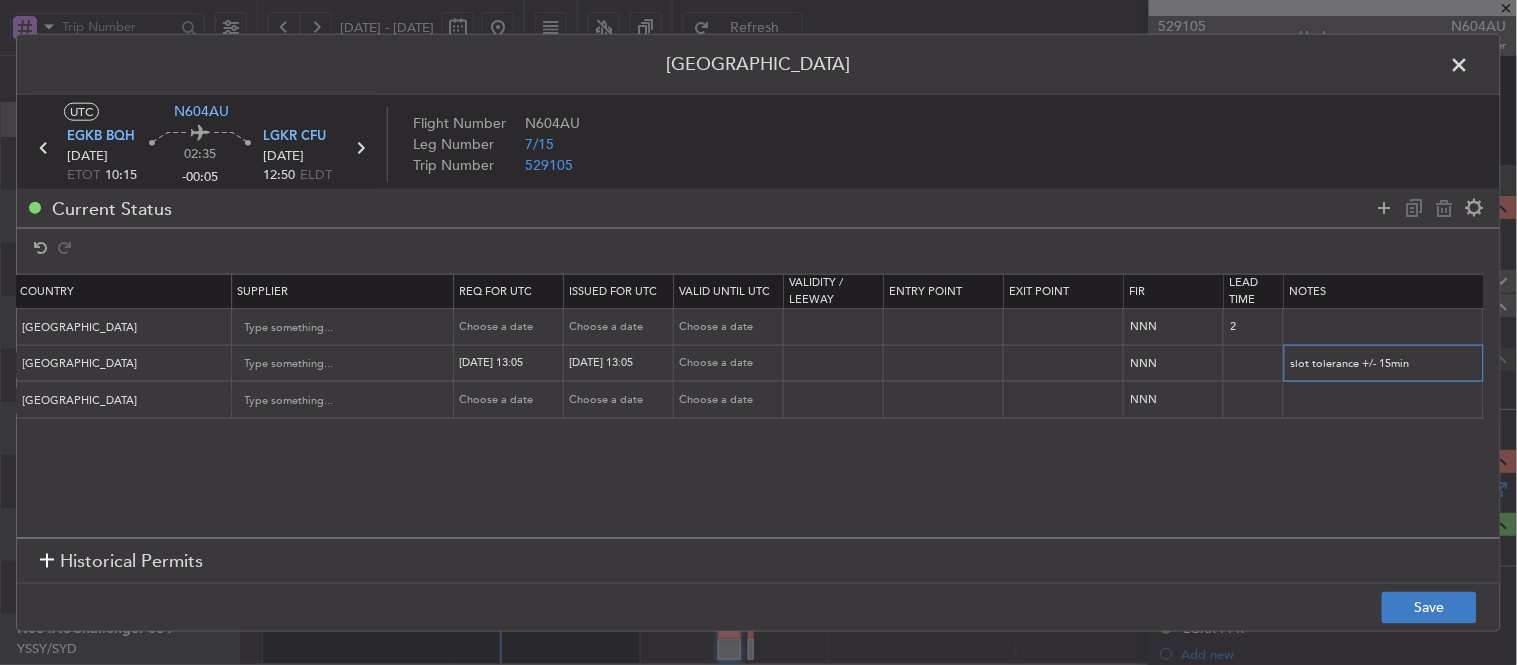 type on "slot tolerance +/- 15min" 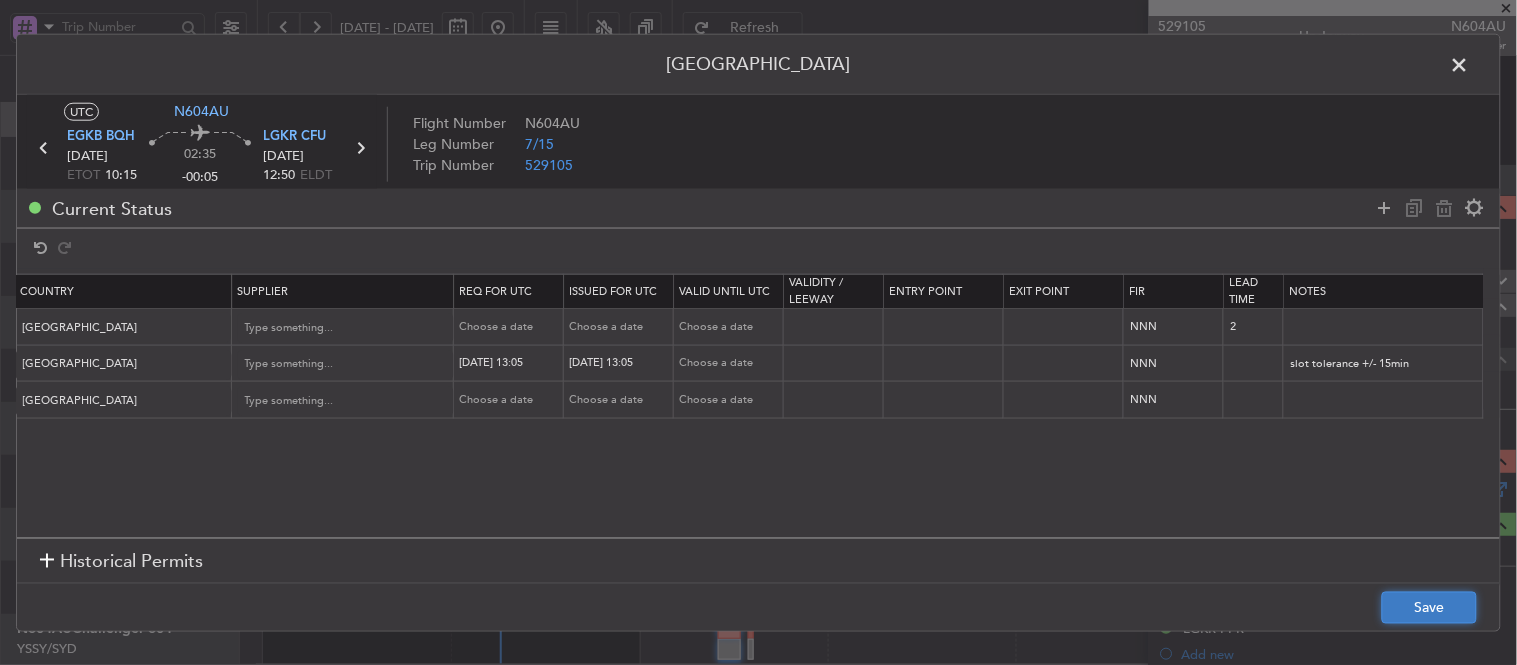 click on "Save" at bounding box center [1429, 608] 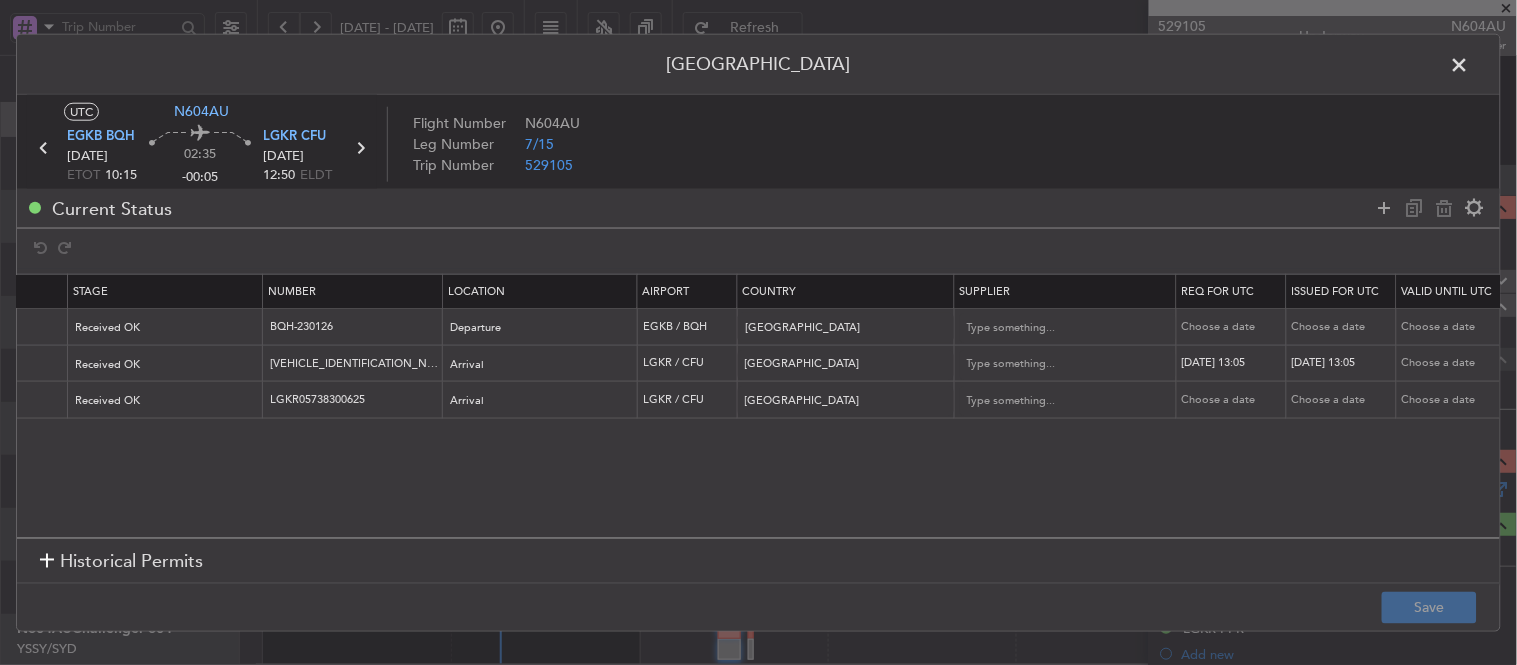 scroll, scrollTop: 0, scrollLeft: 3, axis: horizontal 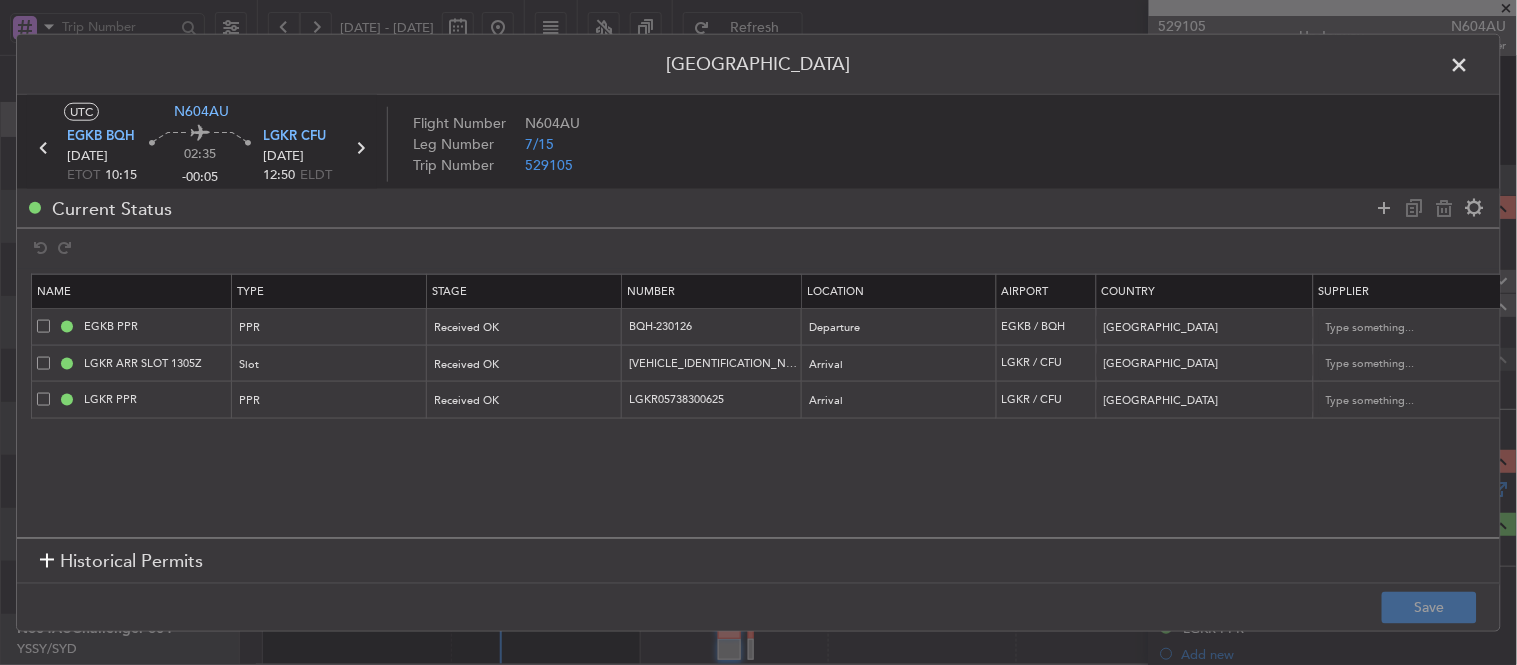 click at bounding box center (1470, 69) 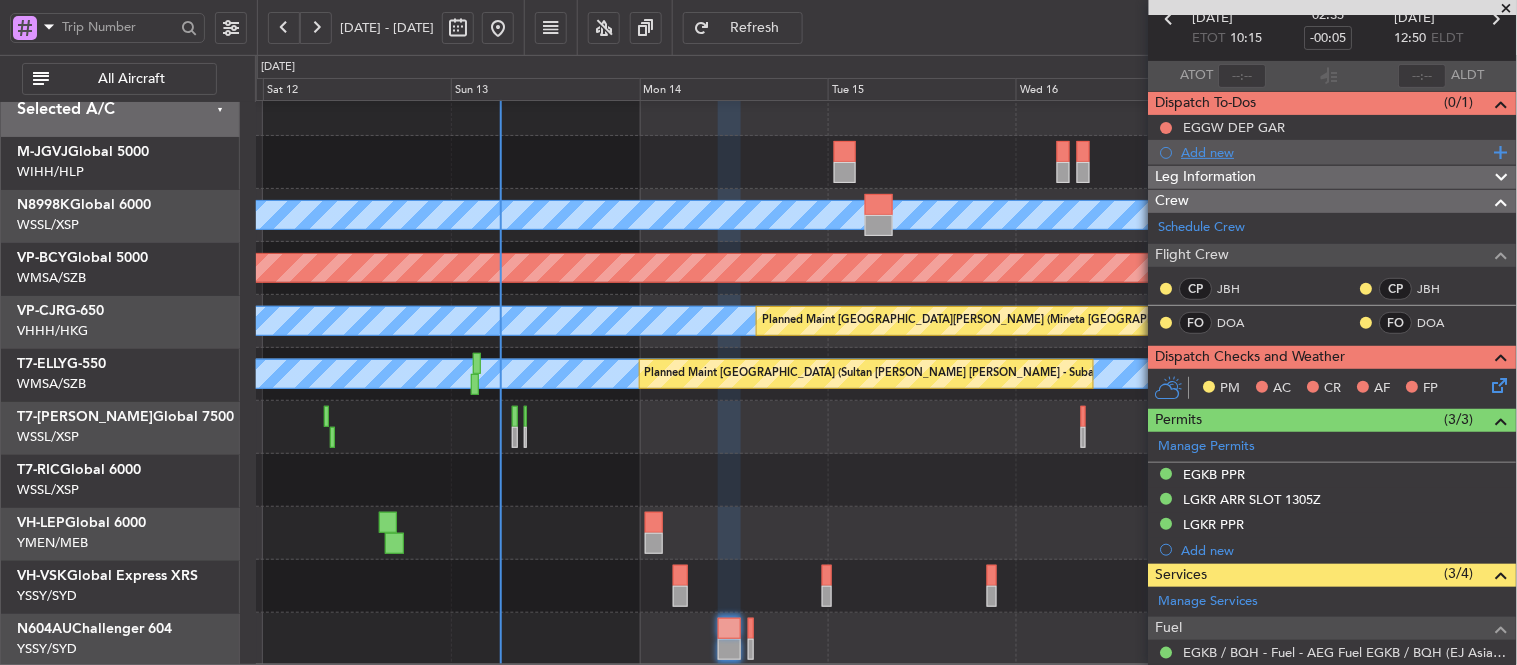 scroll, scrollTop: 0, scrollLeft: 0, axis: both 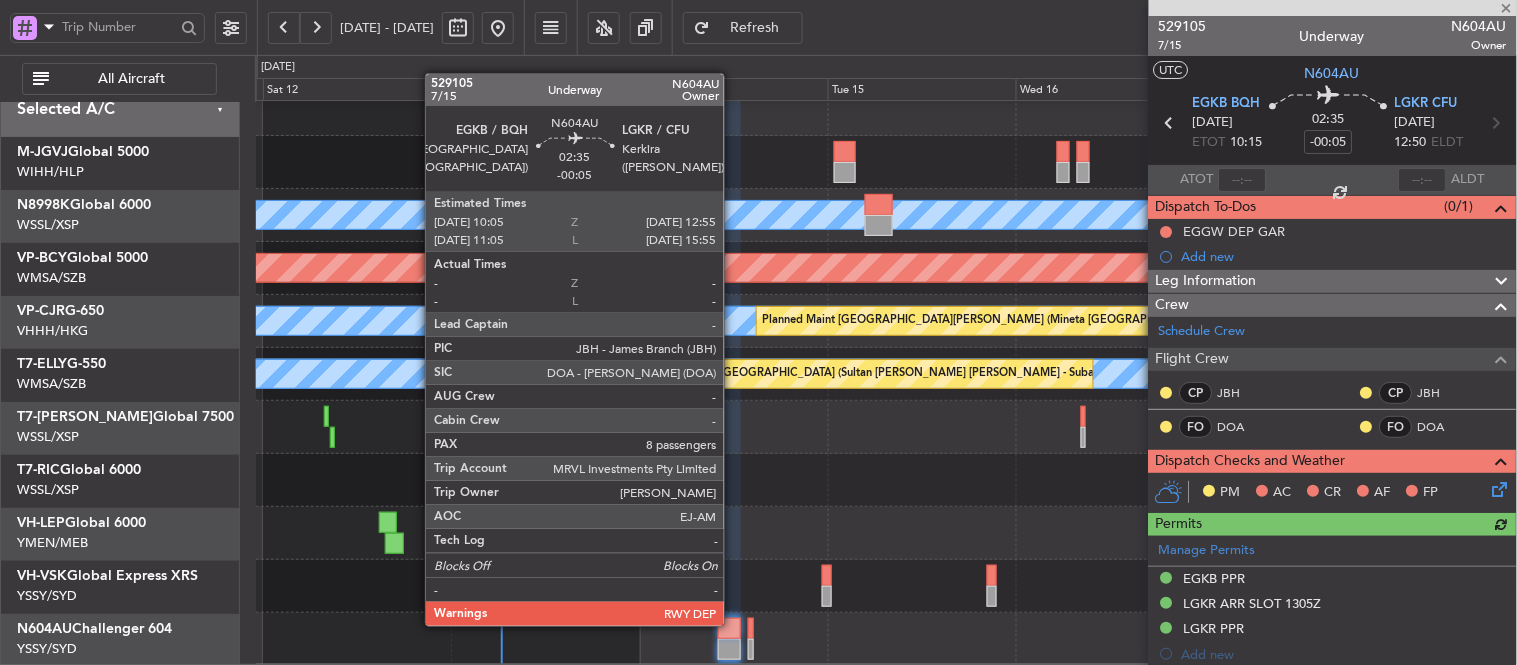 click 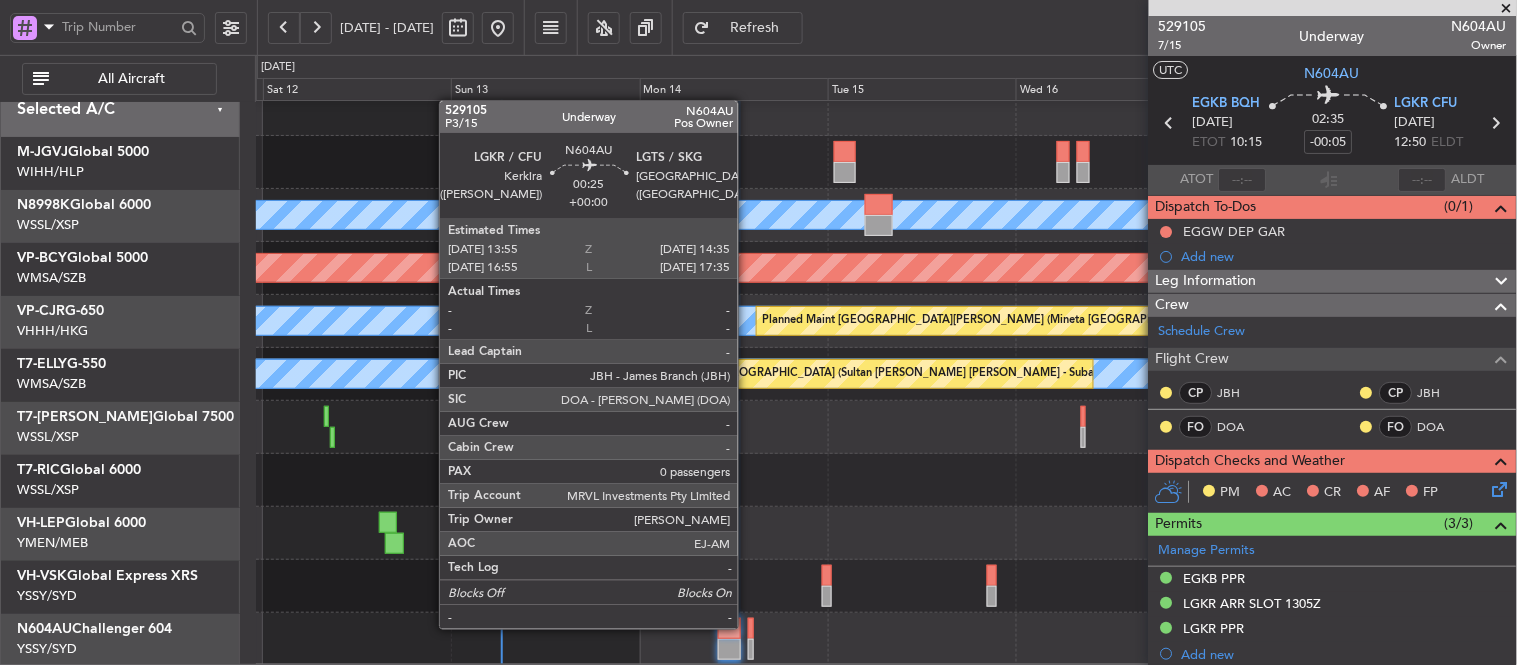 click 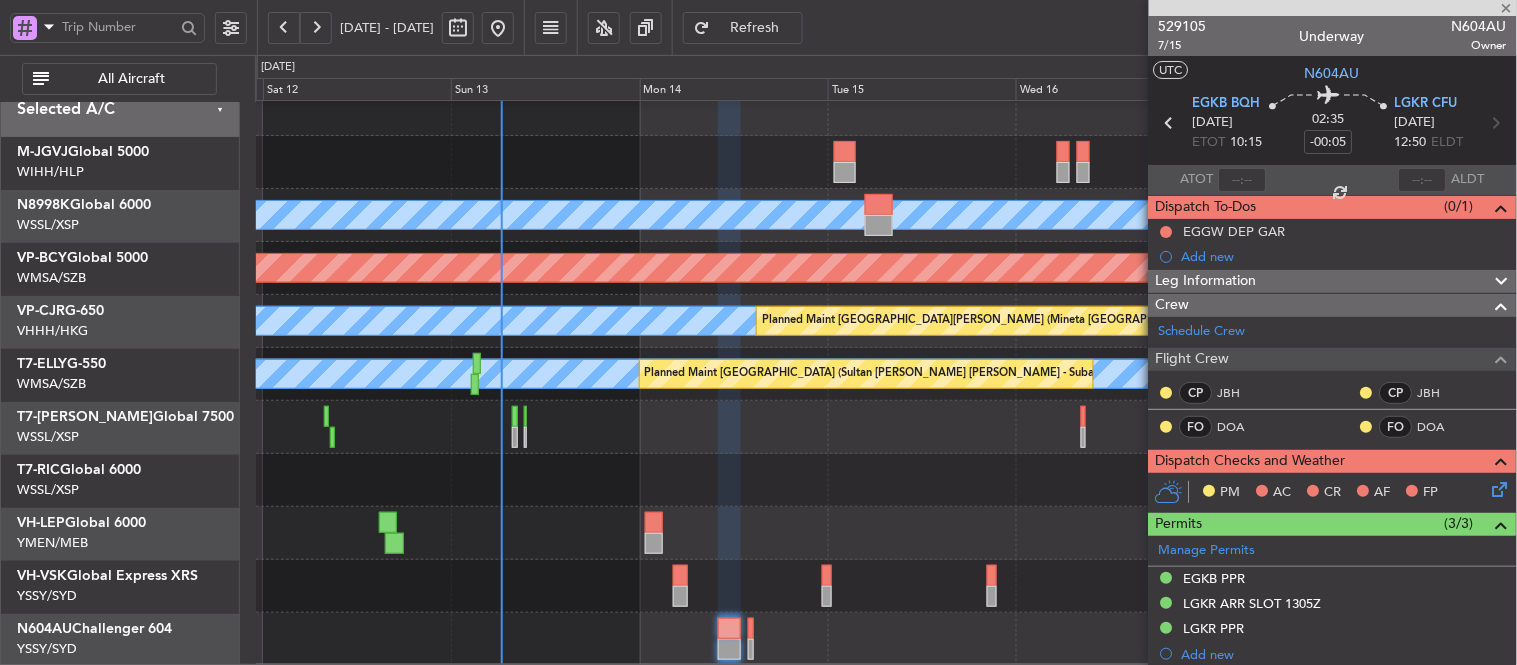 type 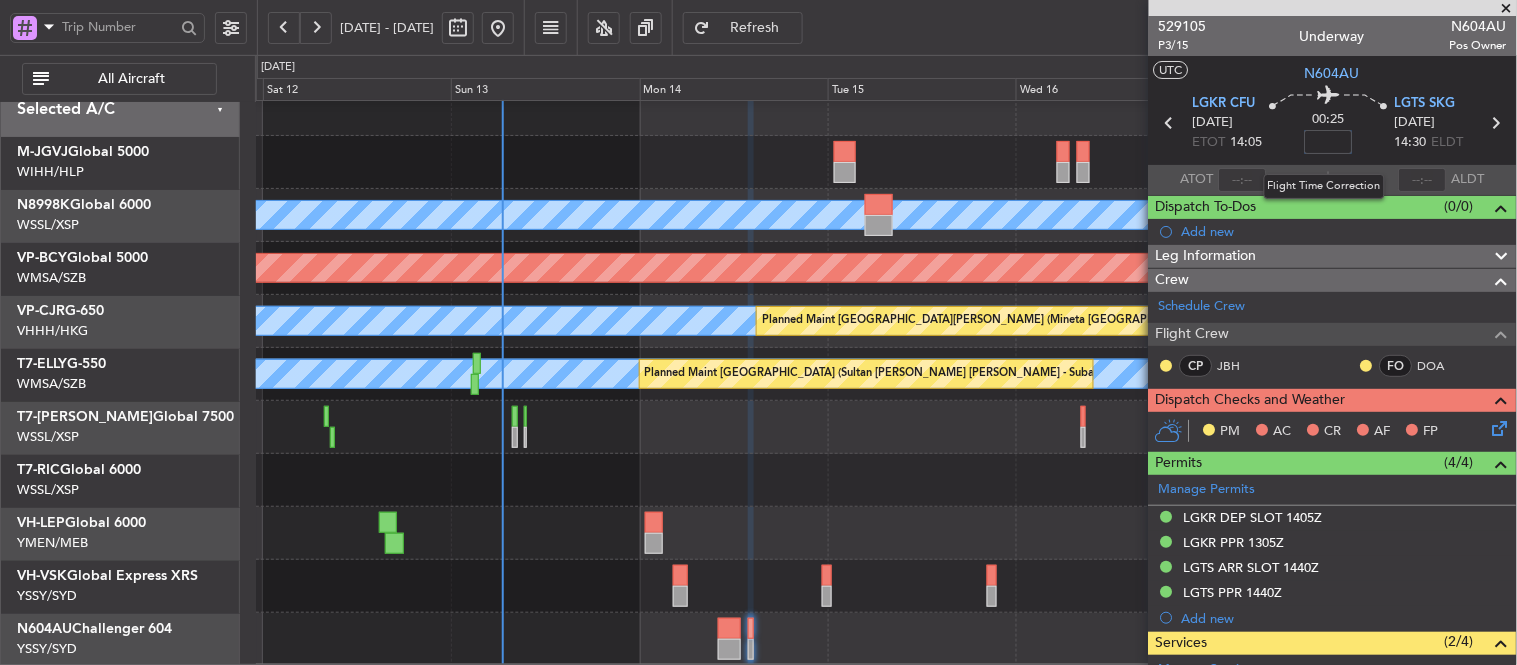click at bounding box center (1329, 142) 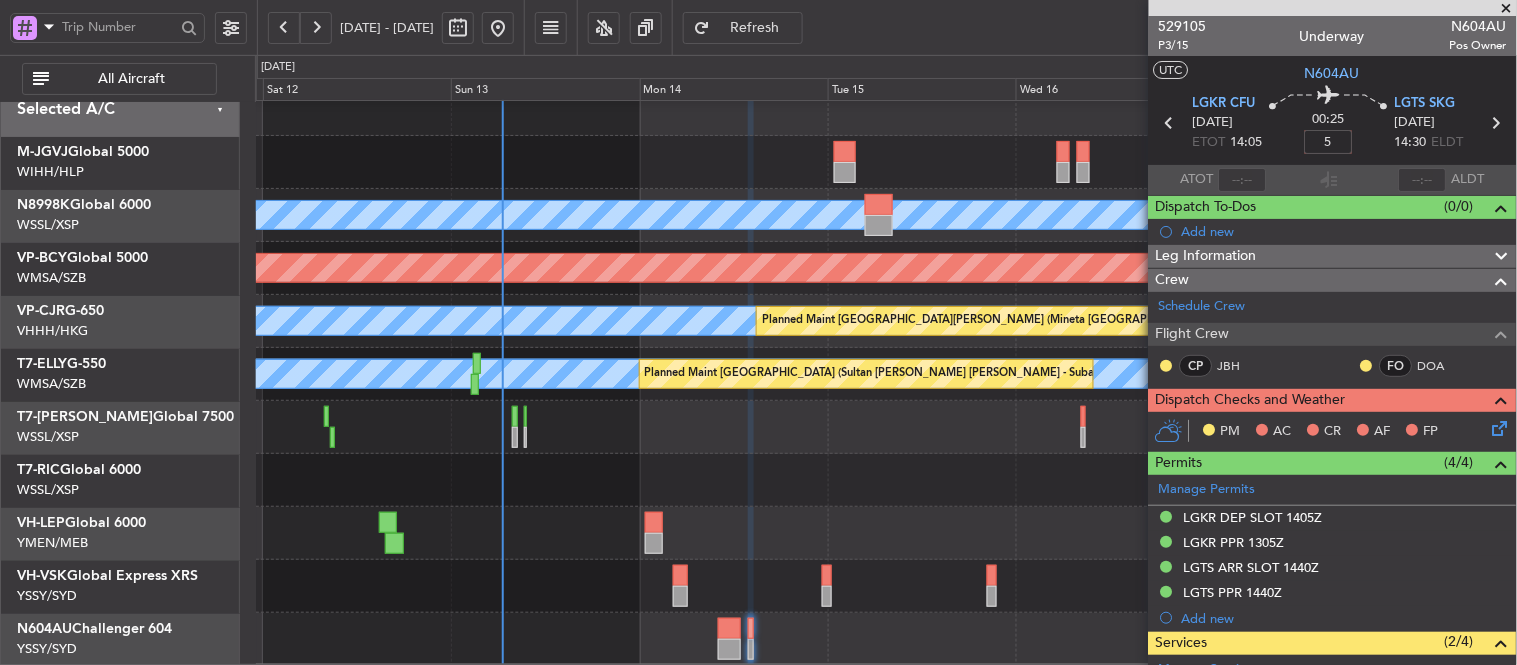 click on "00:25 5" at bounding box center [1329, 123] 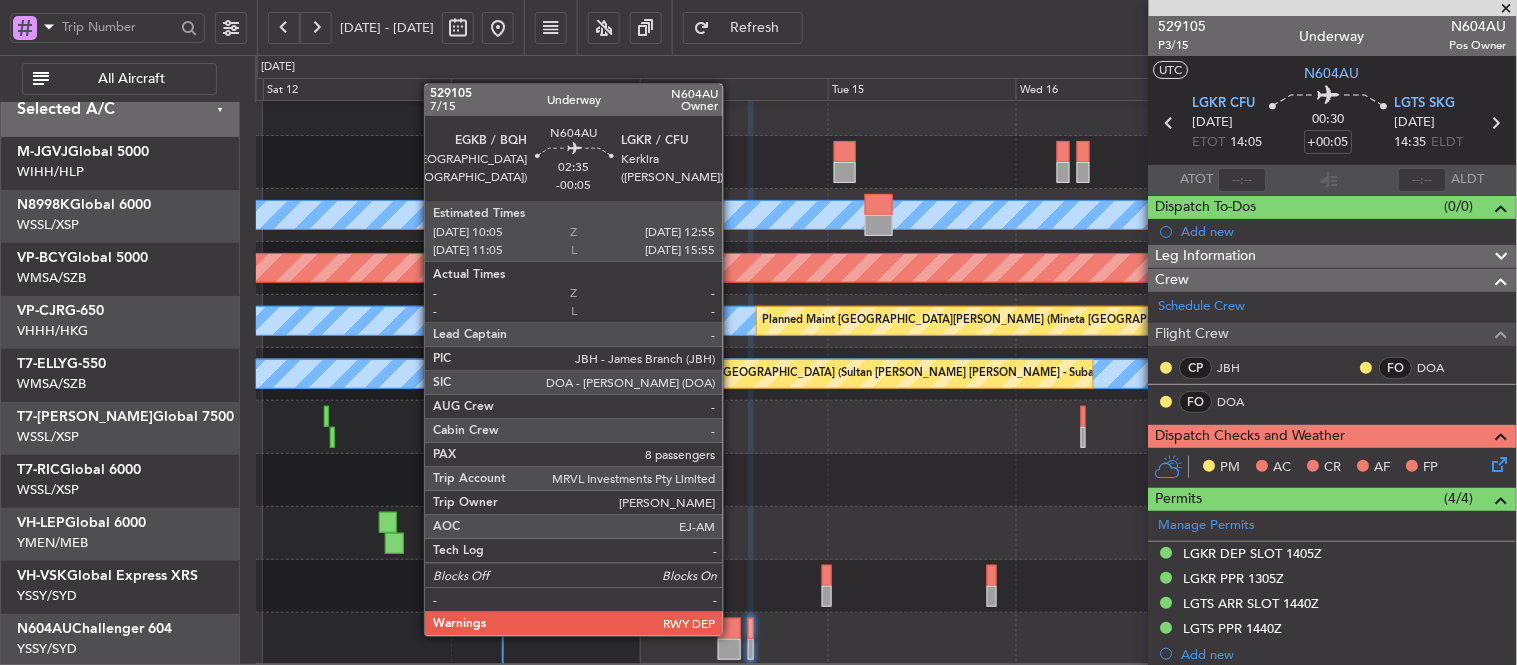 click 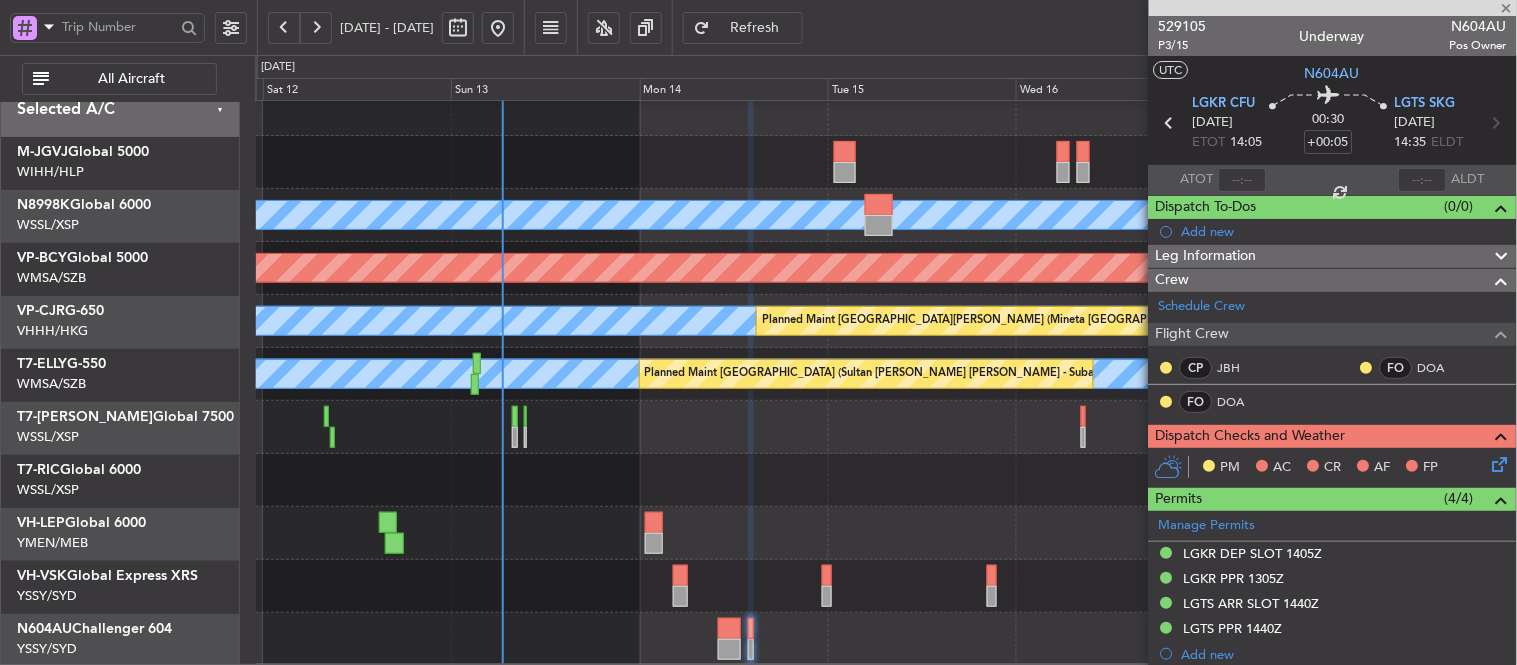 type on "-00:05" 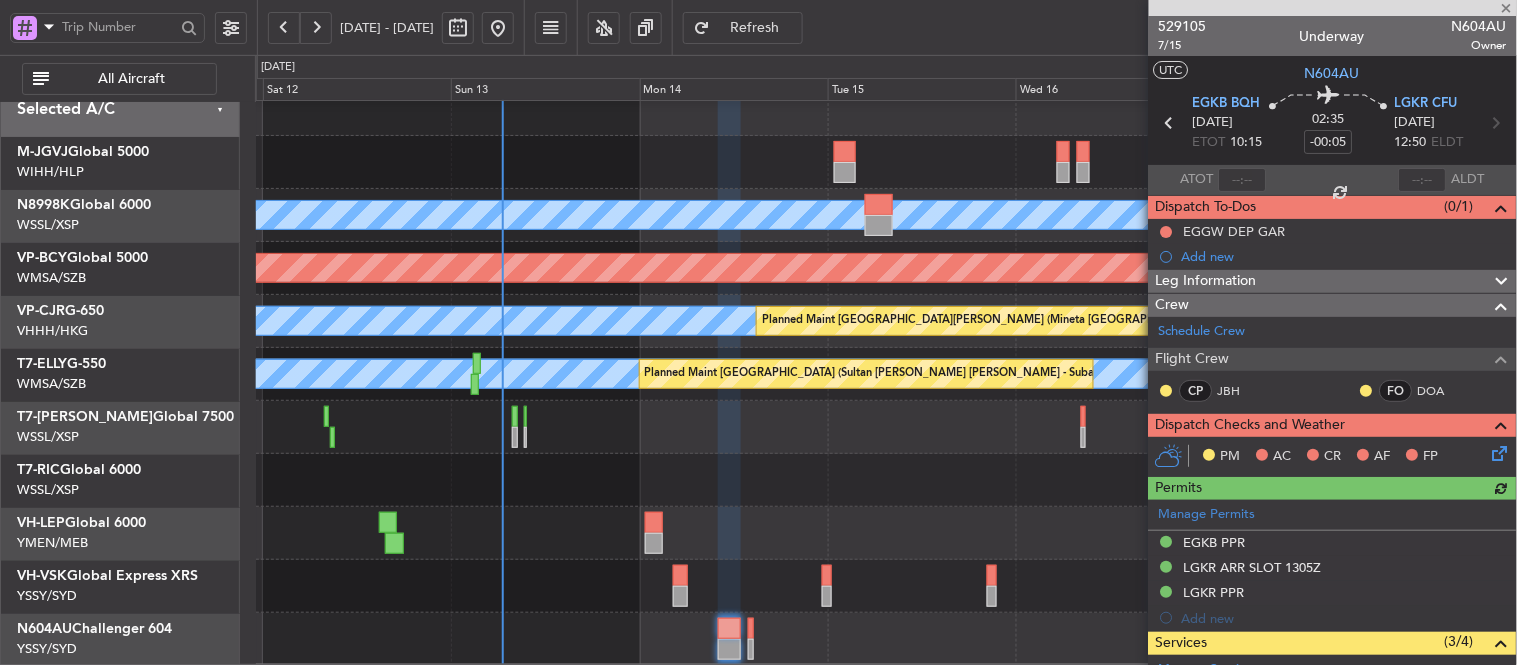 scroll, scrollTop: 111, scrollLeft: 0, axis: vertical 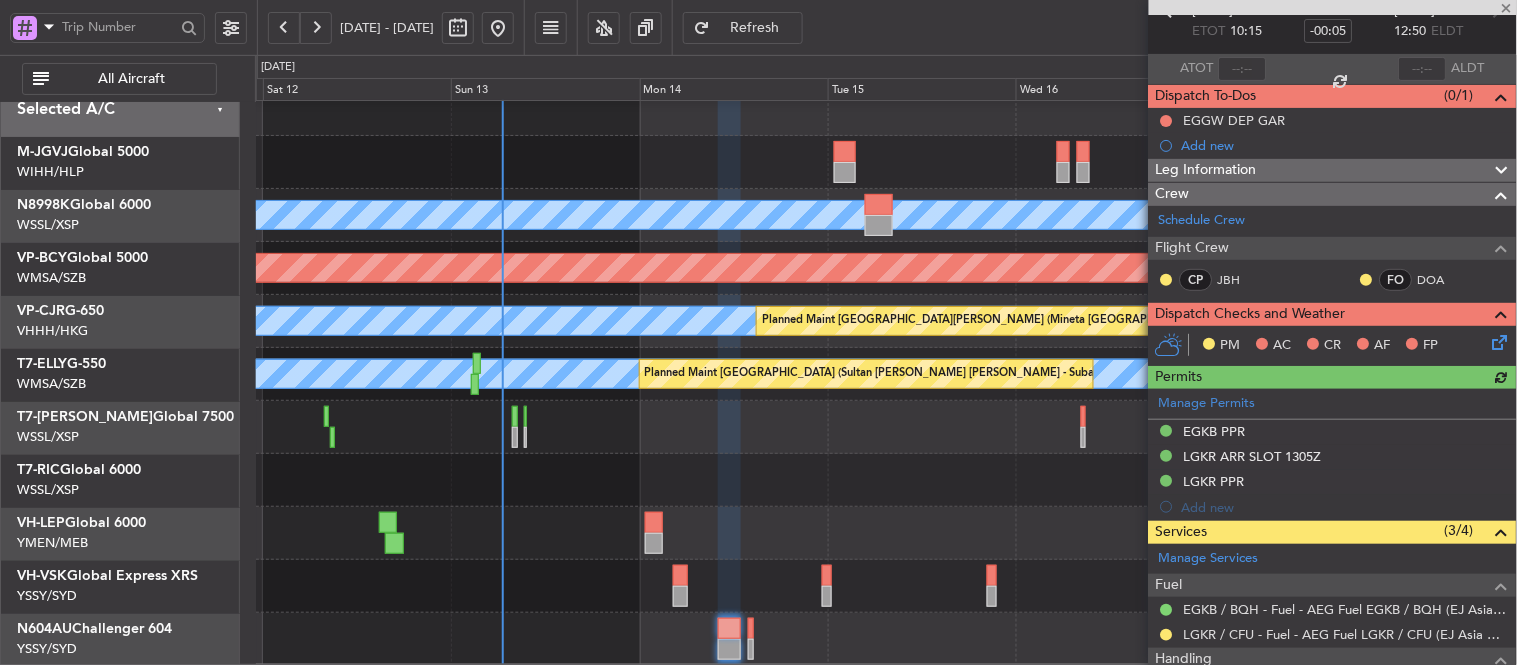 click on "Manage Permits     EGKB PPR      LGKR ARR SLOT 1305Z      LGKR PPR  Add new" 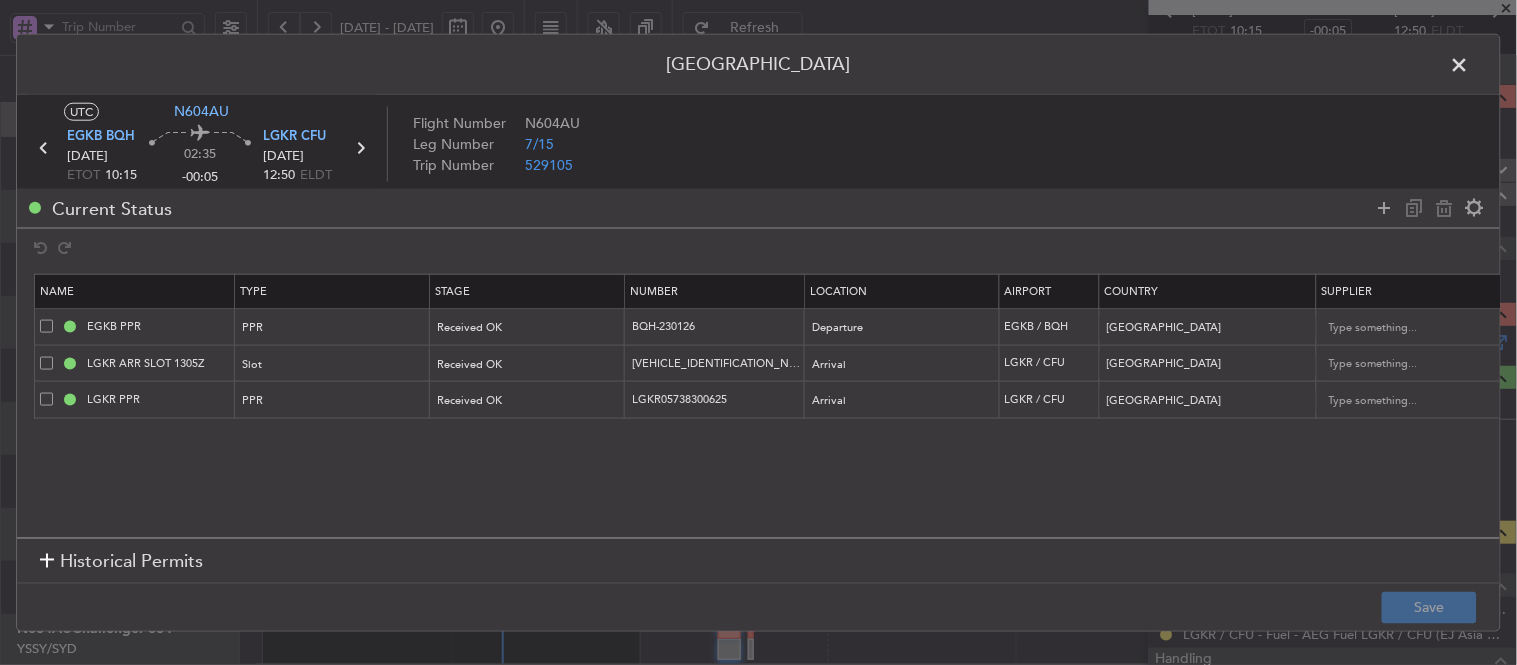 click at bounding box center [1470, 69] 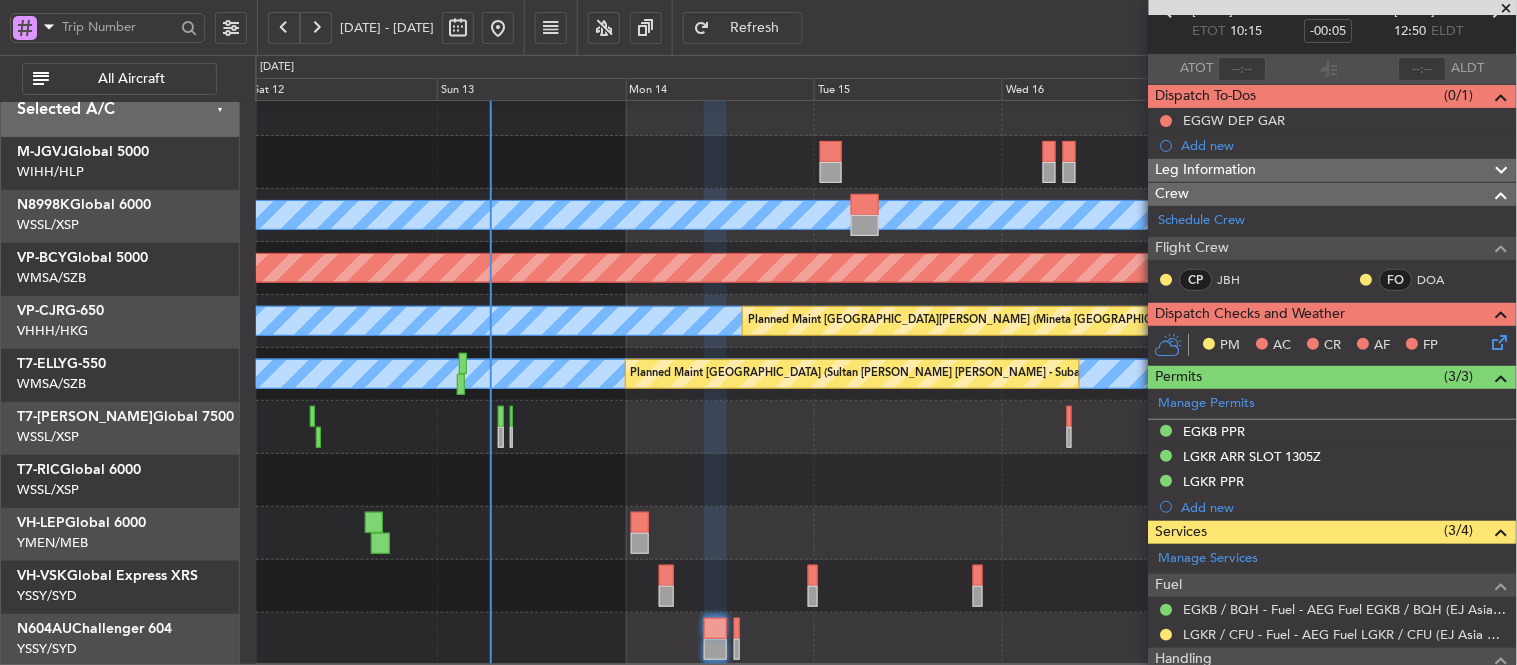 click on "[PERSON_NAME]
Planned Maint [GEOGRAPHIC_DATA] (Seletar)
Planned Maint [GEOGRAPHIC_DATA] (Seletar)
[PERSON_NAME]
[GEOGRAPHIC_DATA][PERSON_NAME] (Mineta [GEOGRAPHIC_DATA][PERSON_NAME])
[PERSON_NAME]
[PERSON_NAME]
Planned Maint [GEOGRAPHIC_DATA] (Sultan [PERSON_NAME] [PERSON_NAME] - Subang)
Planned Maint [GEOGRAPHIC_DATA] (Sultan [PERSON_NAME] [PERSON_NAME] - Subang)
Planned Maint [GEOGRAPHIC_DATA] (Sultan [PERSON_NAME] [PERSON_NAME] - Subang)
Planned Maint [GEOGRAPHIC_DATA] (Seletar)
Unplanned Maint Sydney ([PERSON_NAME] Intl)" 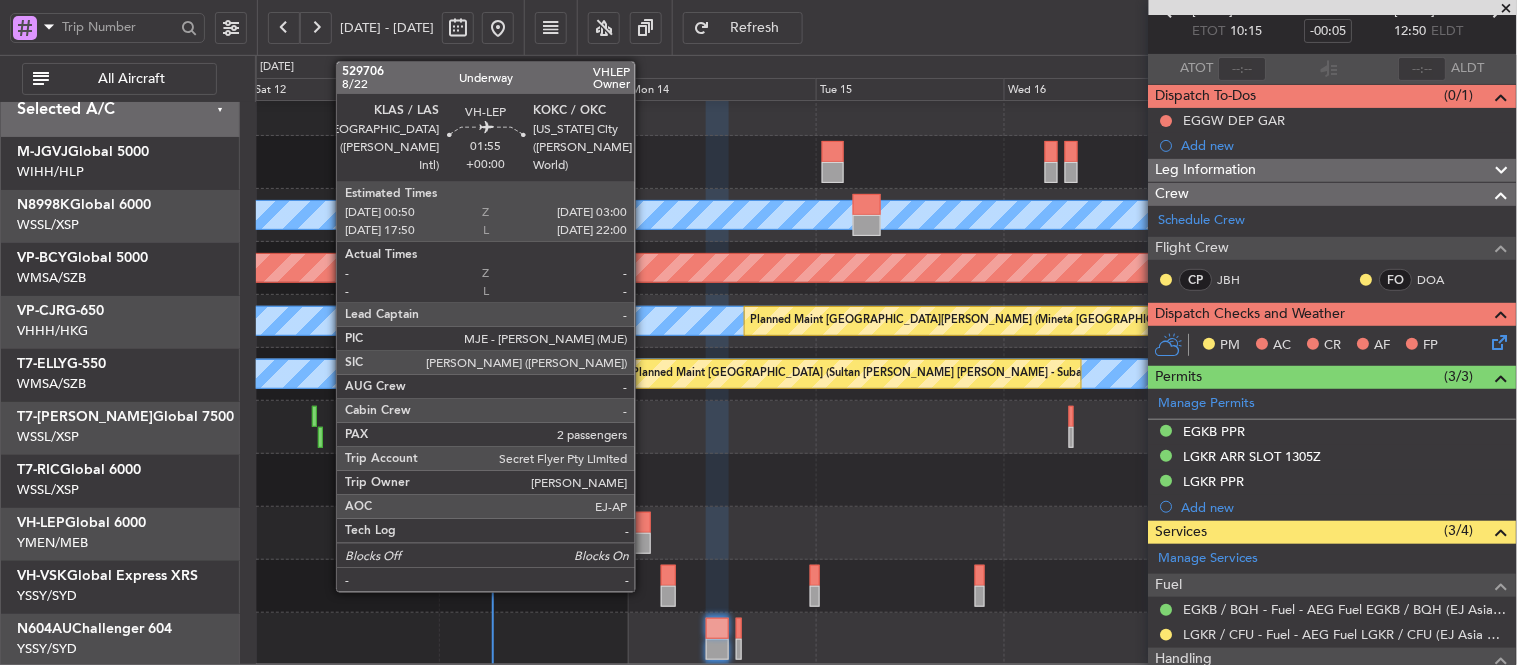 click 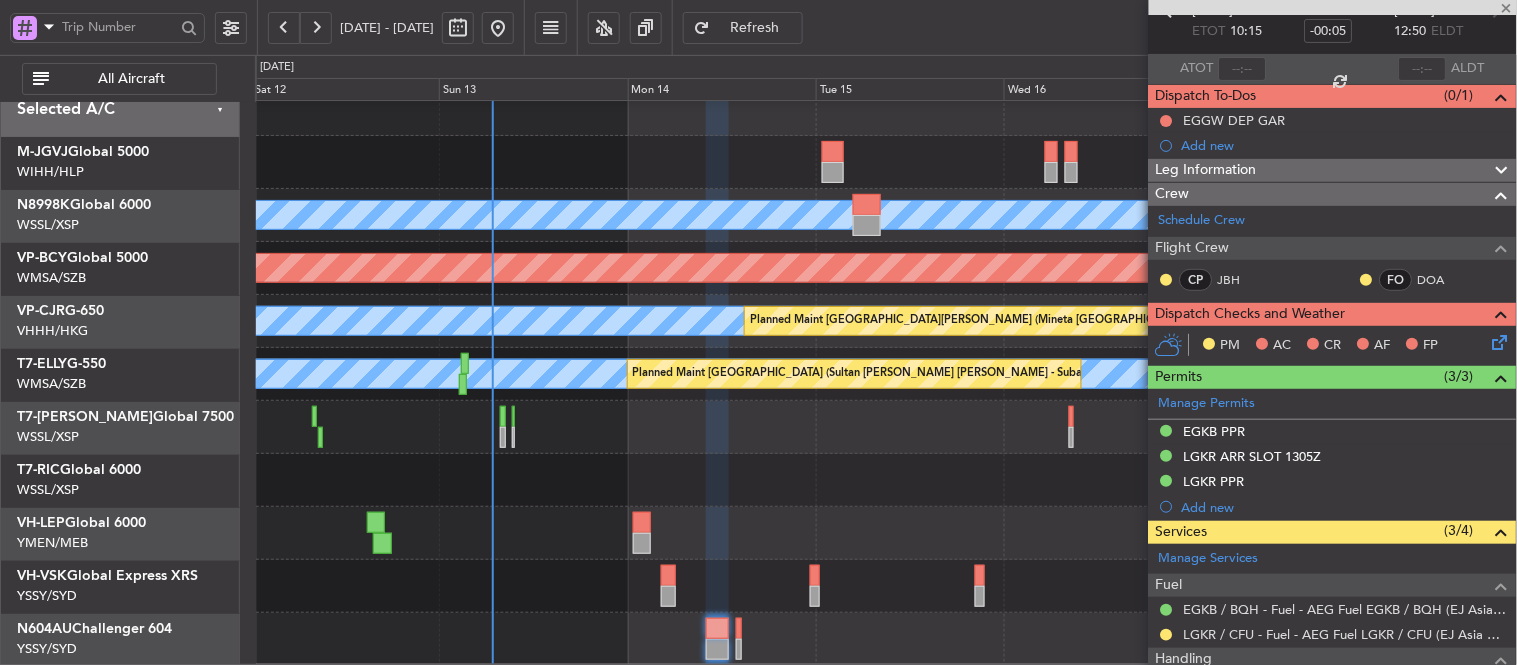 type 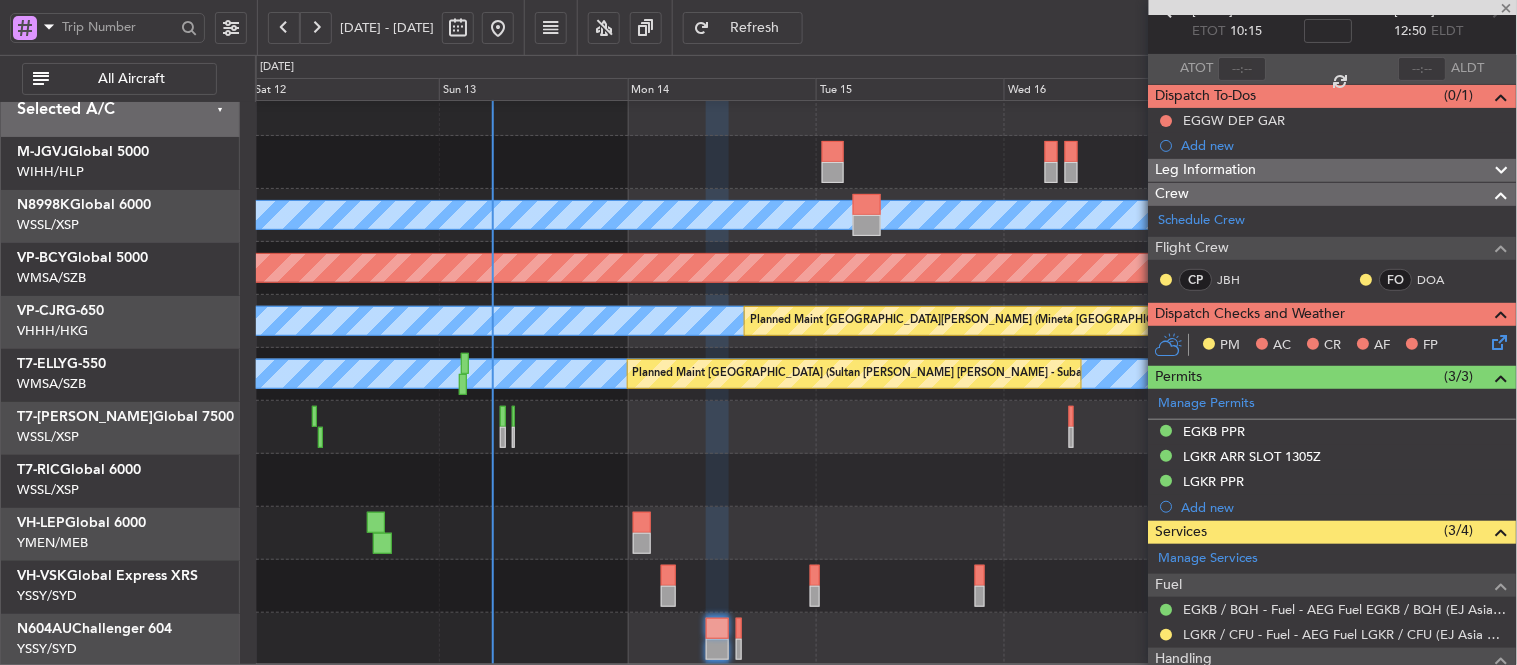 scroll, scrollTop: 0, scrollLeft: 0, axis: both 